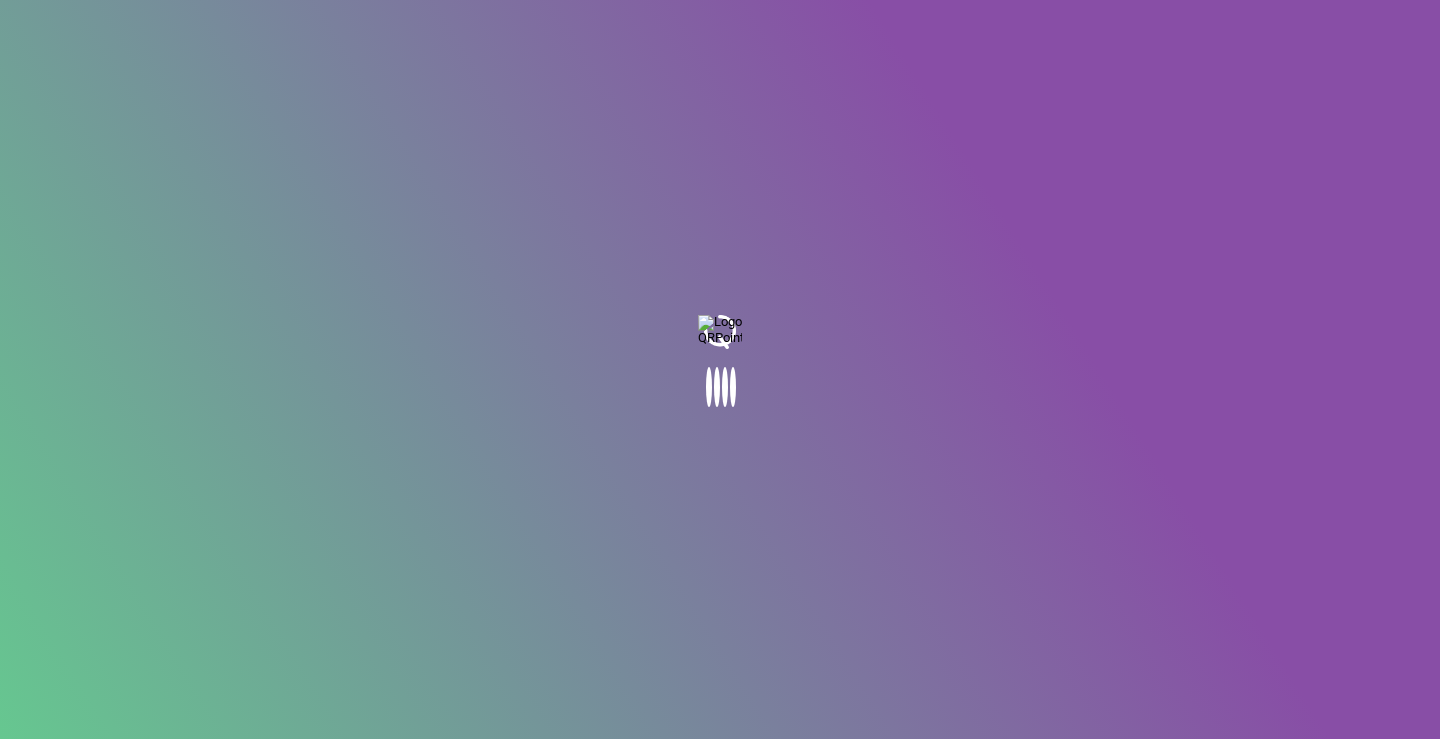 scroll, scrollTop: 0, scrollLeft: 0, axis: both 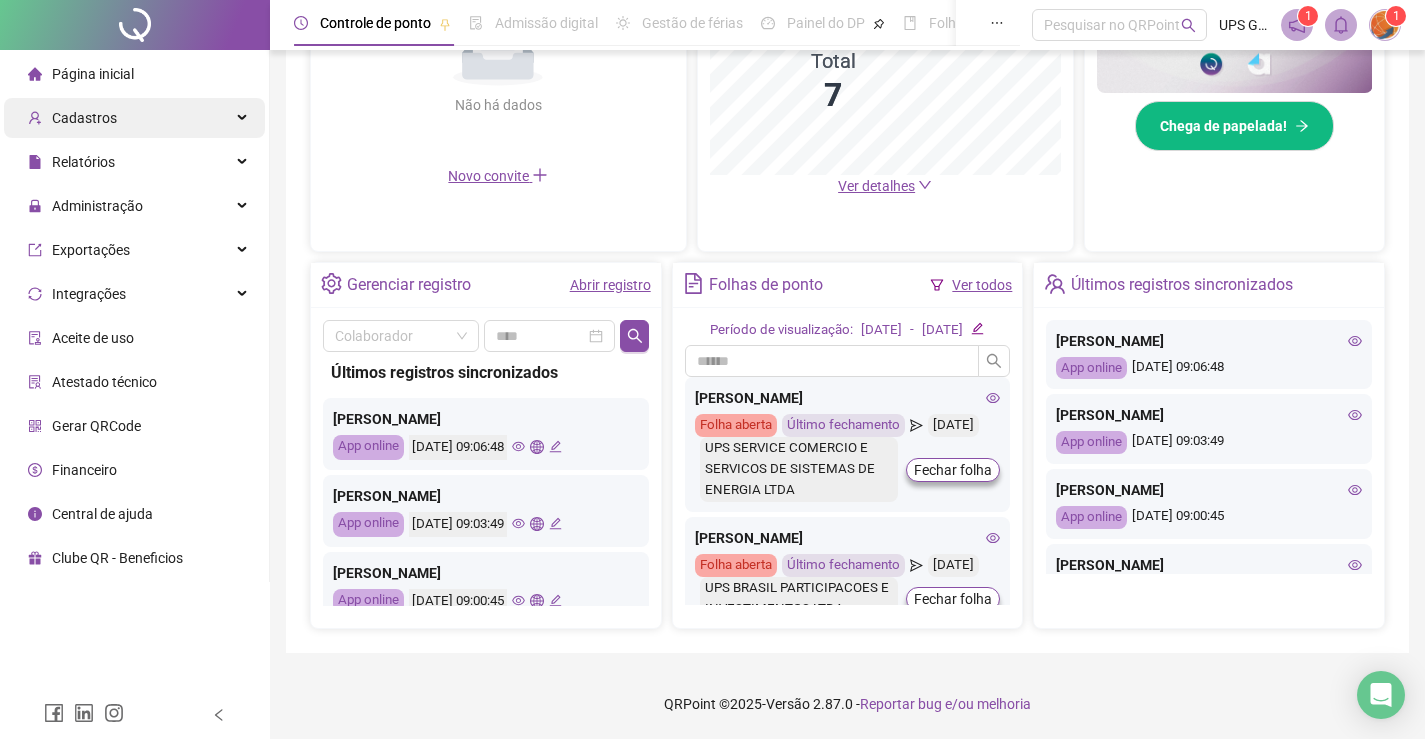 click on "Cadastros" at bounding box center [134, 118] 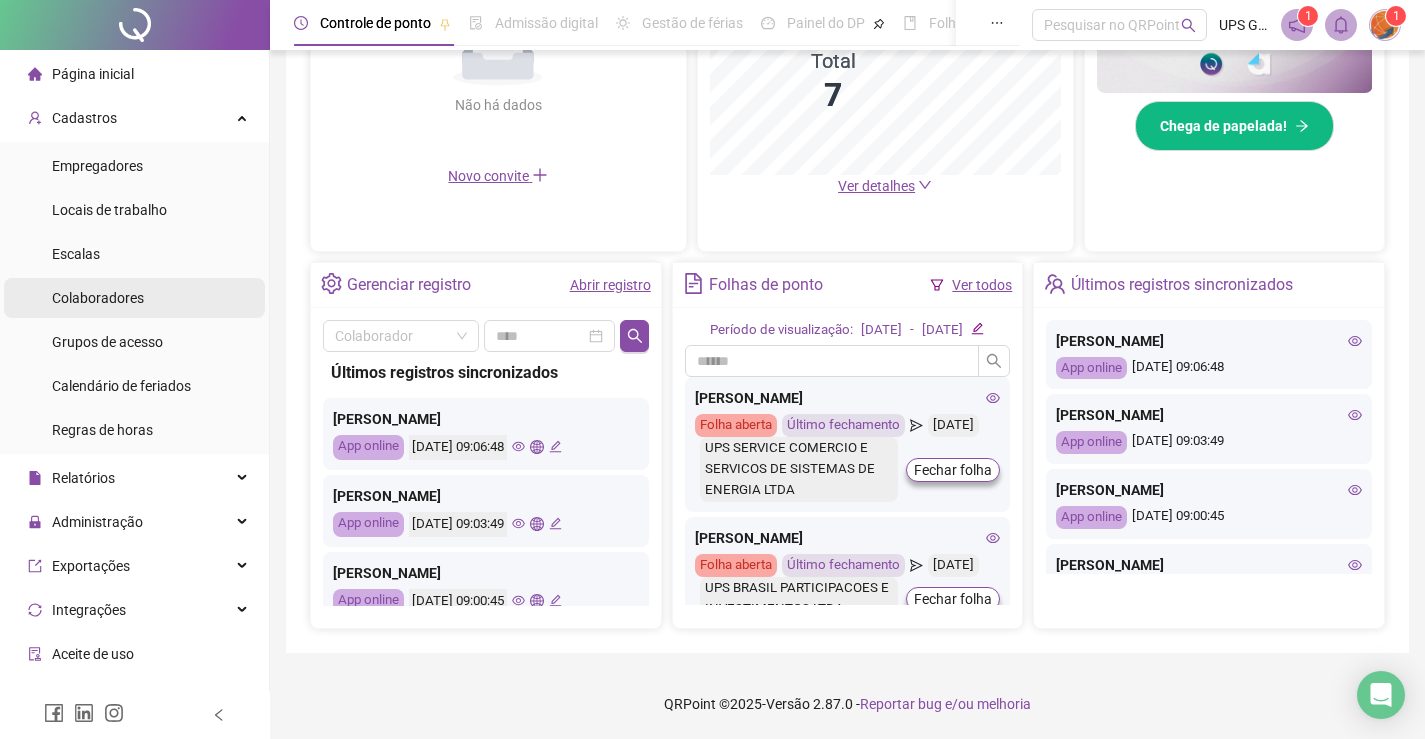 click on "Colaboradores" at bounding box center [98, 298] 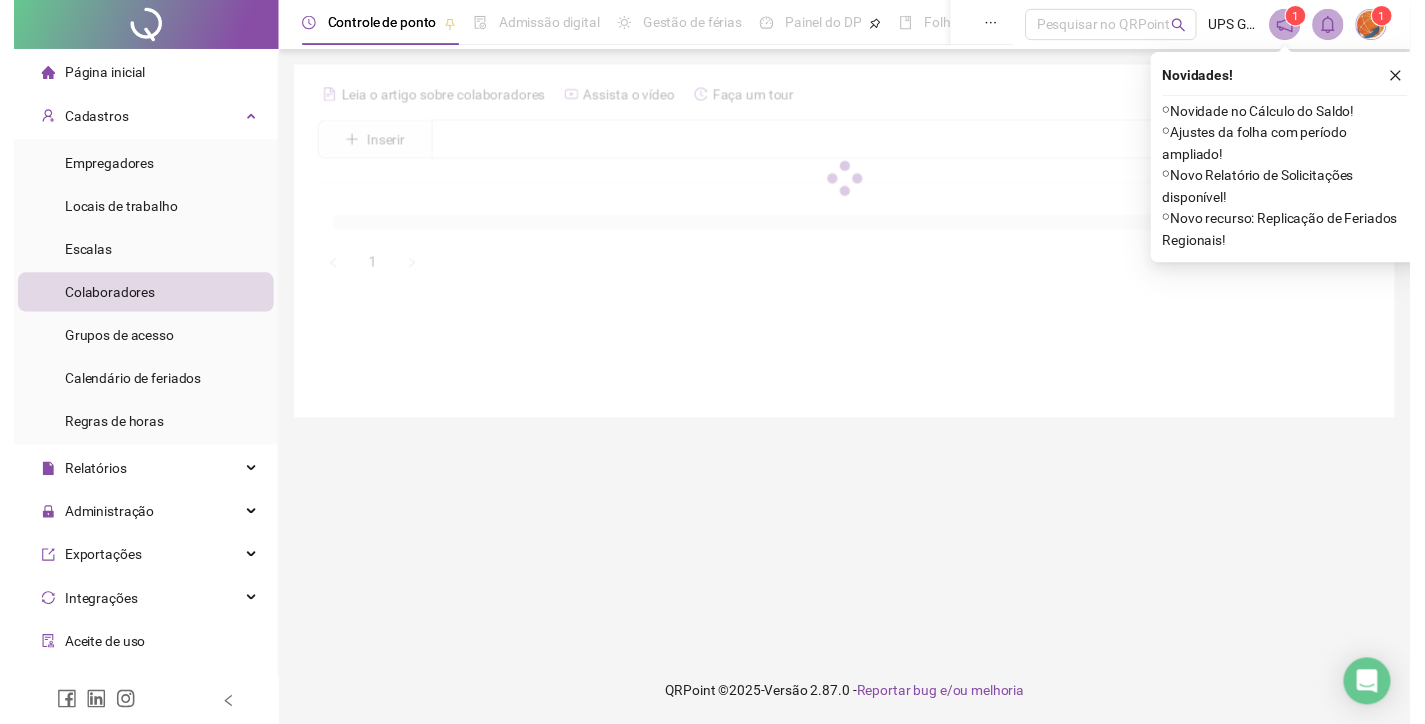 scroll, scrollTop: 0, scrollLeft: 0, axis: both 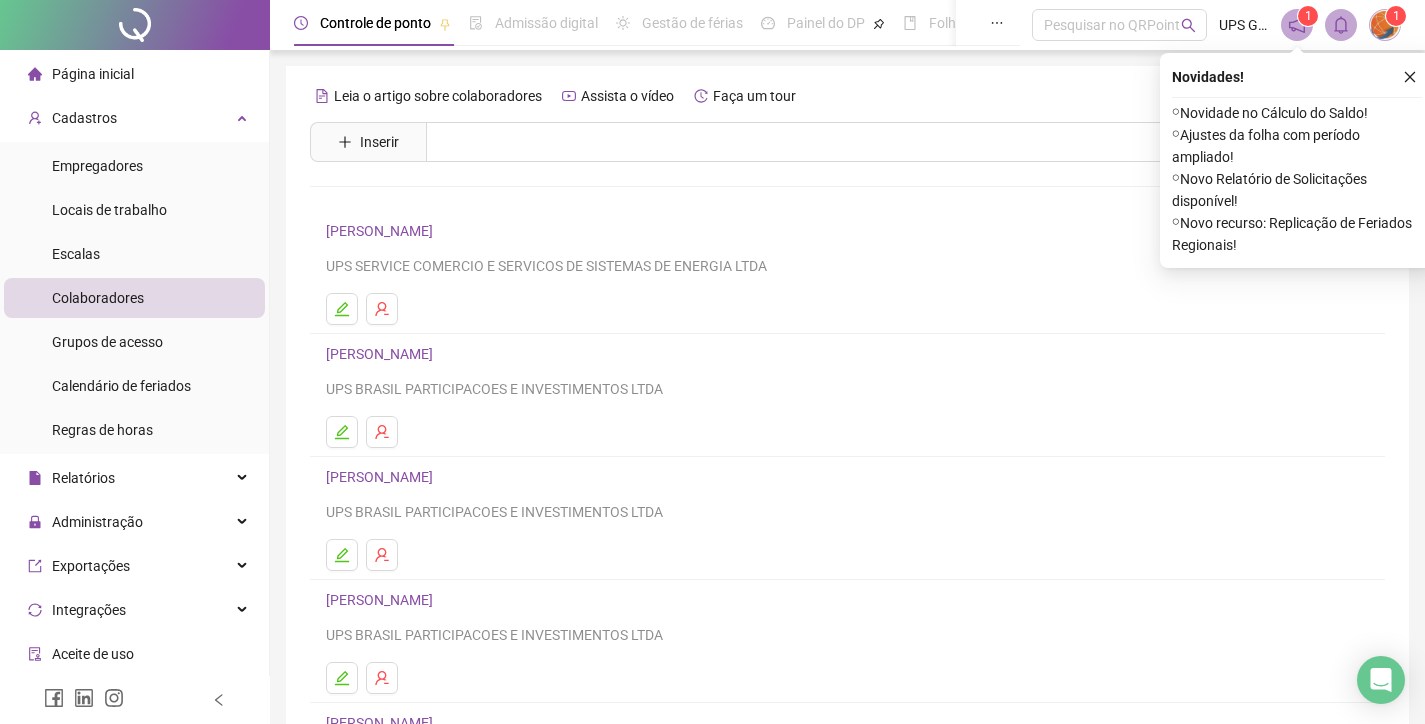 click on "Leia o artigo sobre colaboradores Assista o vídeo Faça um tour Inserir Nenhum resultado [PERSON_NAME]    UPS SERVICE COMERCIO E SERVICOS DE SISTEMAS DE ENERGIA LTDA [PERSON_NAME]    UPS BRASIL PARTICIPACOES E INVESTIMENTOS LTDA [PERSON_NAME]    UPS BRASIL PARTICIPACOES E INVESTIMENTOS LTDA [PERSON_NAME]    UPS BRASIL PARTICIPACOES E INVESTIMENTOS LTDA [PERSON_NAME]    UPS SERVICE COMERCIO E SERVICOS DE SISTEMAS DE ENERGIA LTDA 1 2" at bounding box center (847, 468) 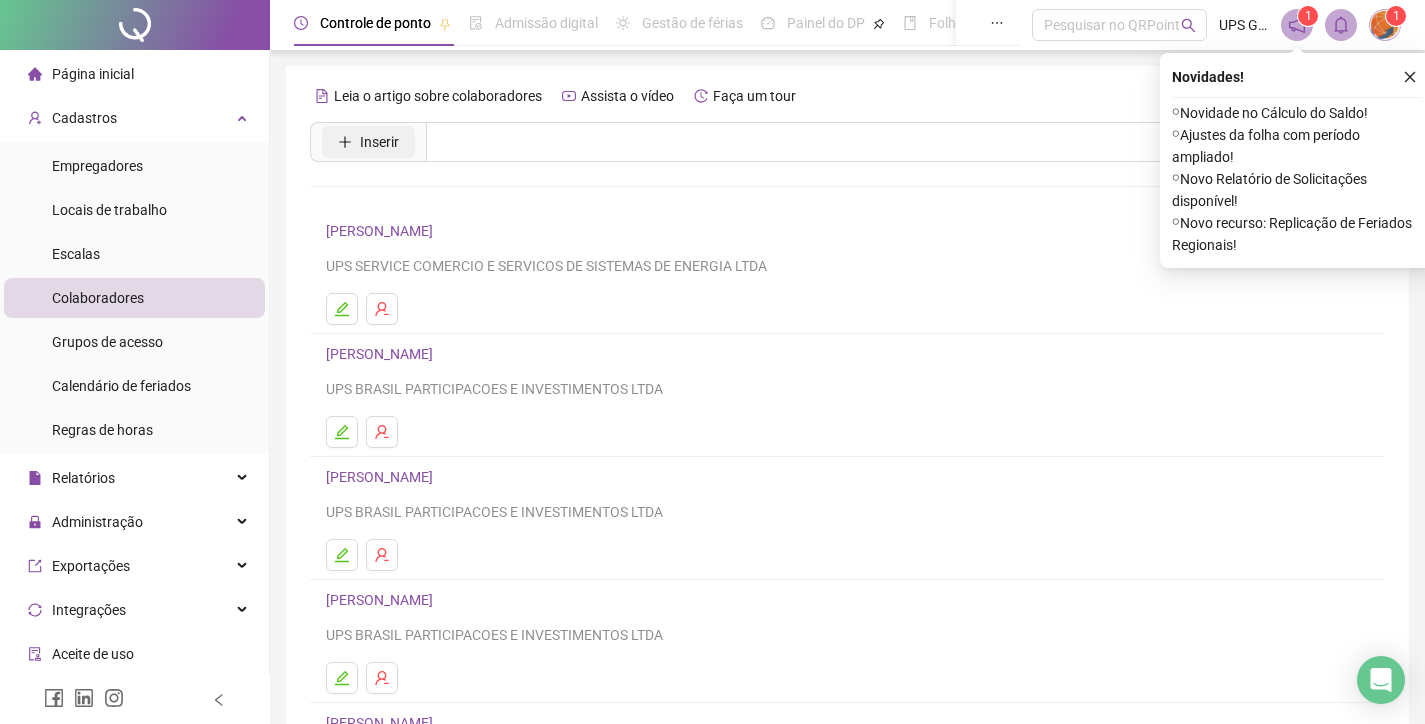 click on "Inserir" at bounding box center (379, 142) 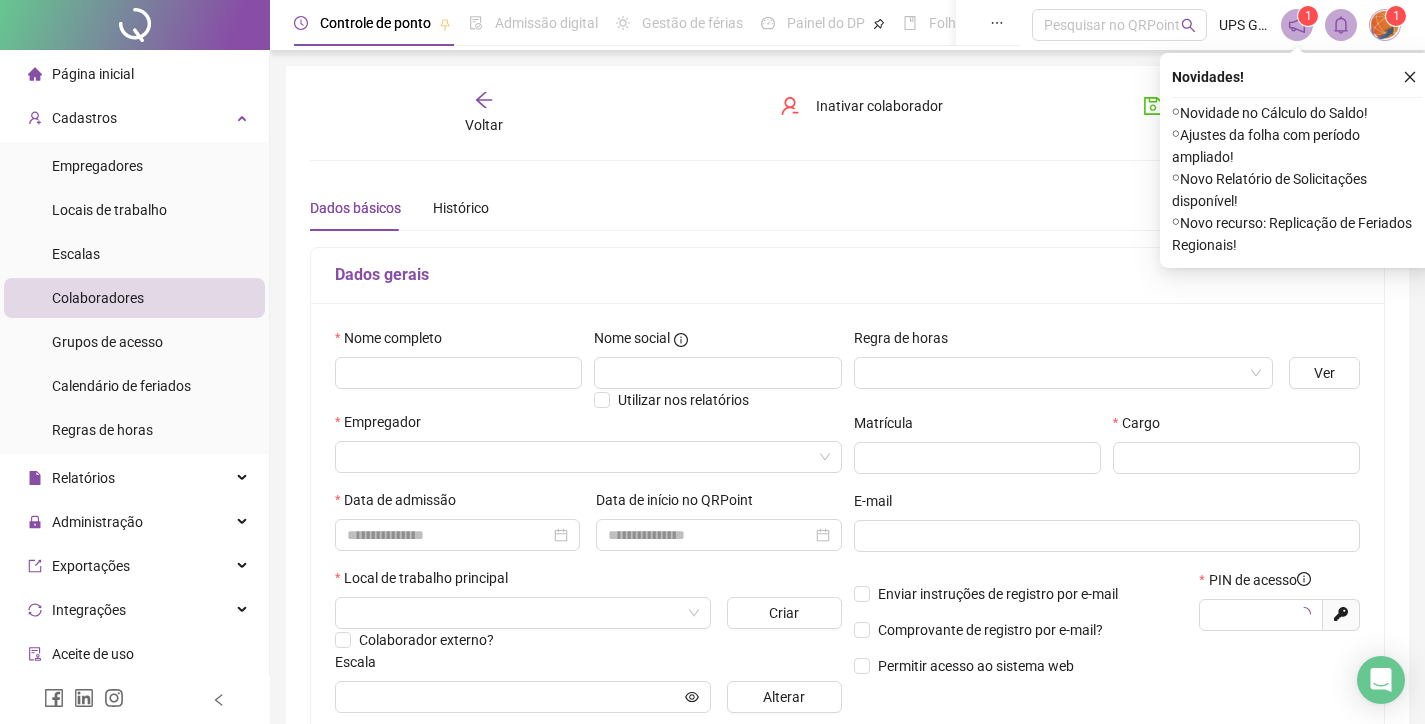 type on "*****" 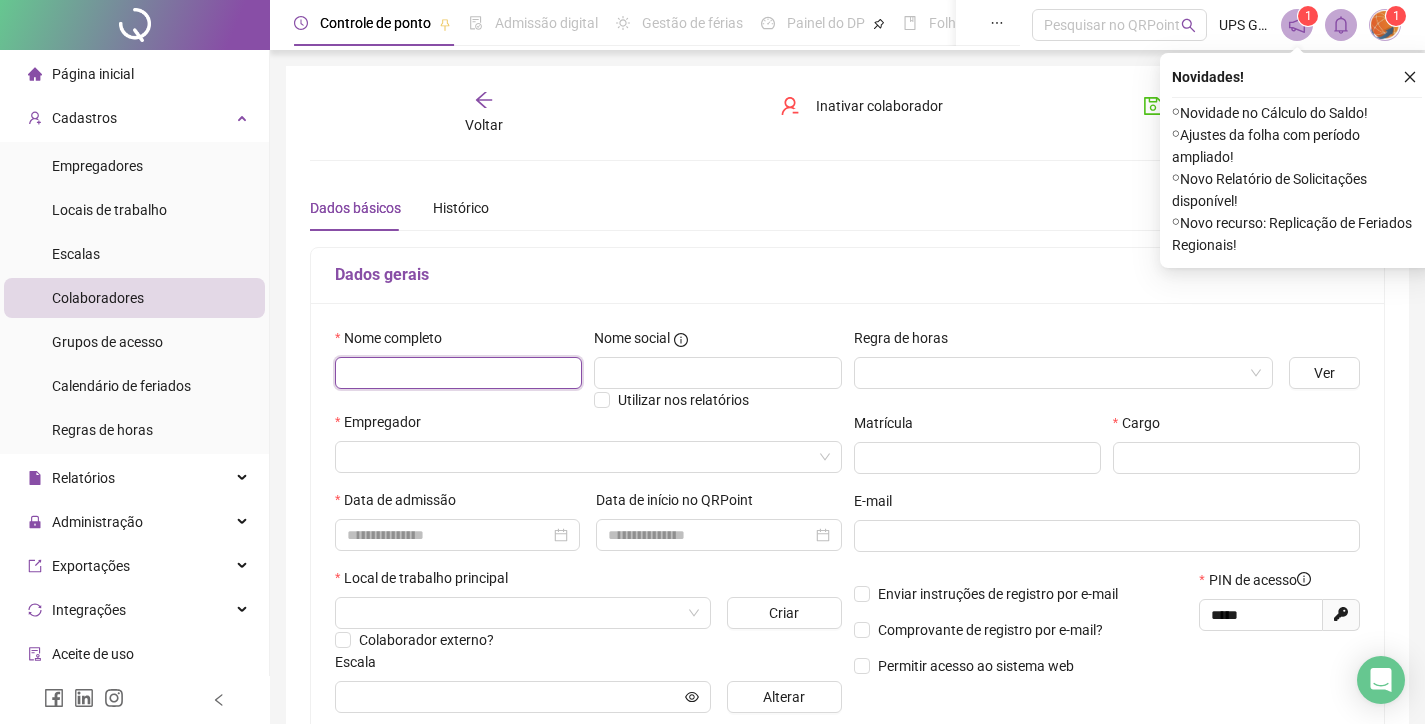 click at bounding box center (458, 373) 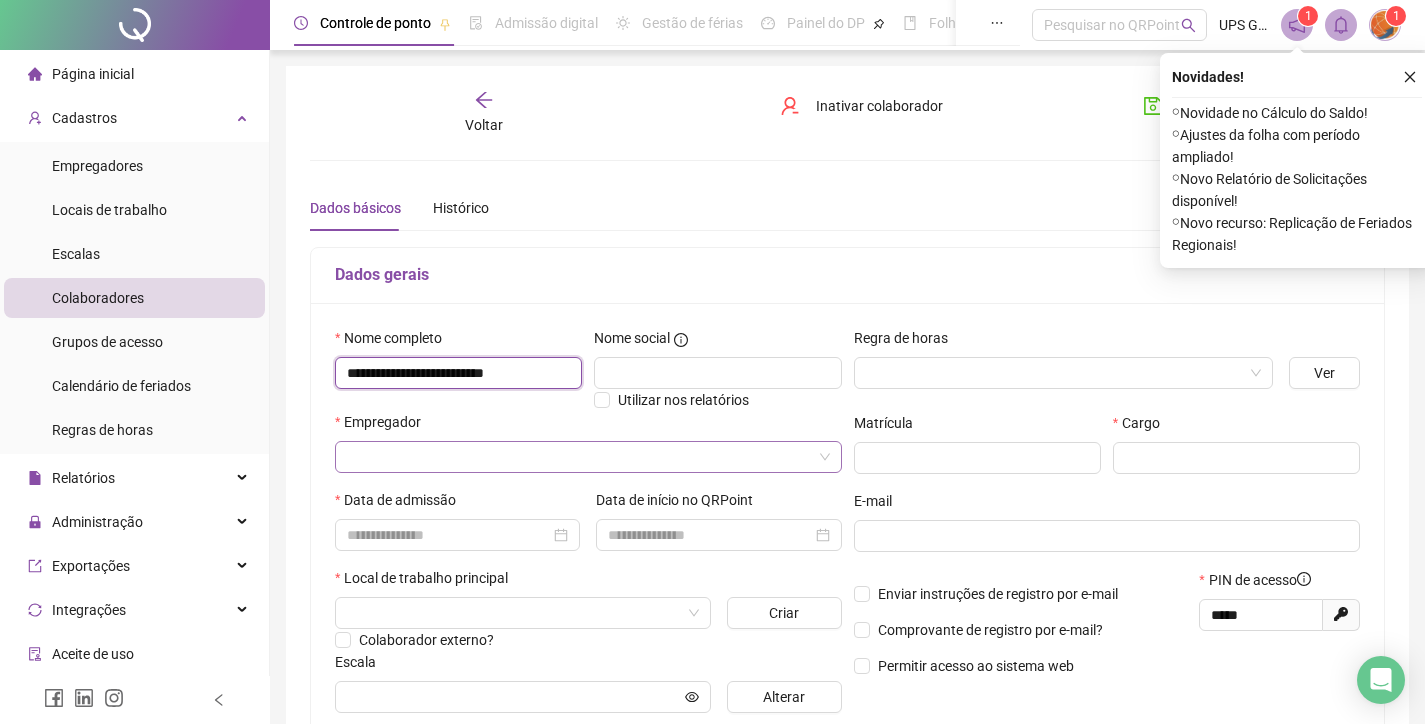 type on "**********" 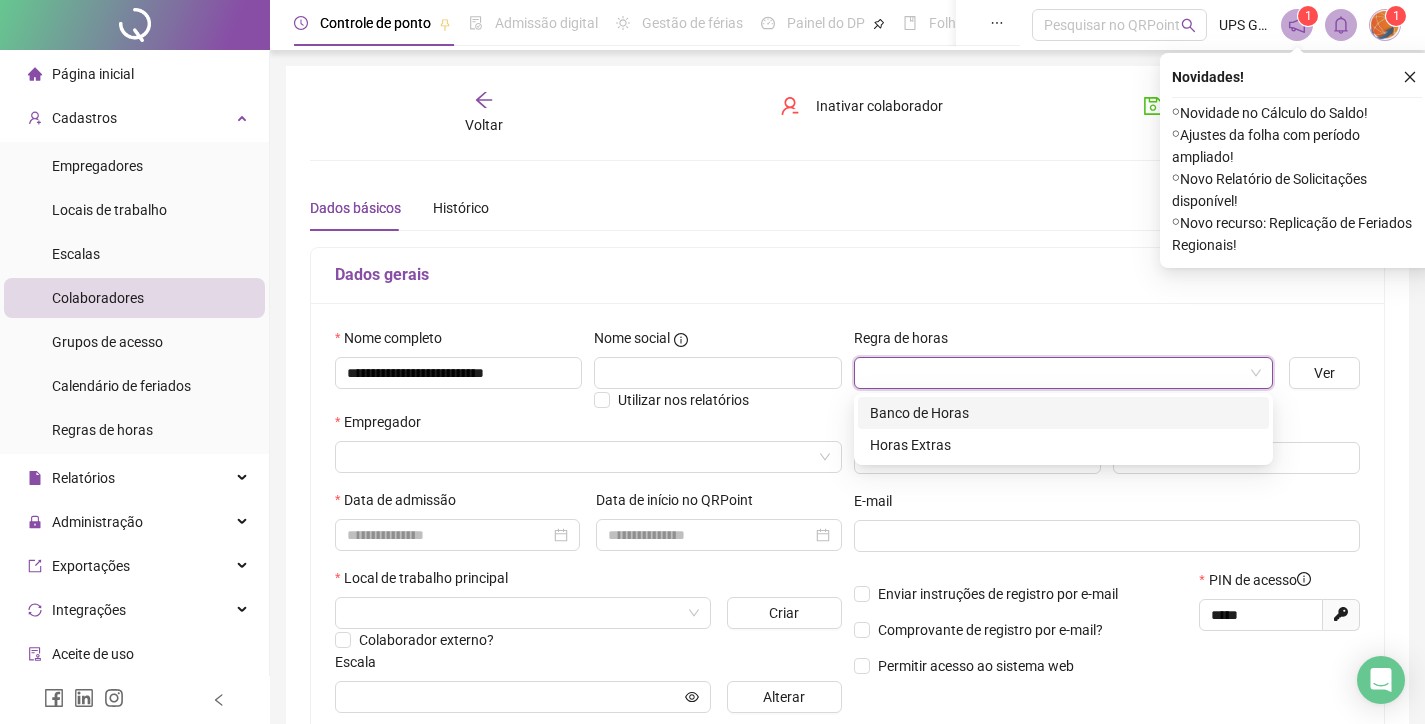 click at bounding box center (1057, 373) 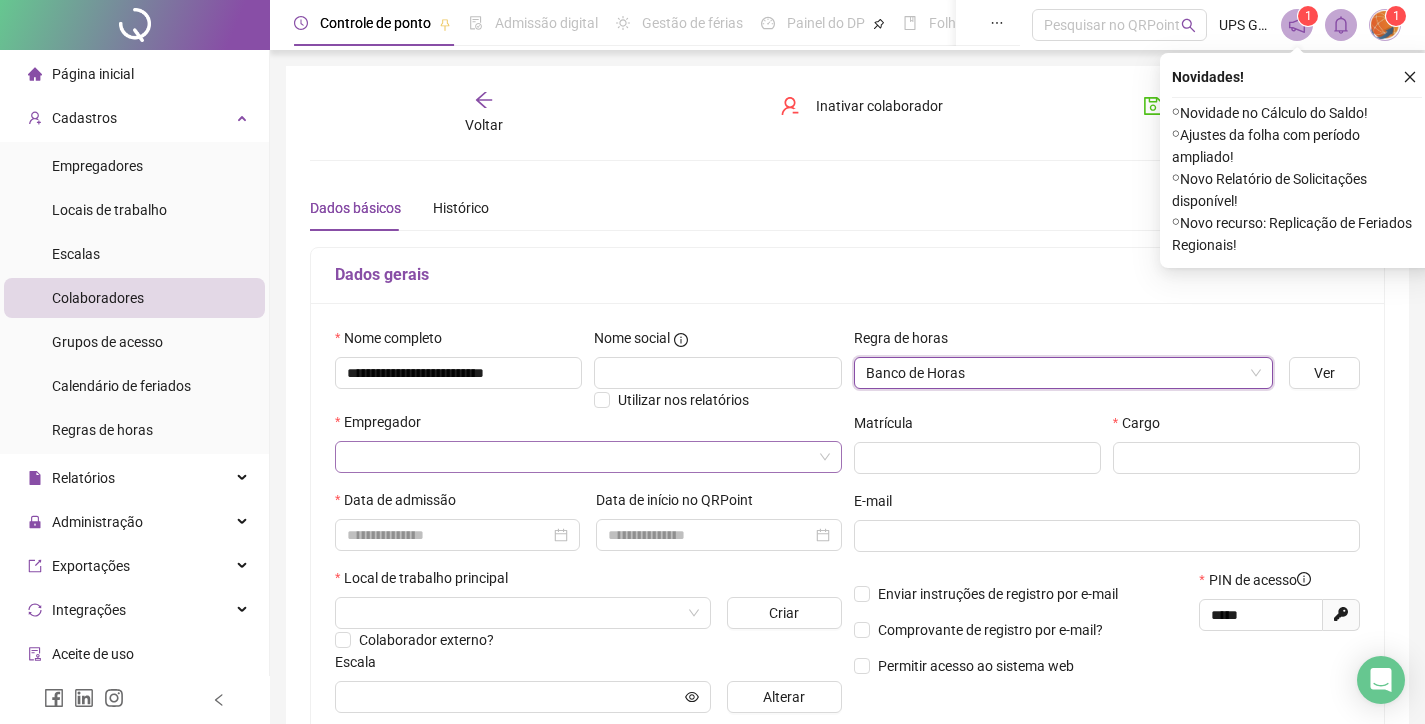 click at bounding box center (582, 457) 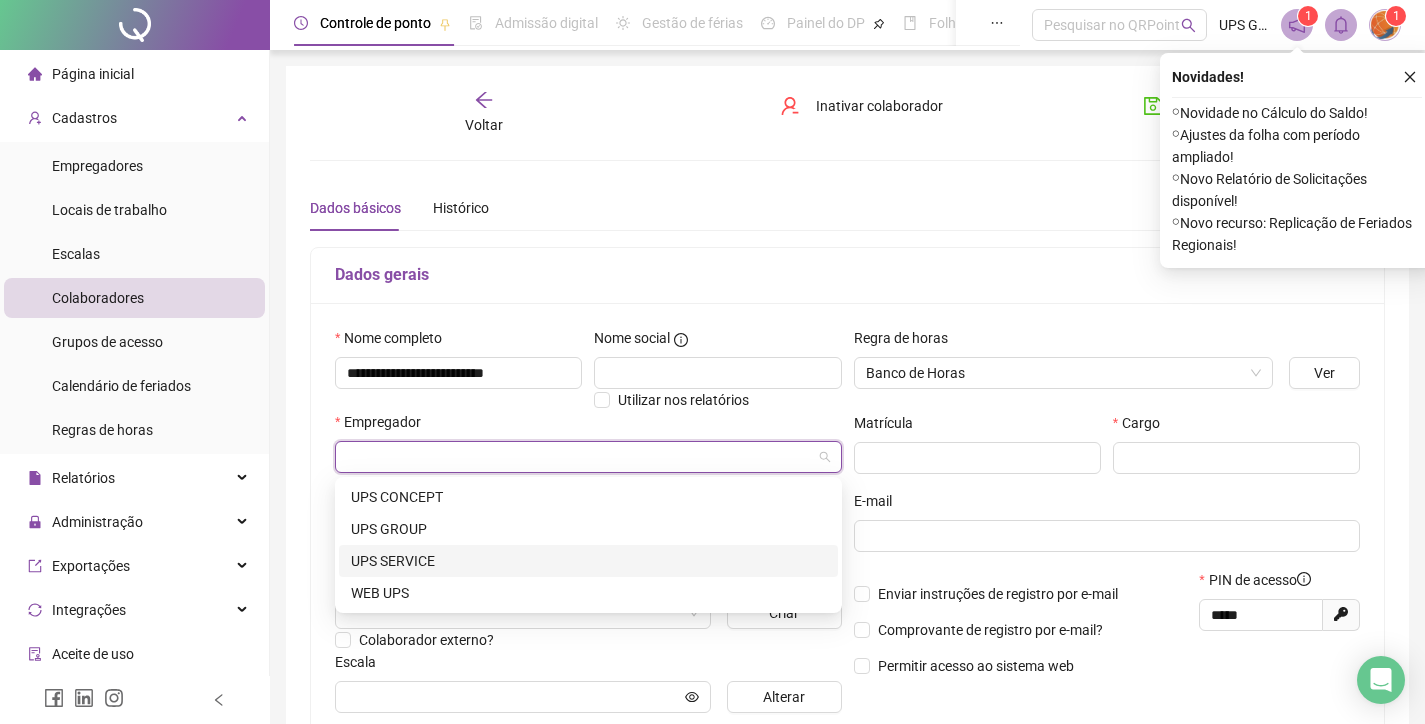 click on "UPS SERVICE" at bounding box center (588, 561) 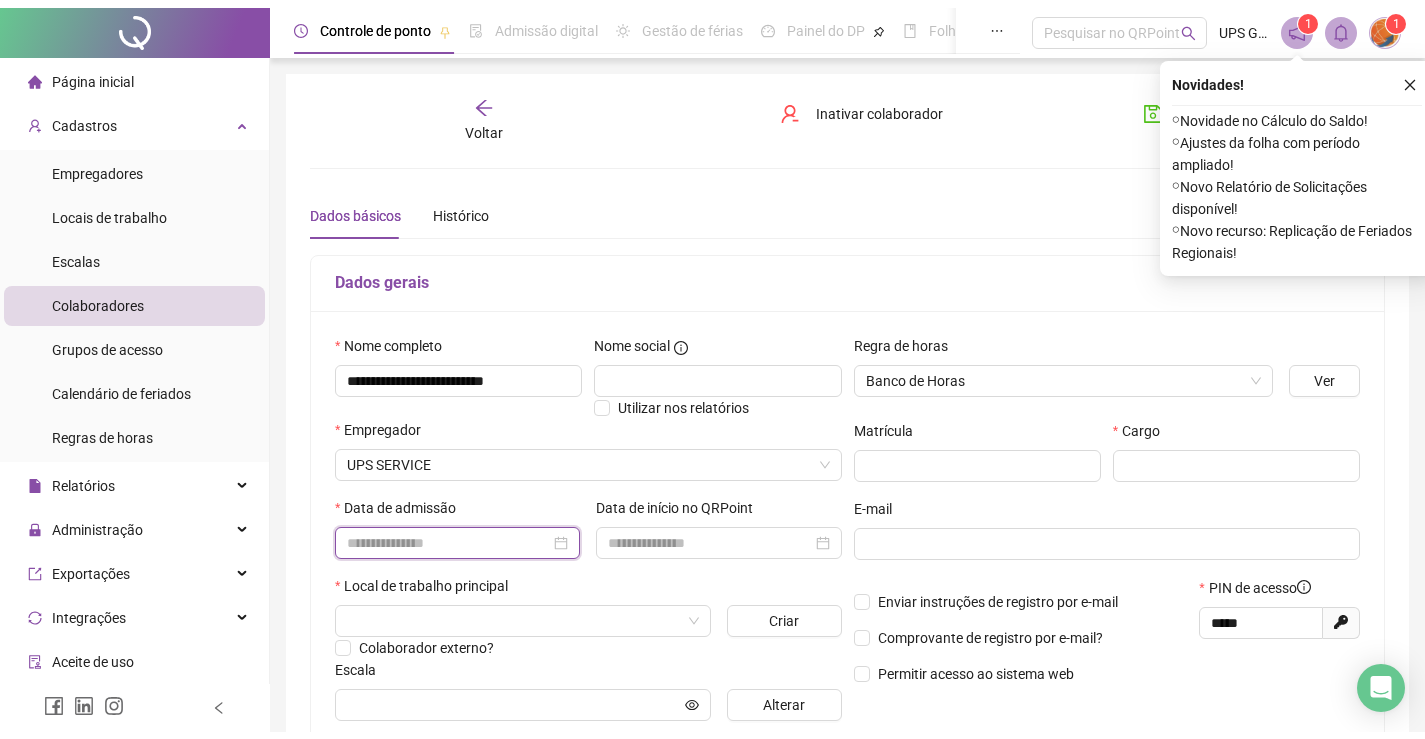 scroll, scrollTop: 100, scrollLeft: 0, axis: vertical 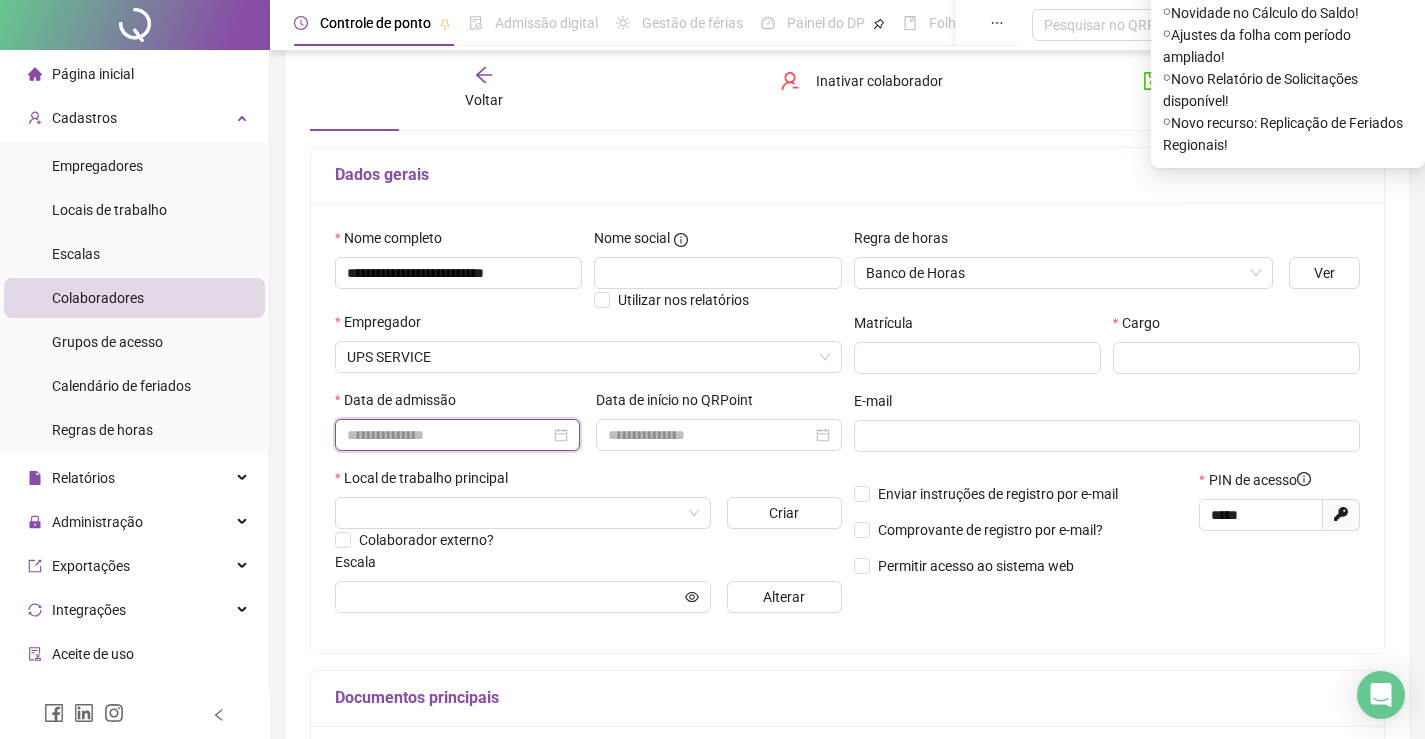 click at bounding box center (457, 435) 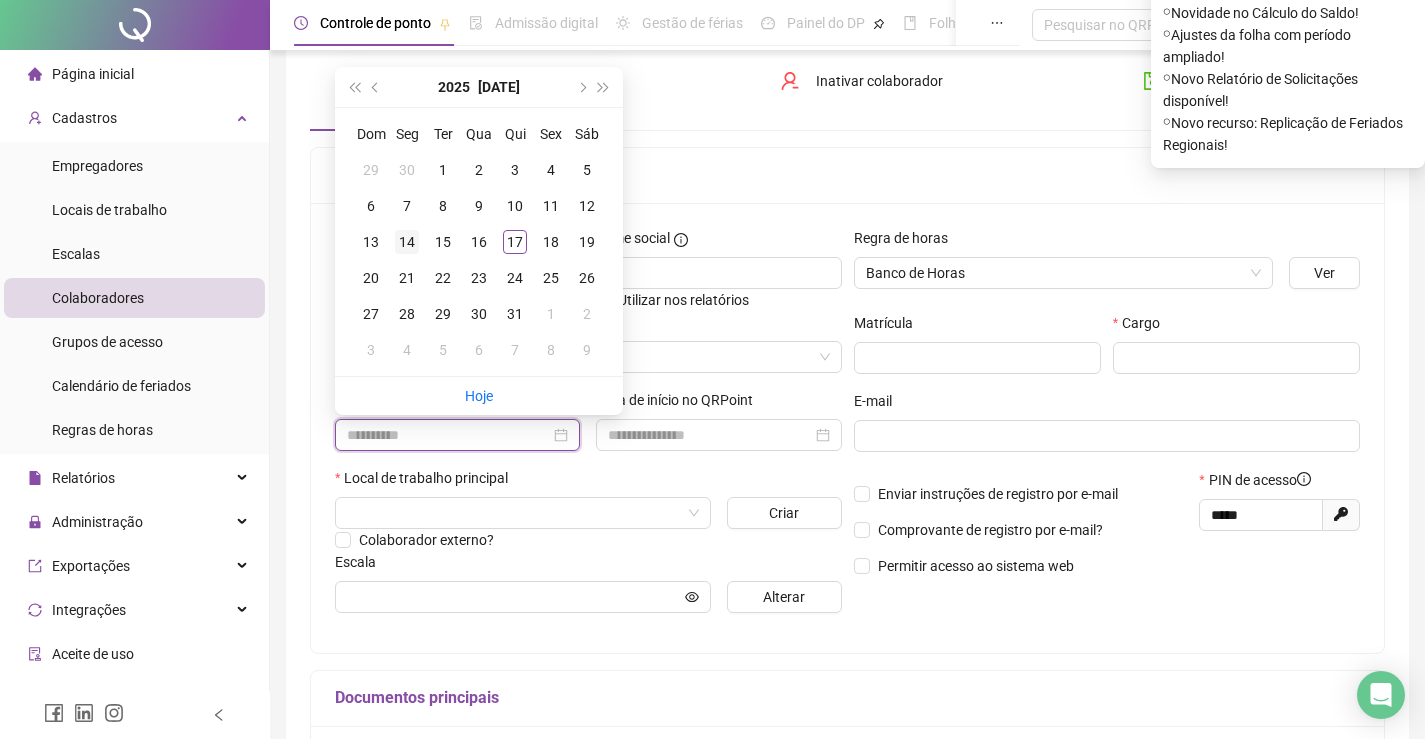 type on "**********" 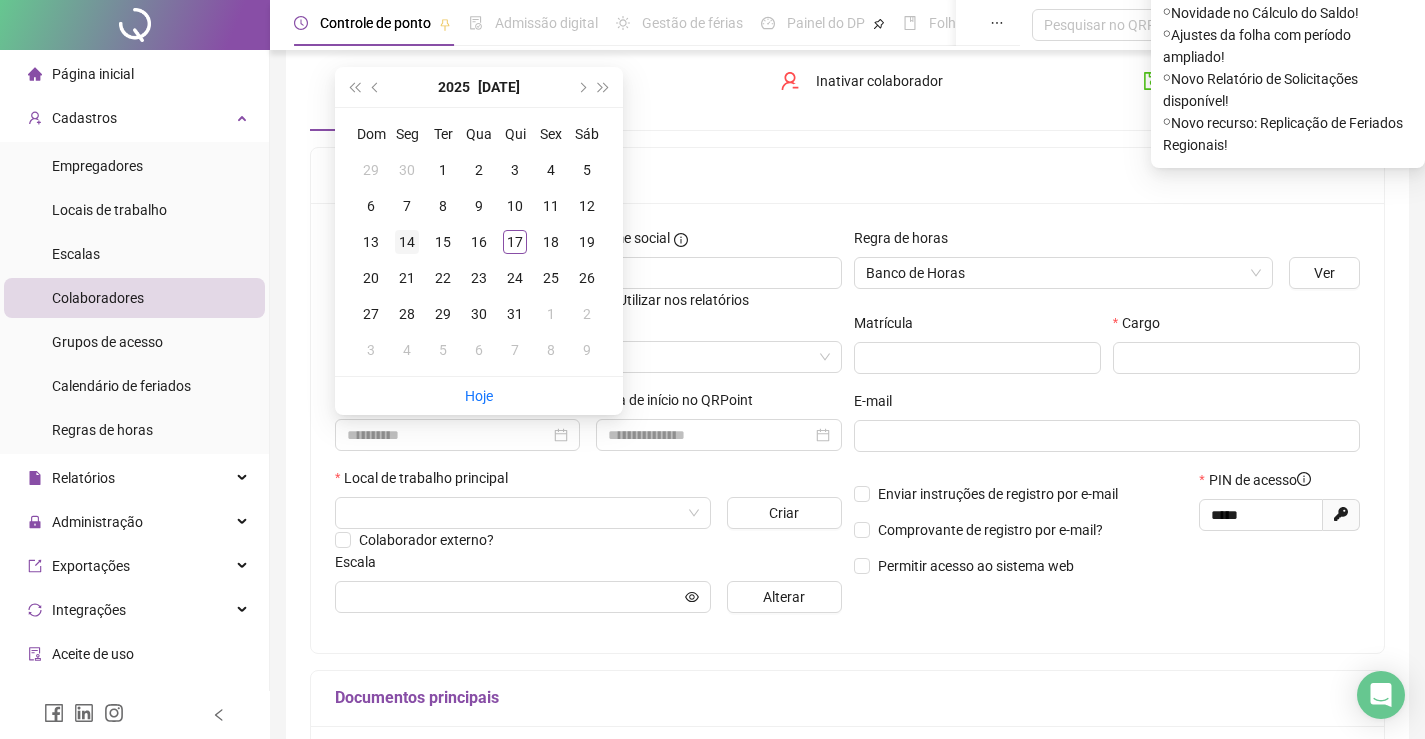 click on "14" at bounding box center (407, 242) 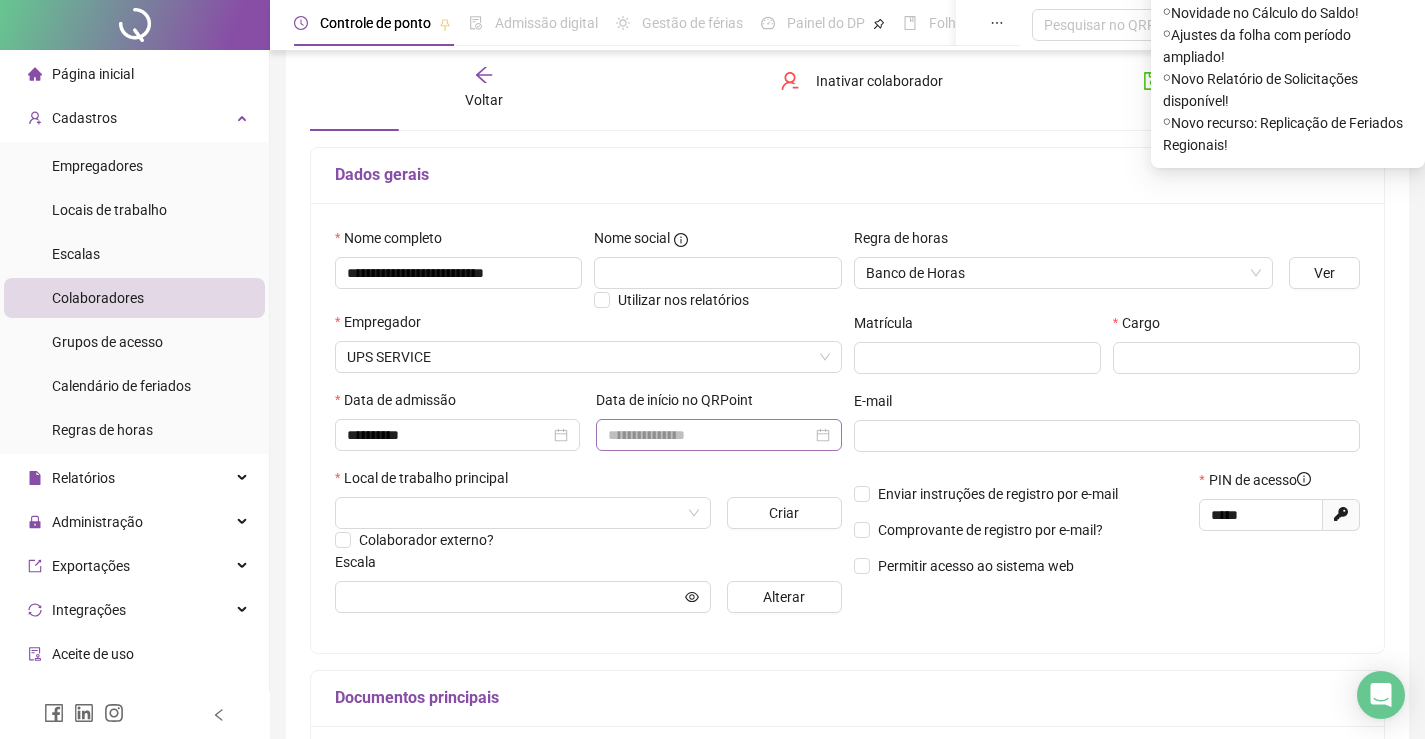 click at bounding box center [718, 435] 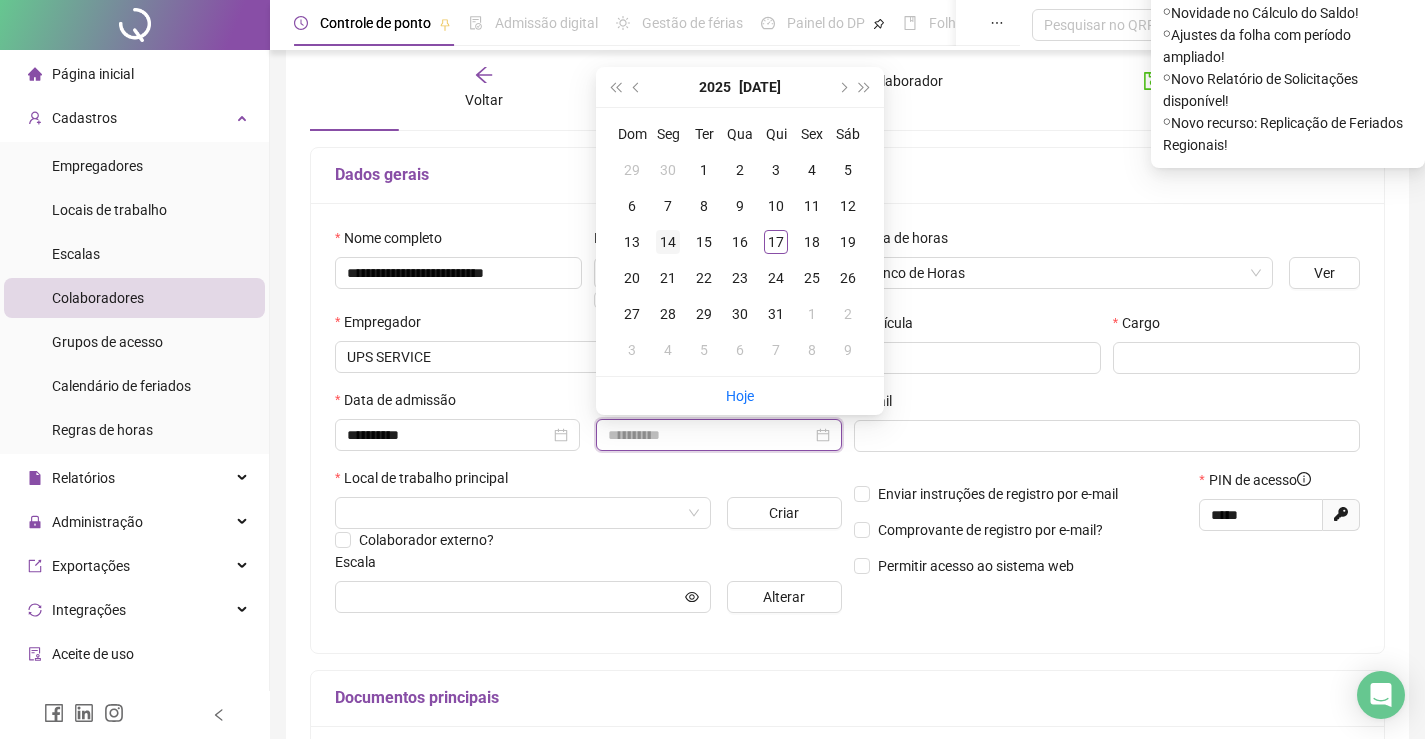 type on "**********" 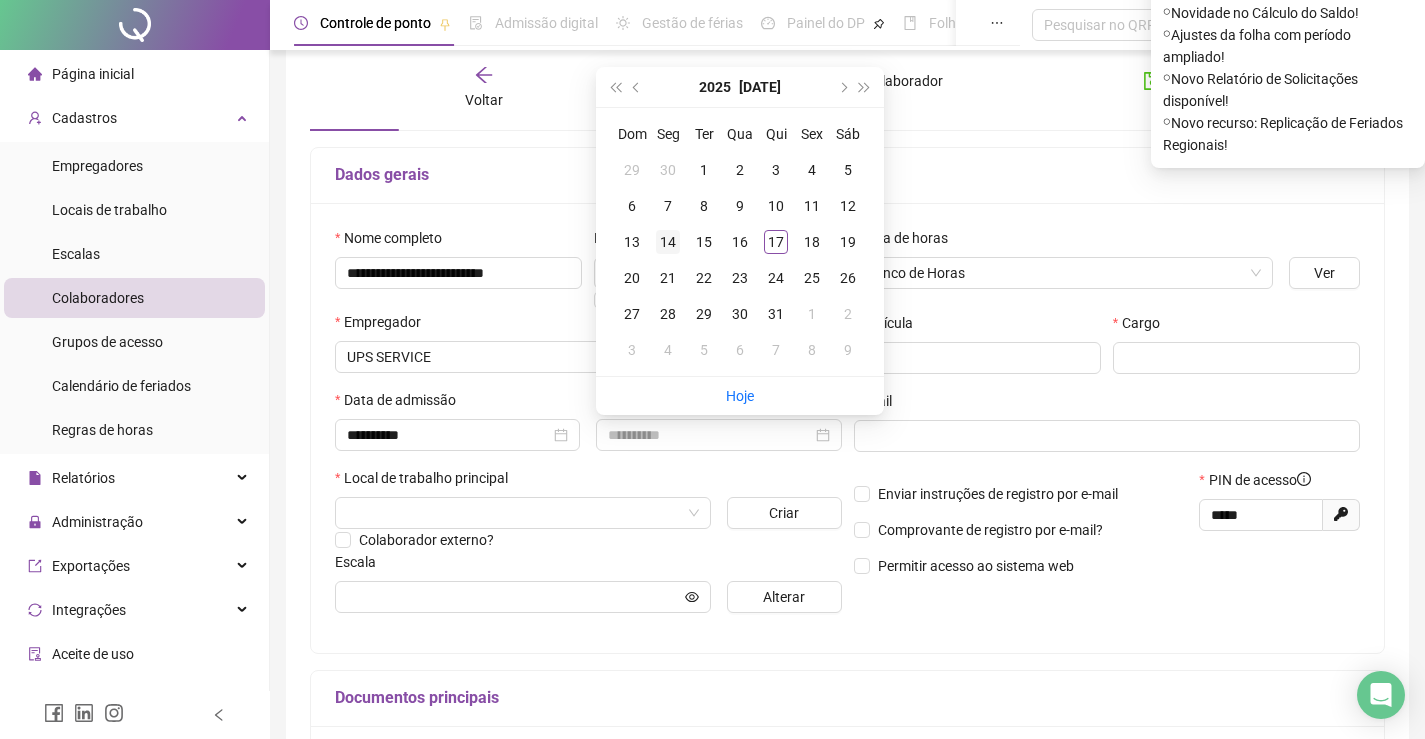 click on "14" at bounding box center (668, 242) 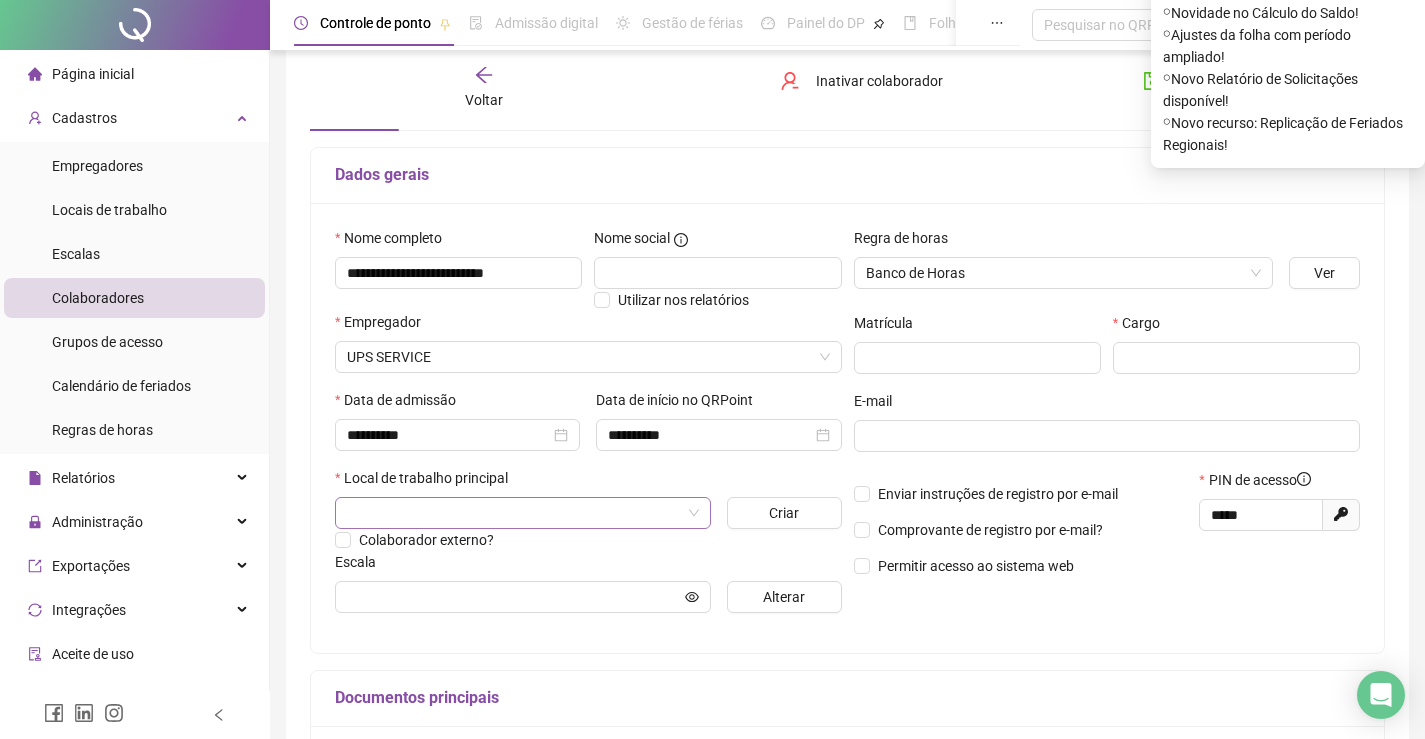 click at bounding box center (517, 513) 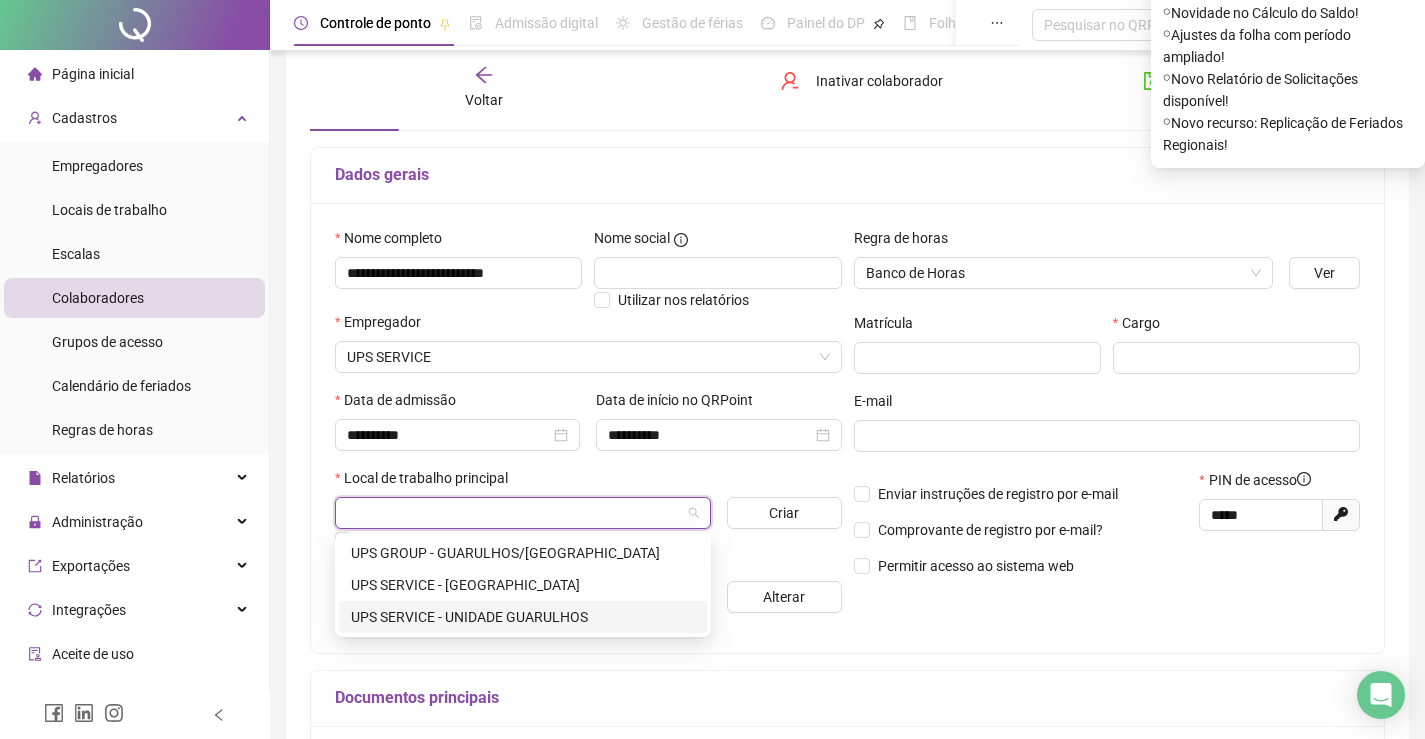 click on "UPS SERVICE - UNIDADE GUARULHOS" at bounding box center (523, 617) 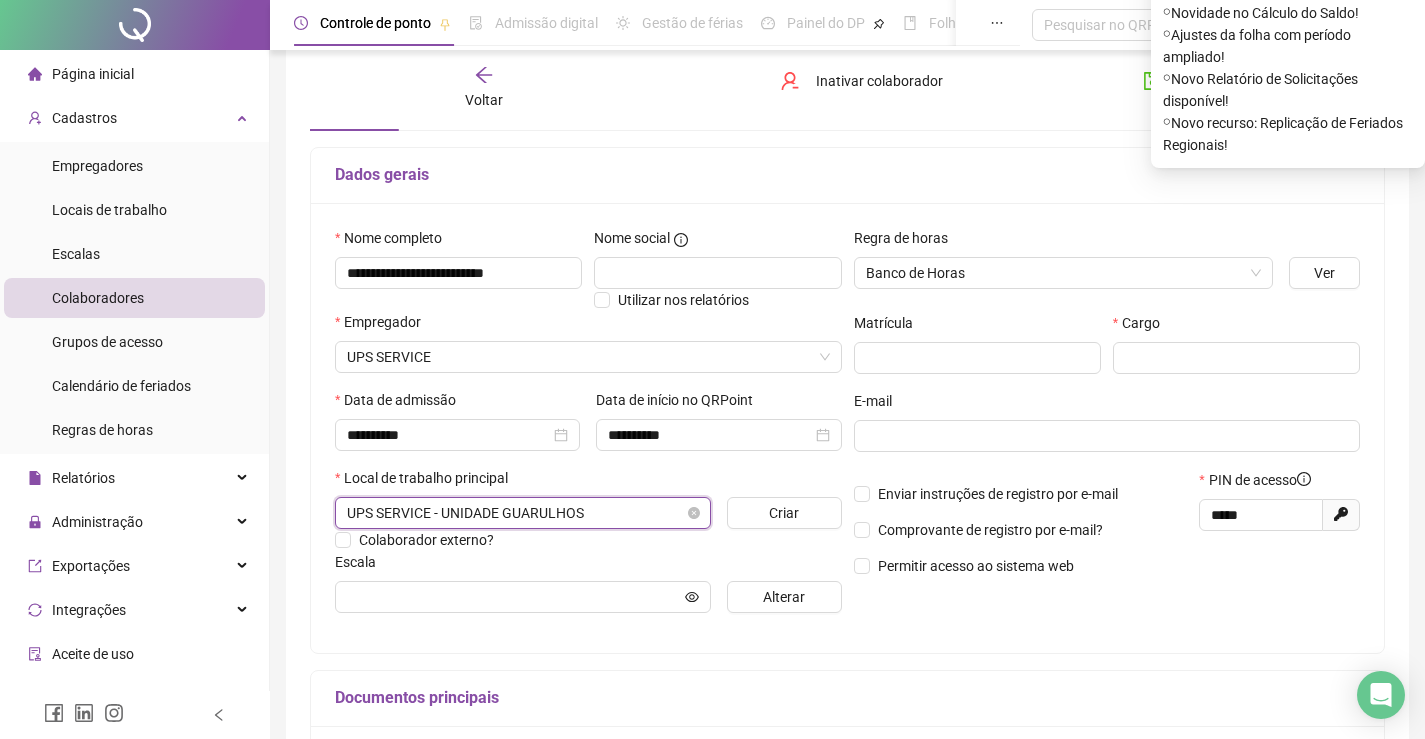 scroll, scrollTop: 200, scrollLeft: 0, axis: vertical 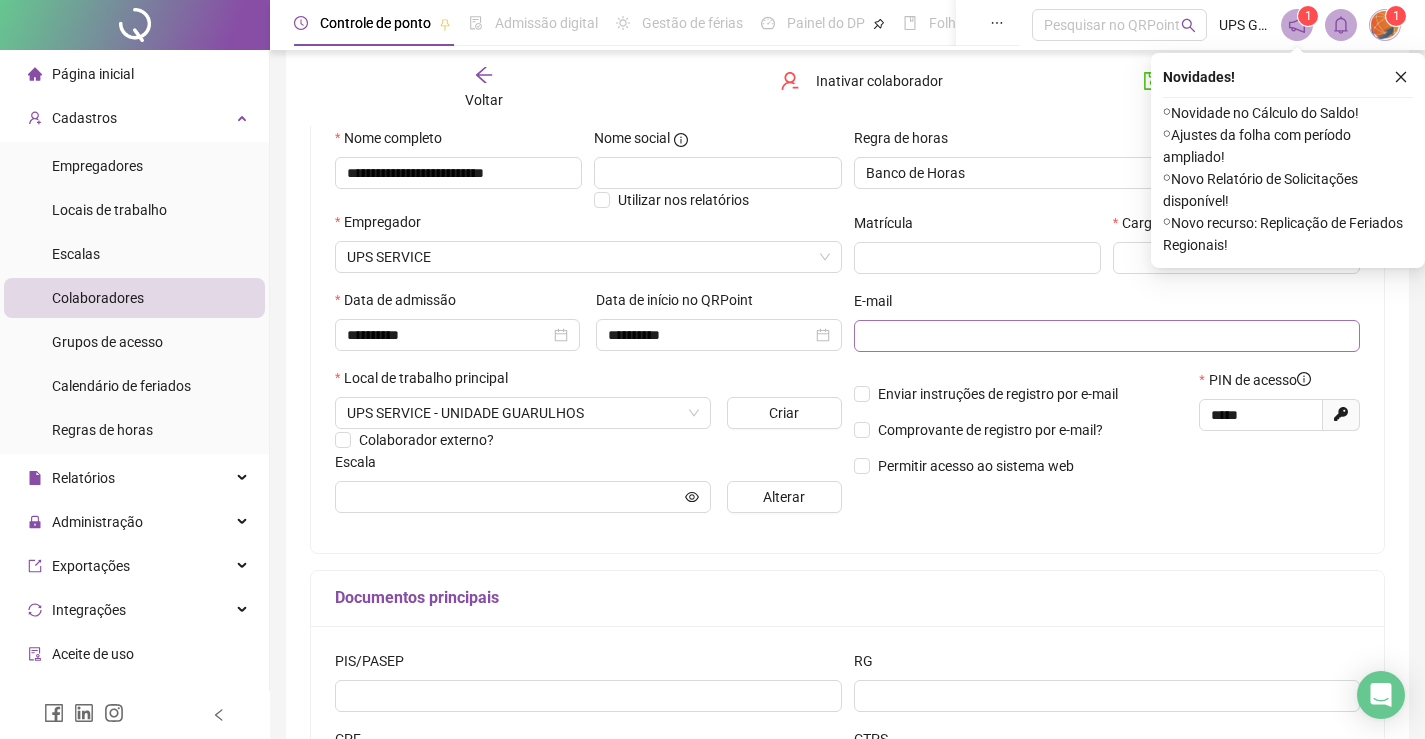 click at bounding box center (1107, 336) 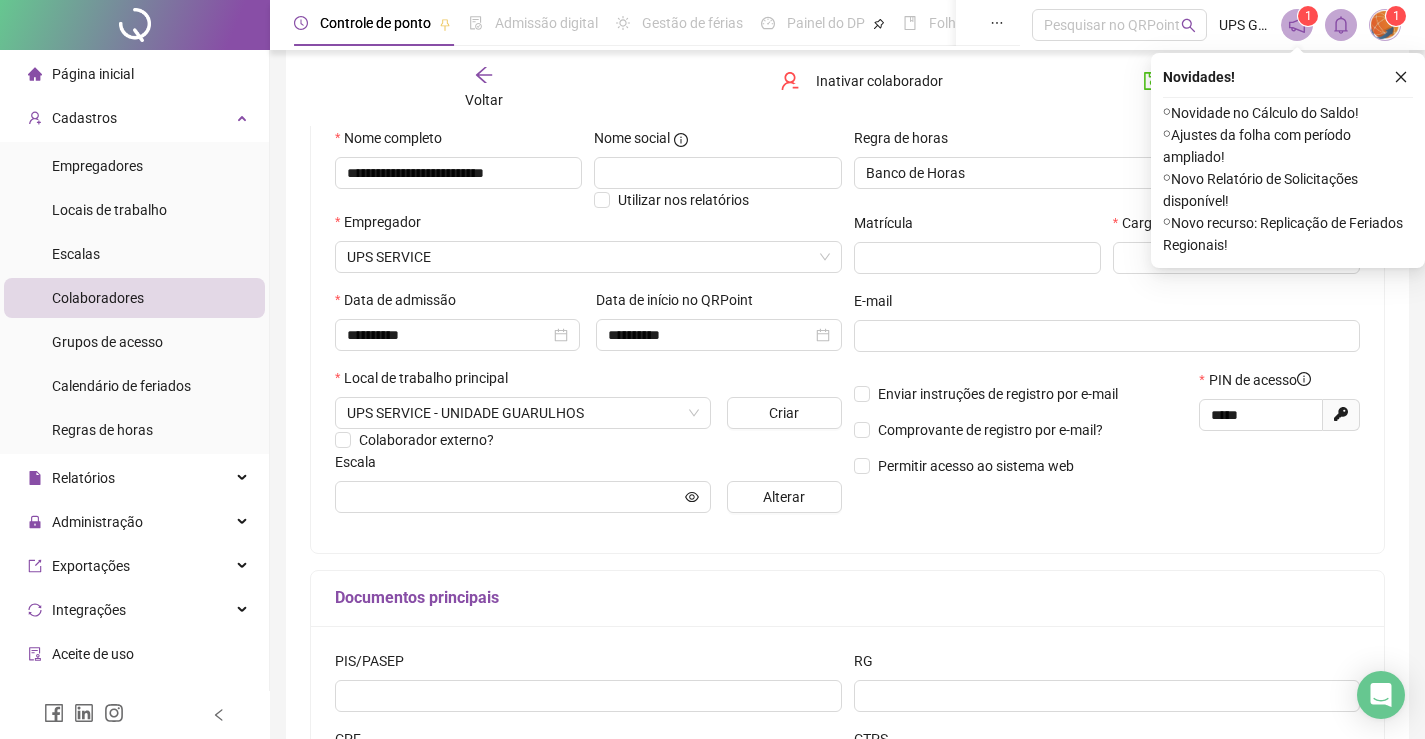 click on "Documentos principais" at bounding box center (847, 599) 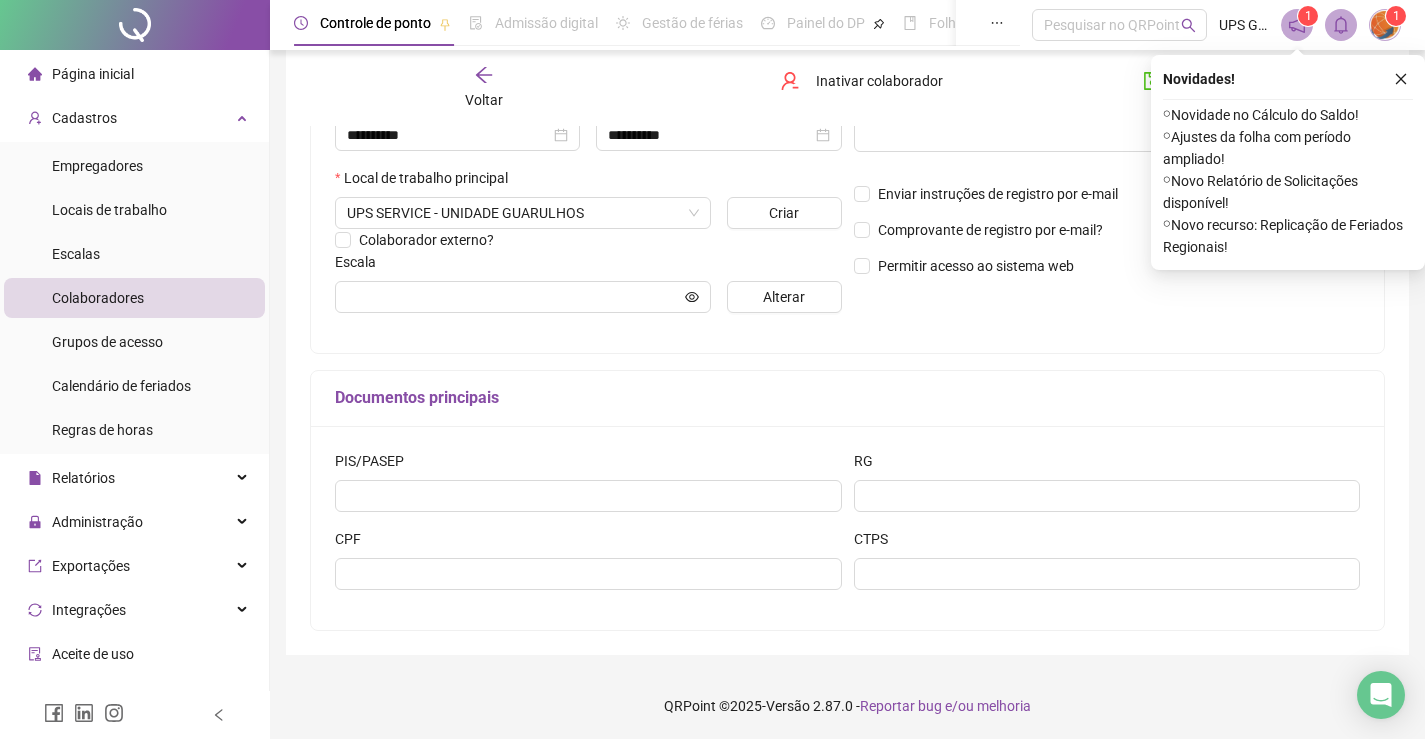 scroll, scrollTop: 402, scrollLeft: 0, axis: vertical 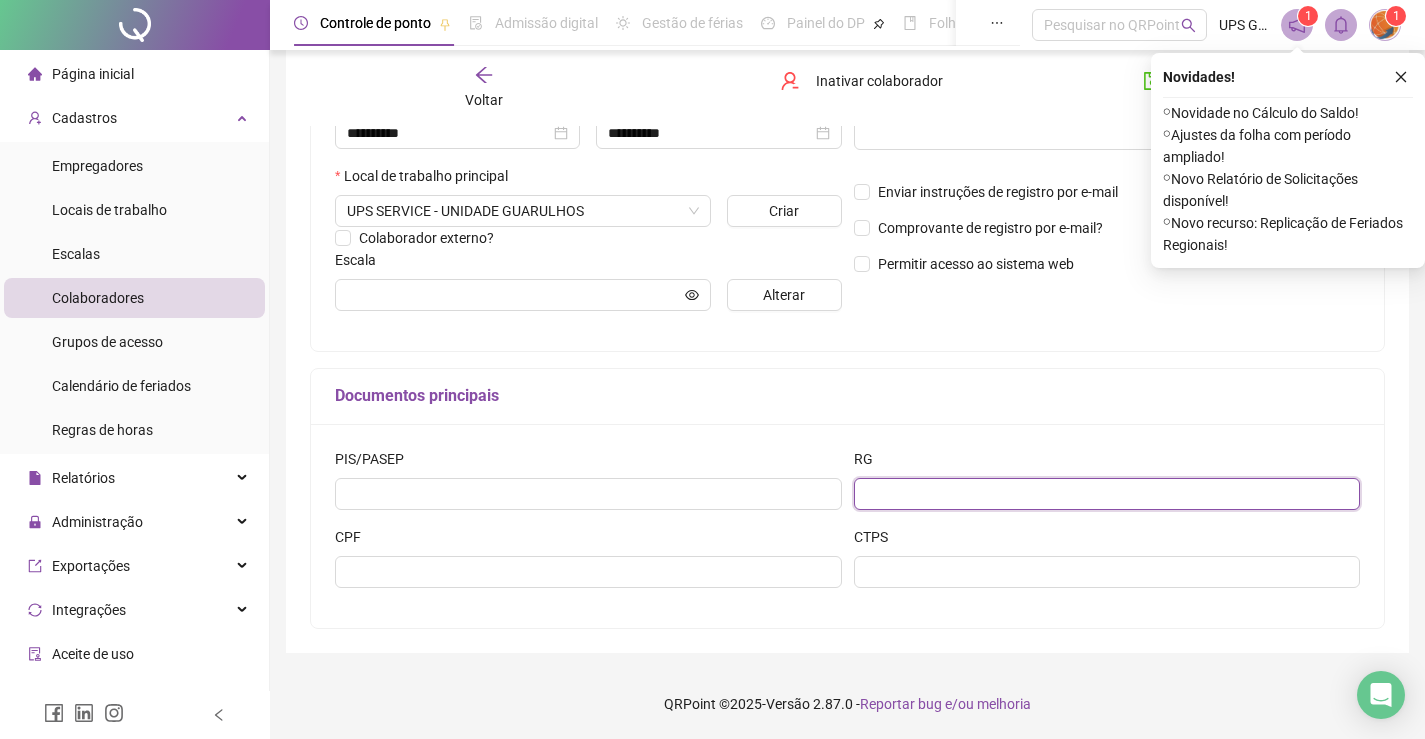 click at bounding box center [1107, 494] 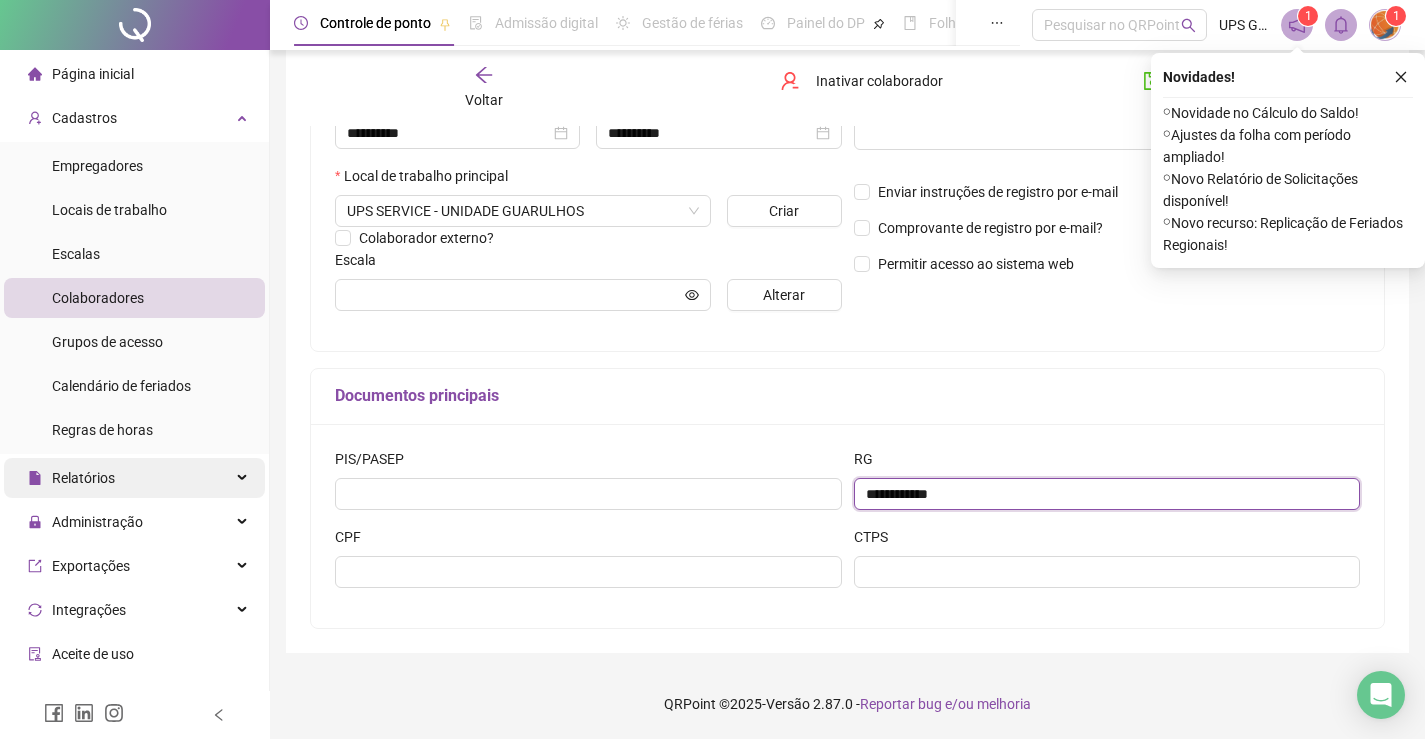 type on "**********" 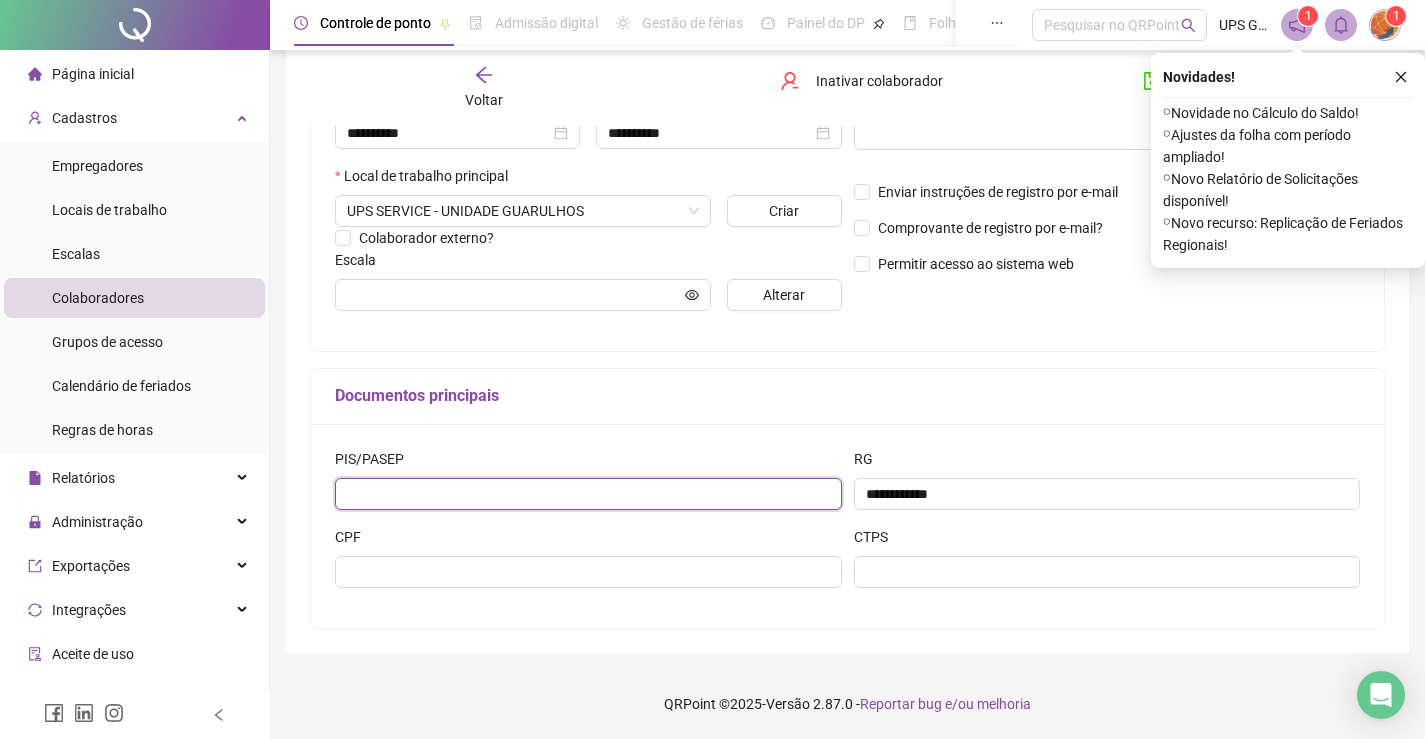 click at bounding box center (588, 494) 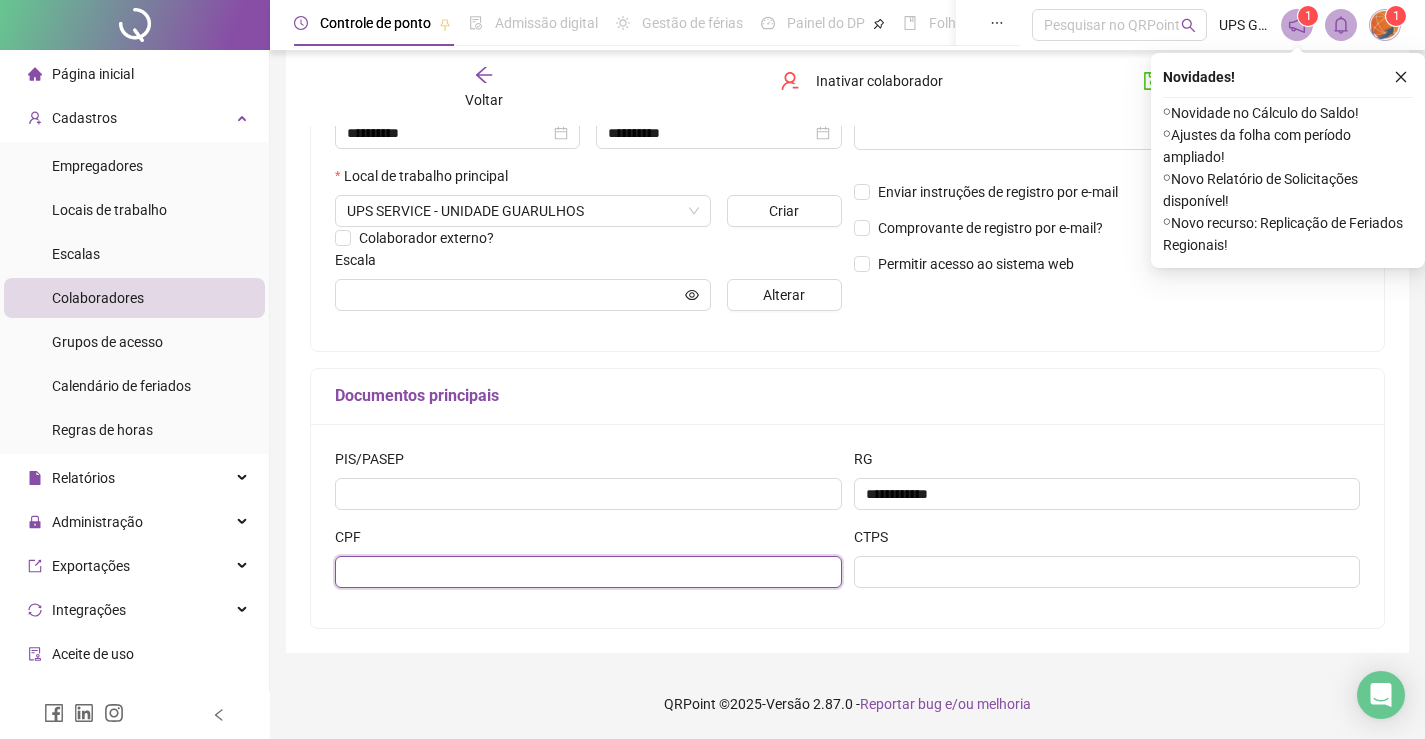 click at bounding box center (588, 572) 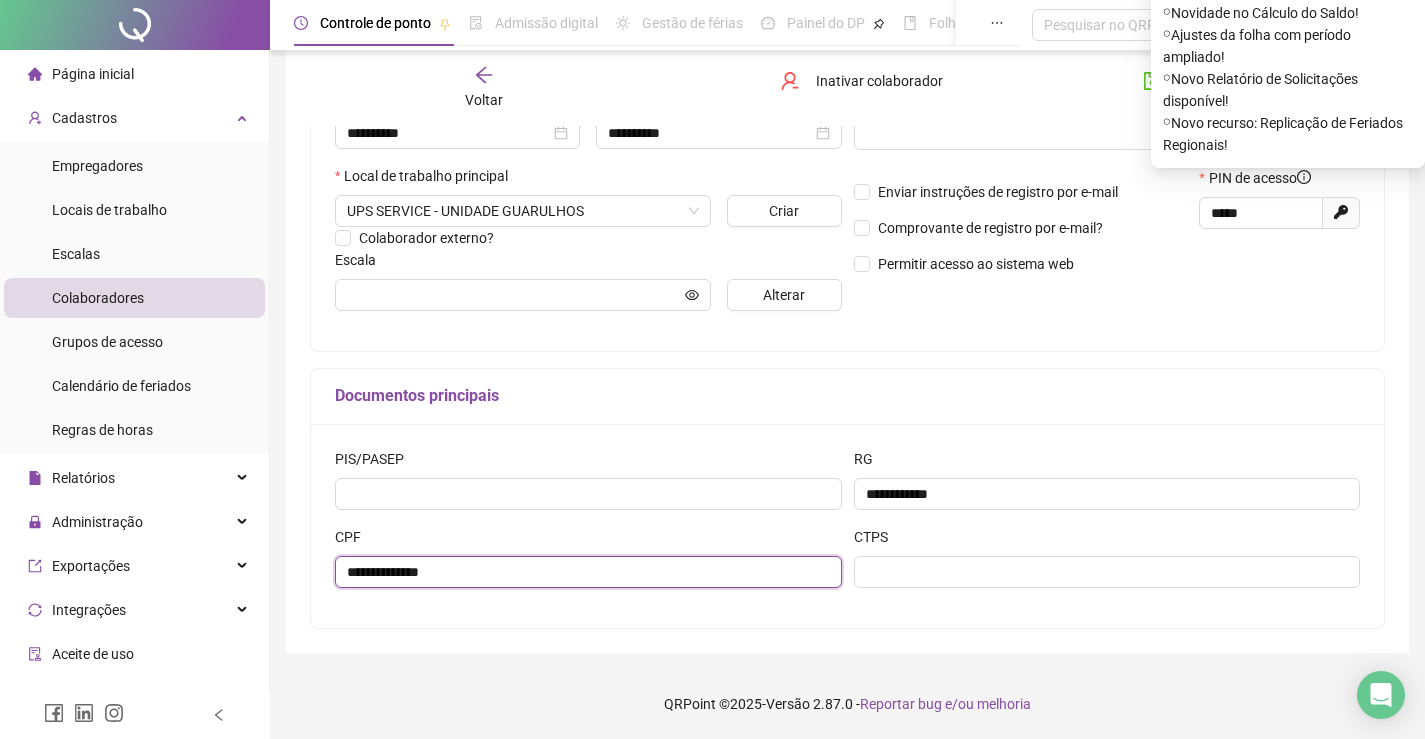 scroll, scrollTop: 302, scrollLeft: 0, axis: vertical 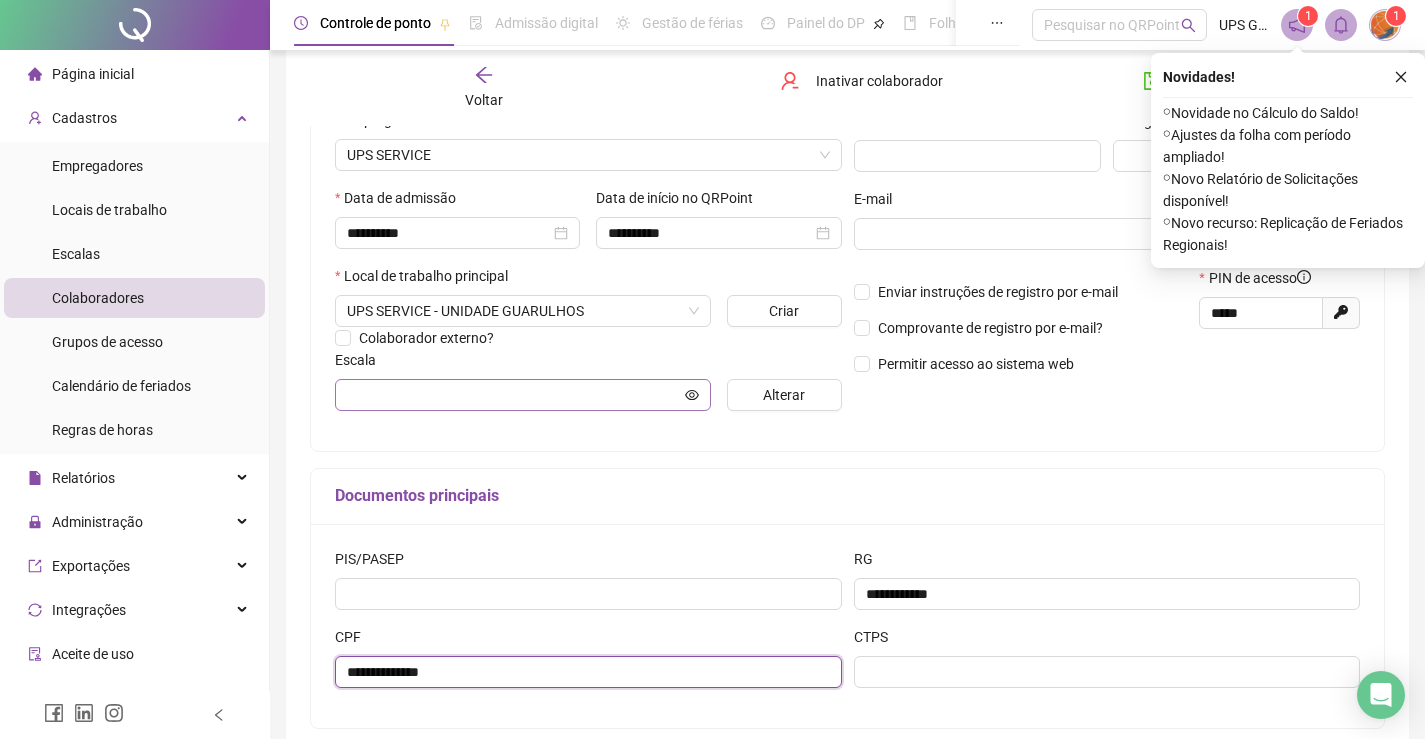 type on "**********" 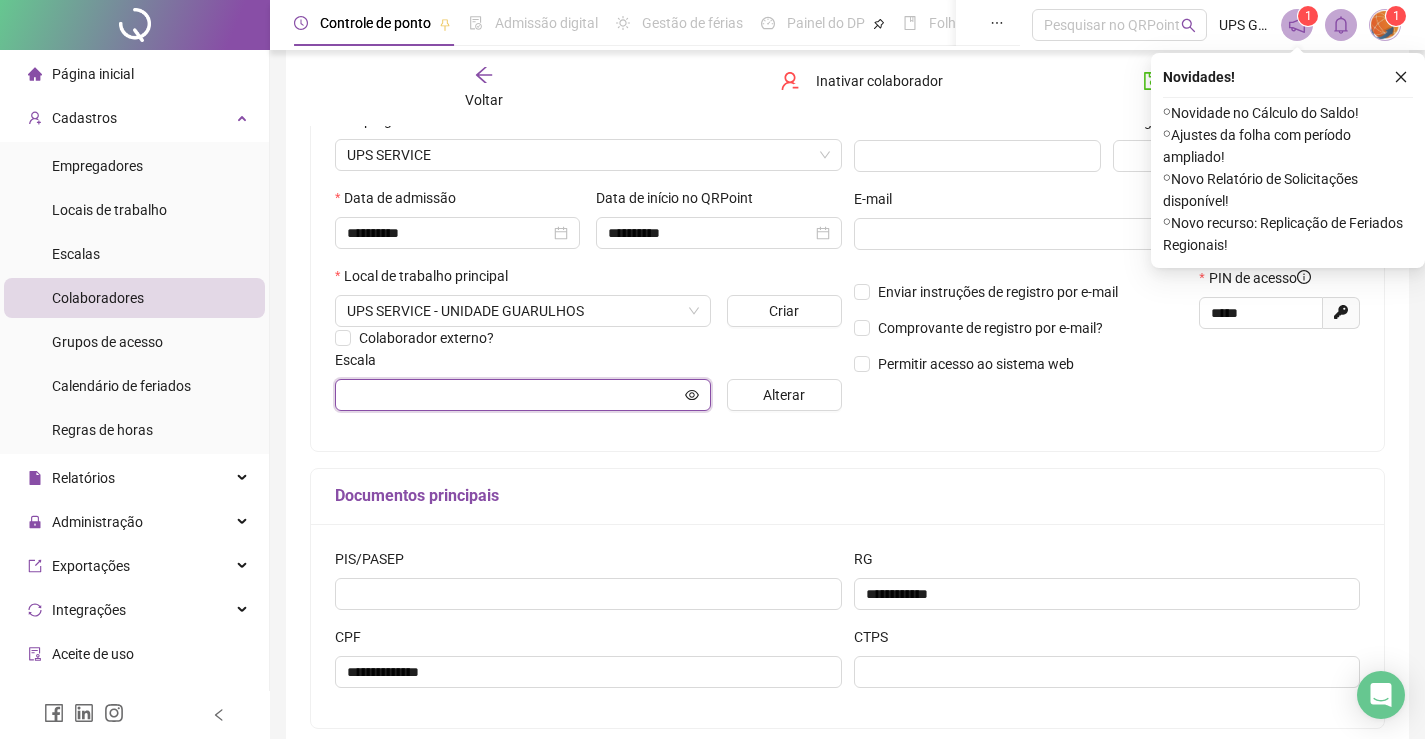 click at bounding box center [514, 395] 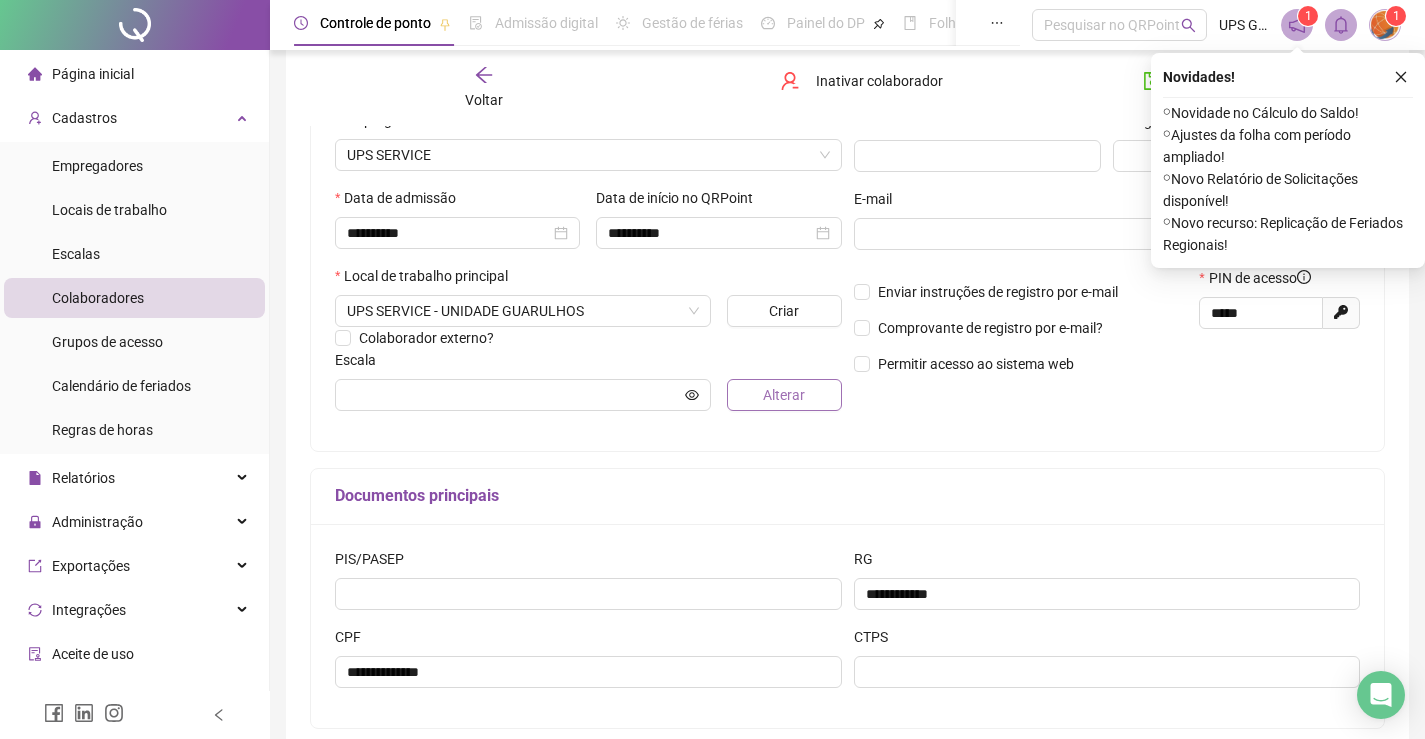 click on "Alterar" at bounding box center (784, 395) 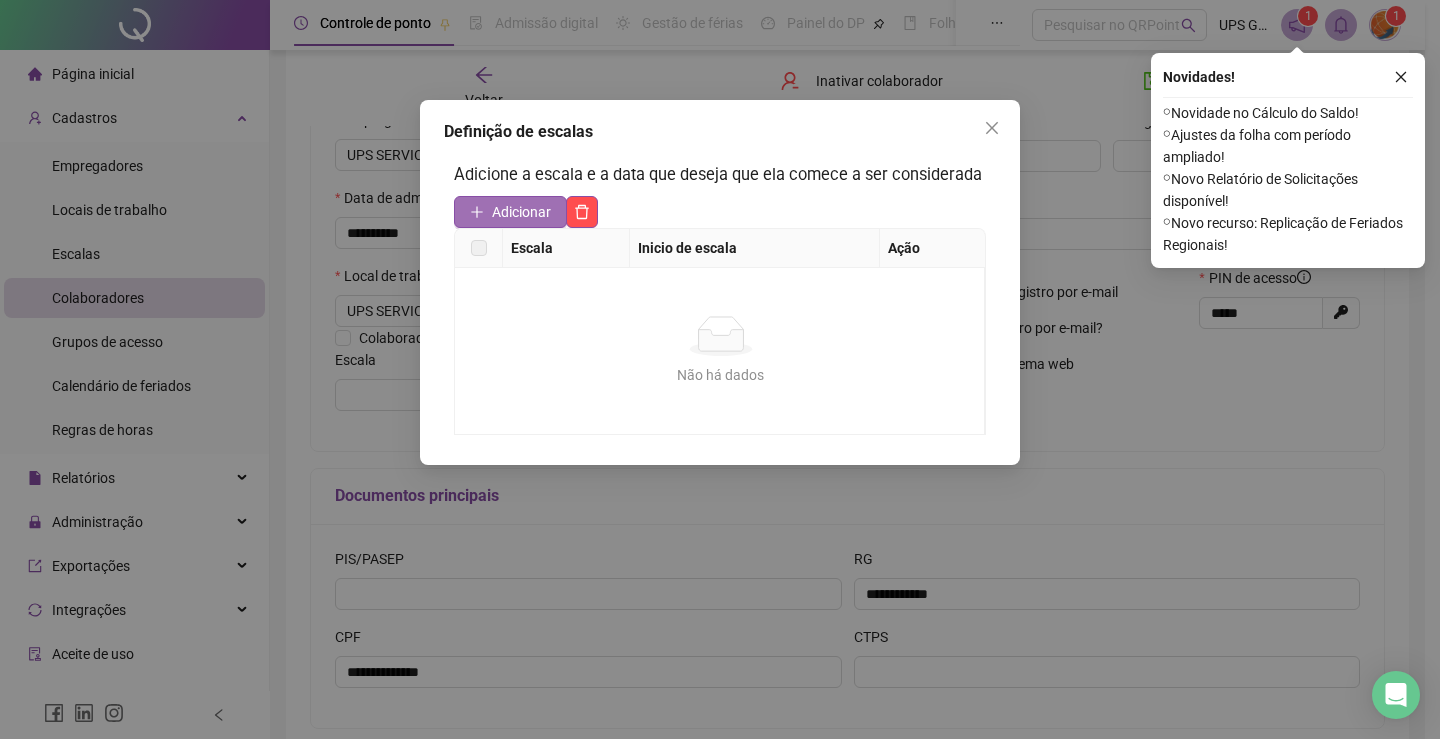 click on "Adicionar" at bounding box center (510, 212) 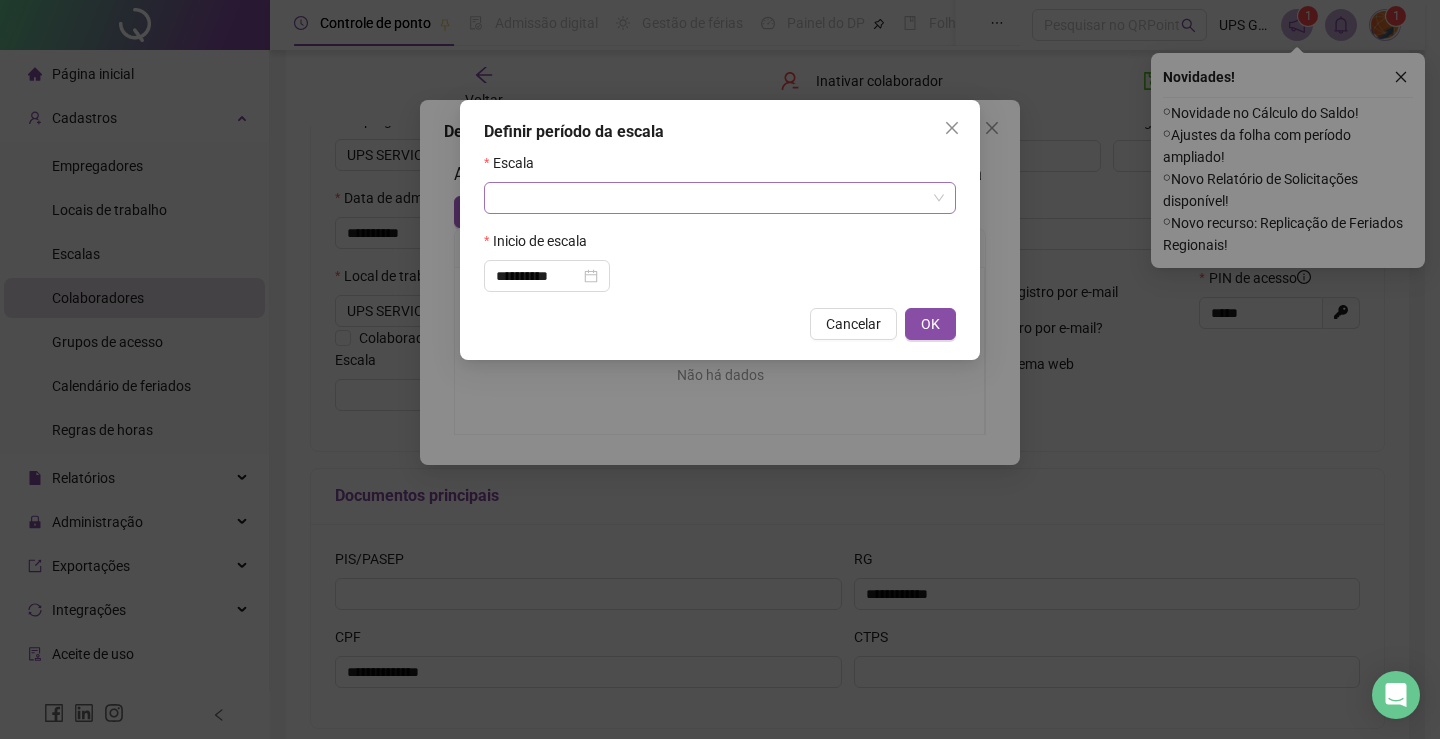 click at bounding box center [714, 198] 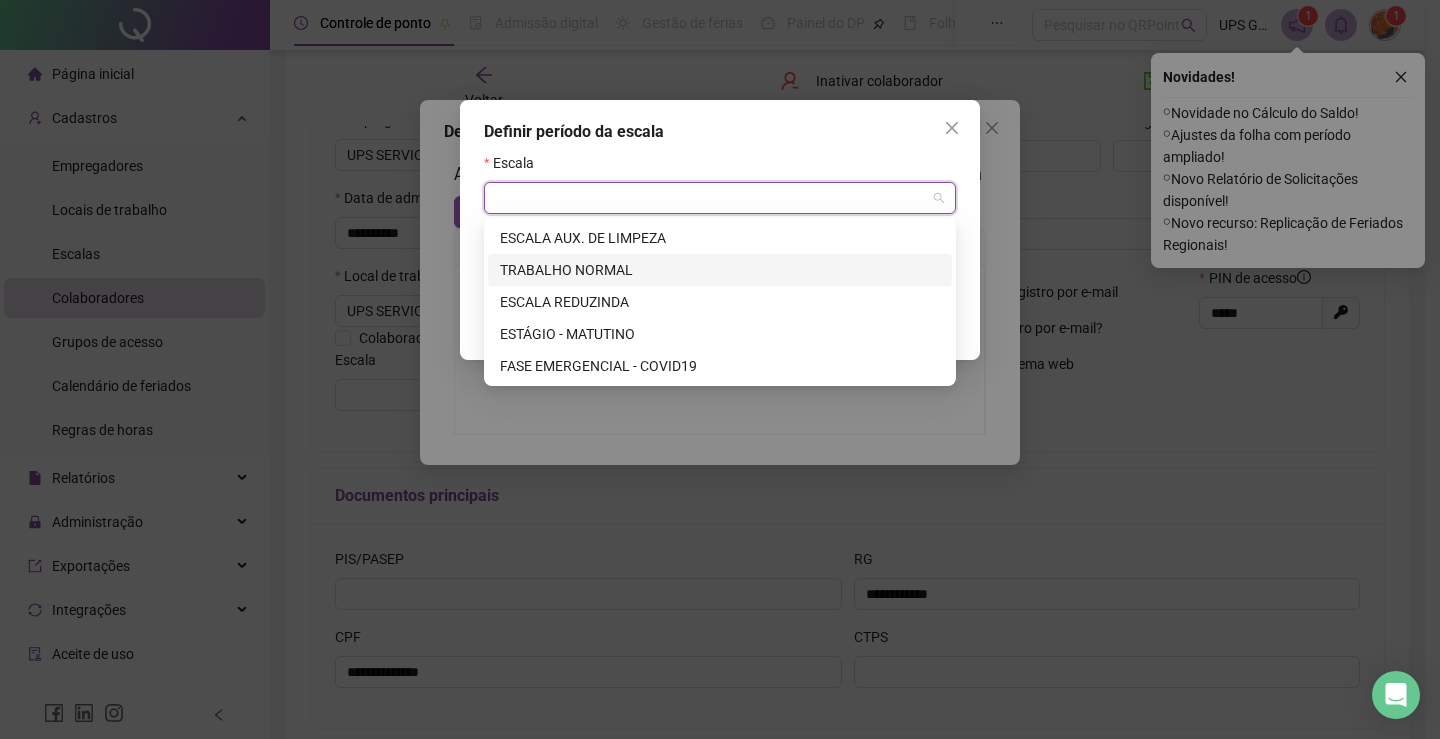 click on "TRABALHO NORMAL" at bounding box center [720, 270] 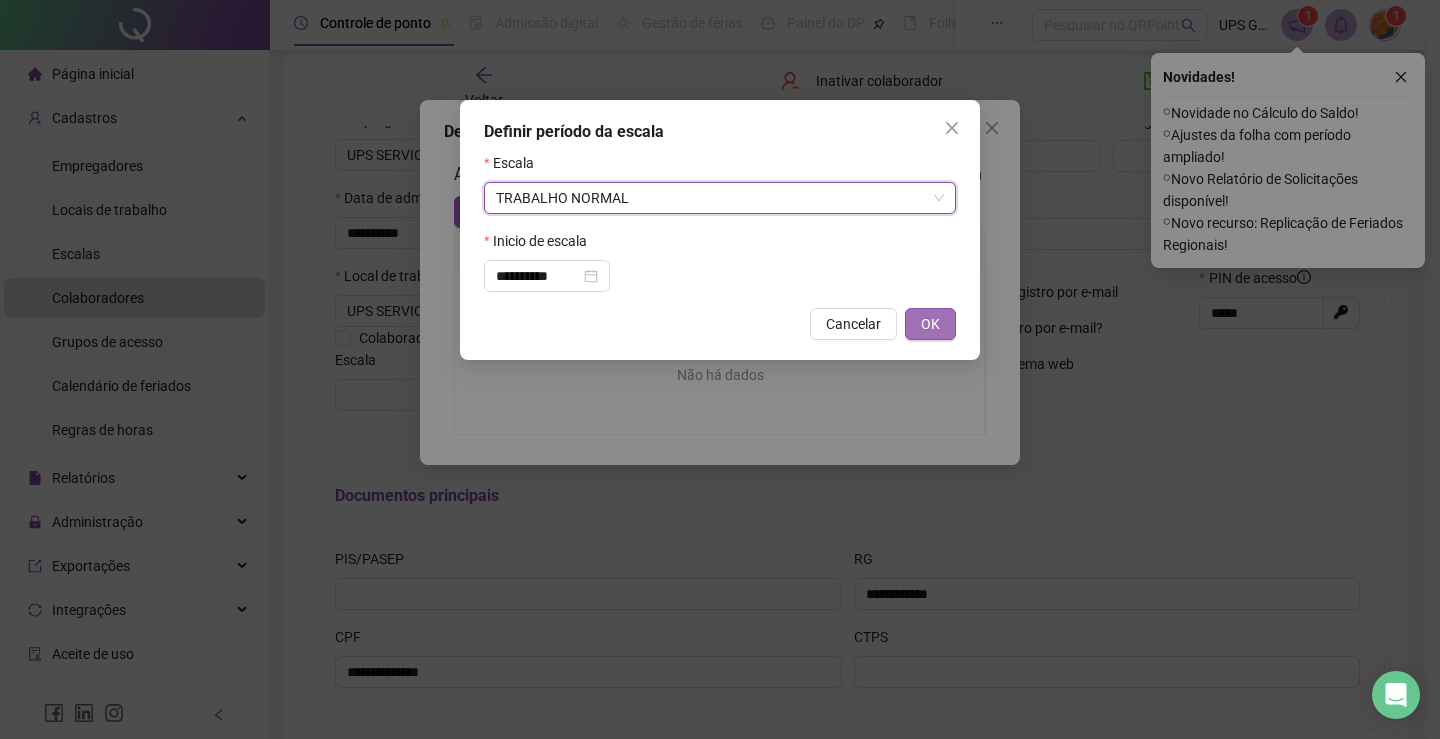 click on "OK" at bounding box center [930, 324] 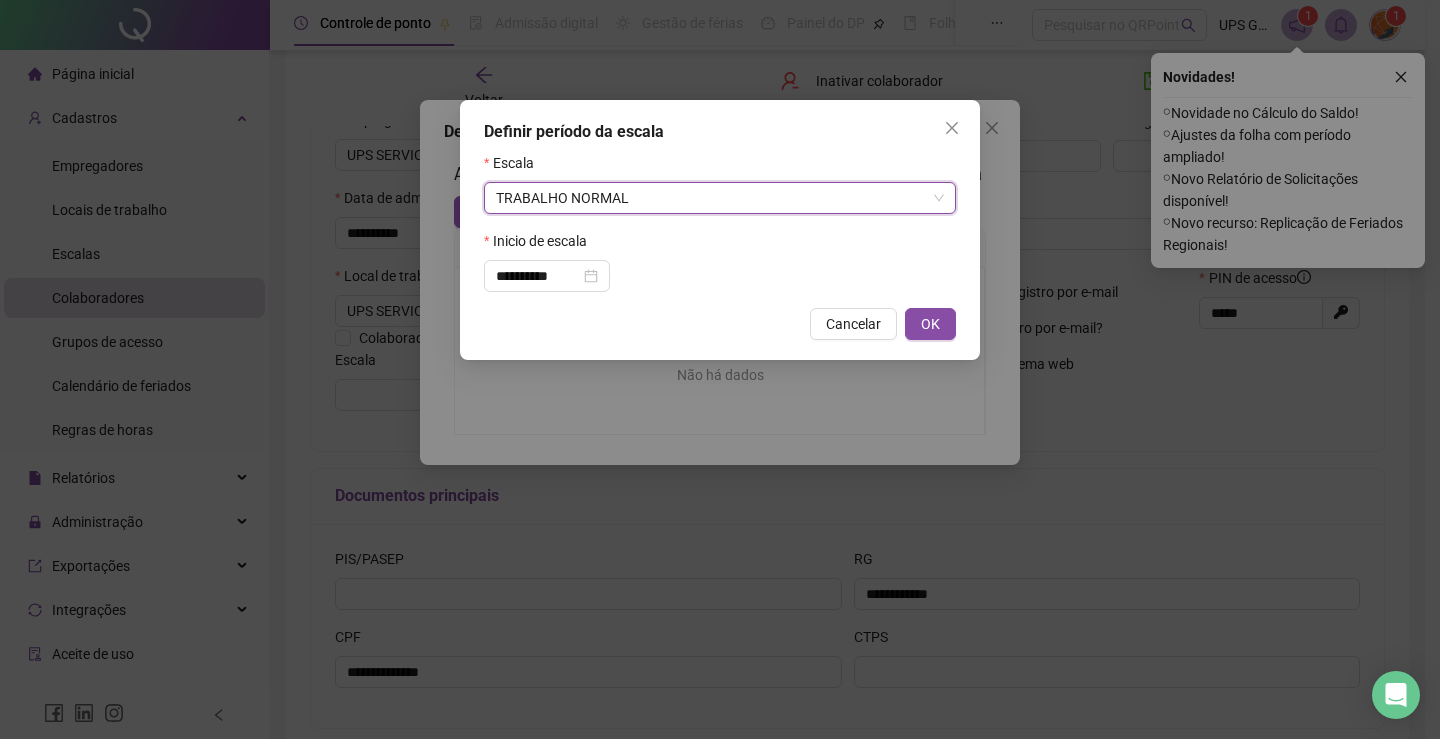 type on "**********" 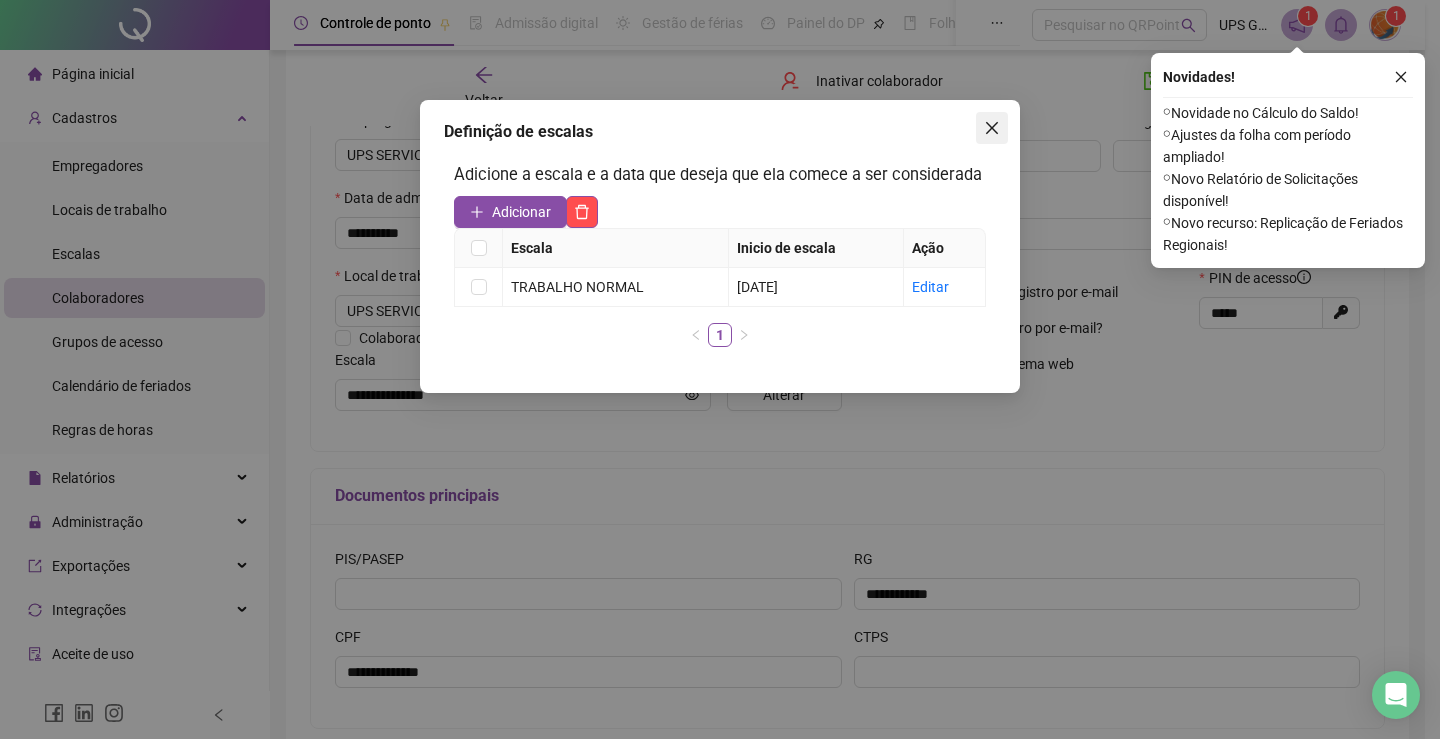 click 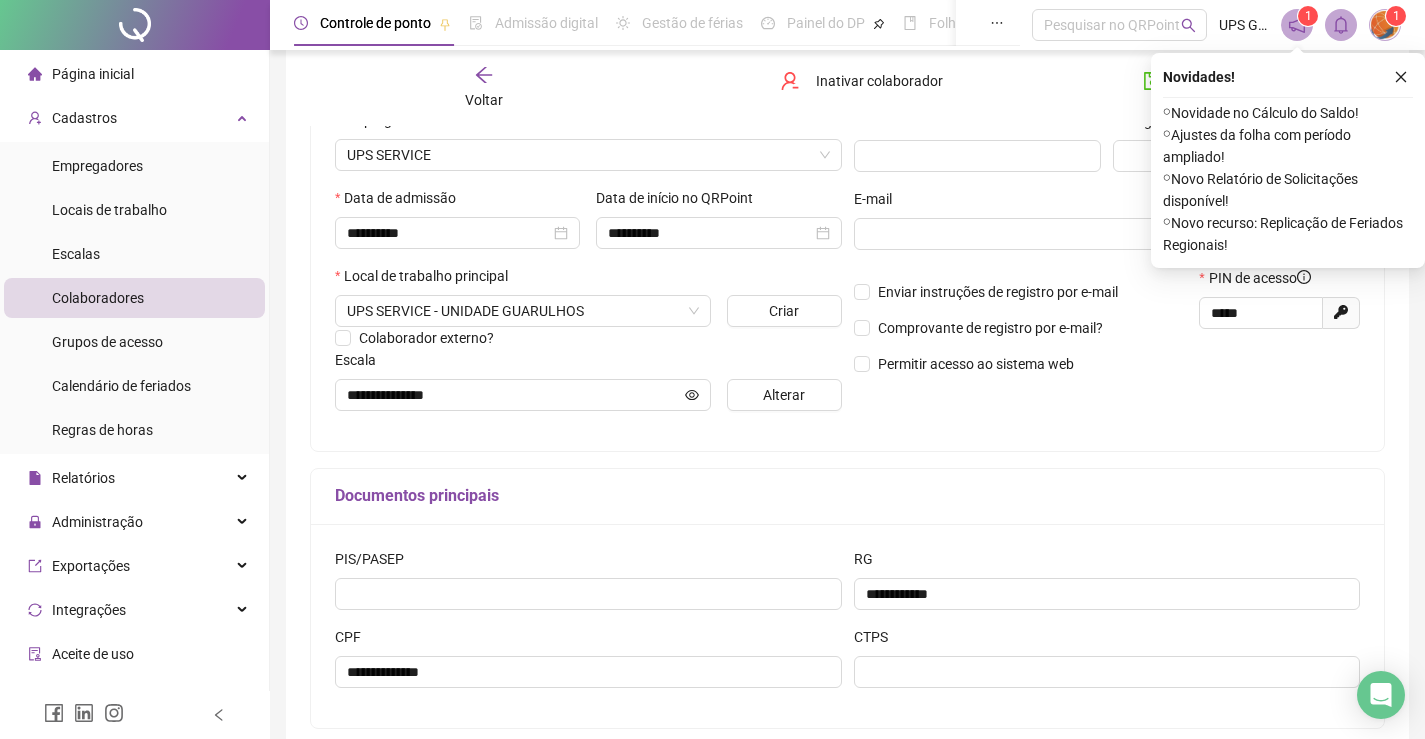 scroll, scrollTop: 402, scrollLeft: 0, axis: vertical 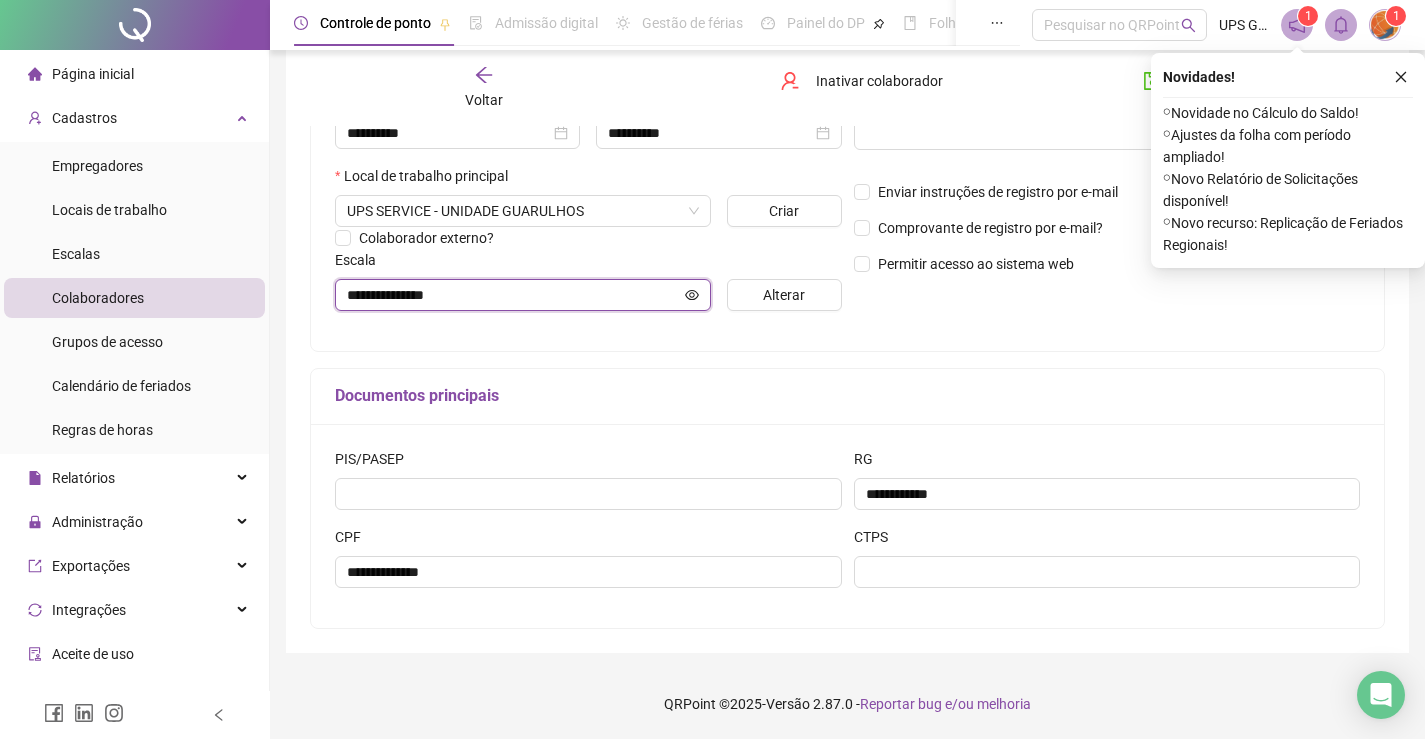 click 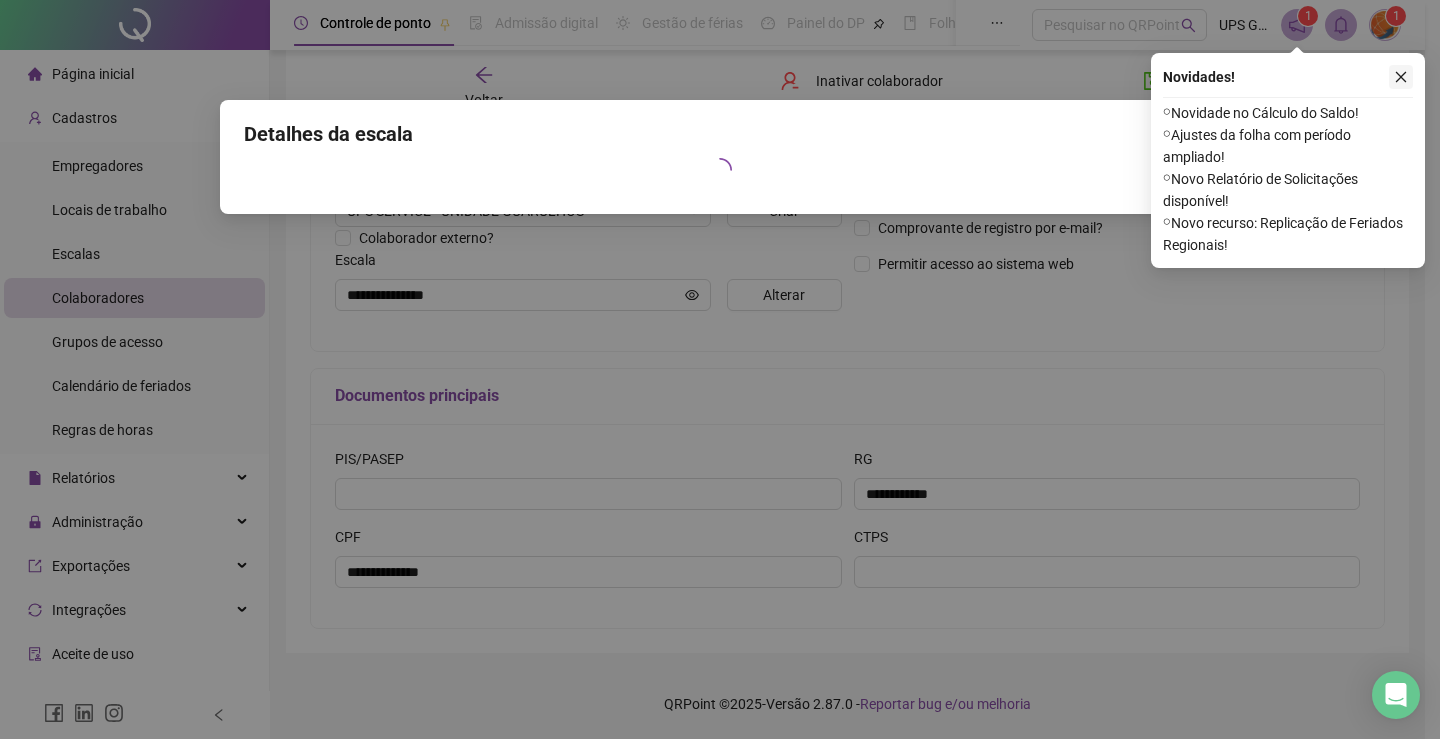 click 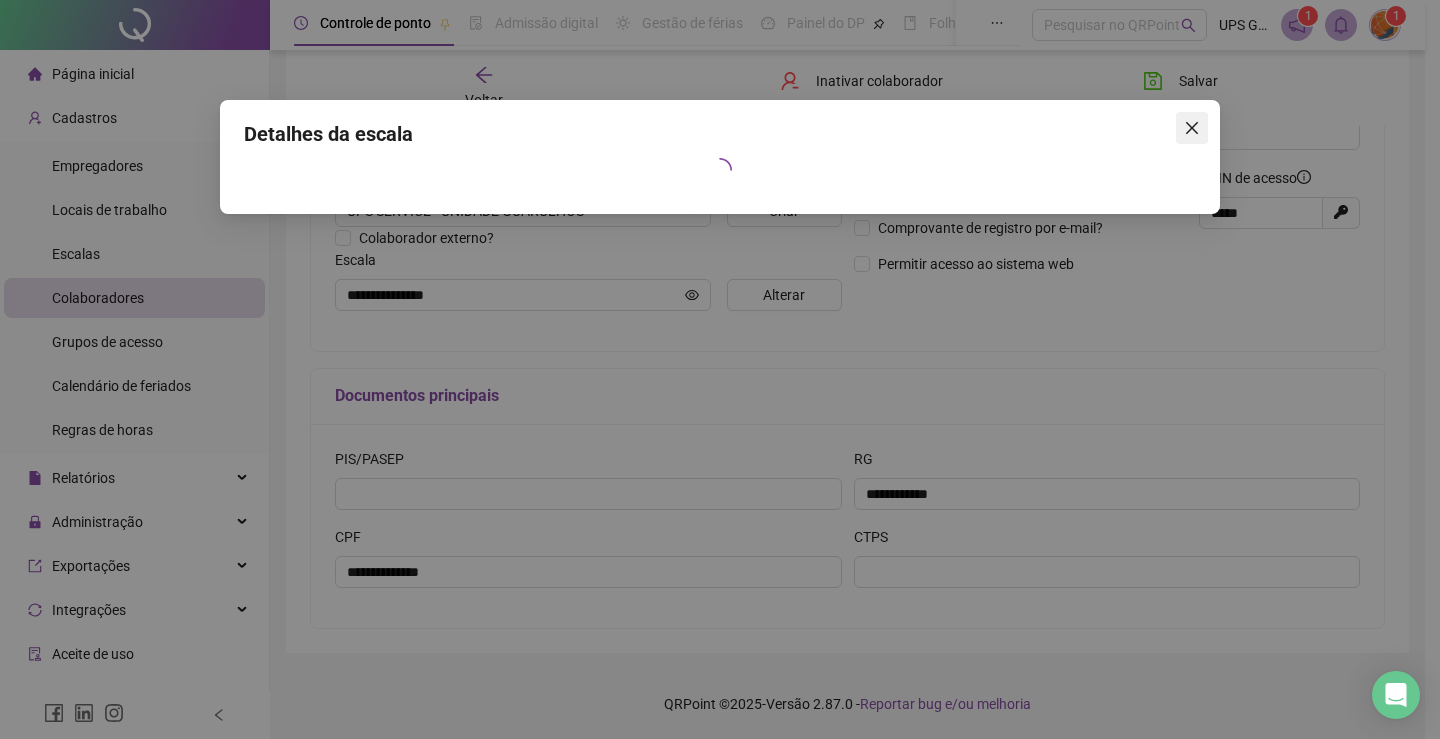 click 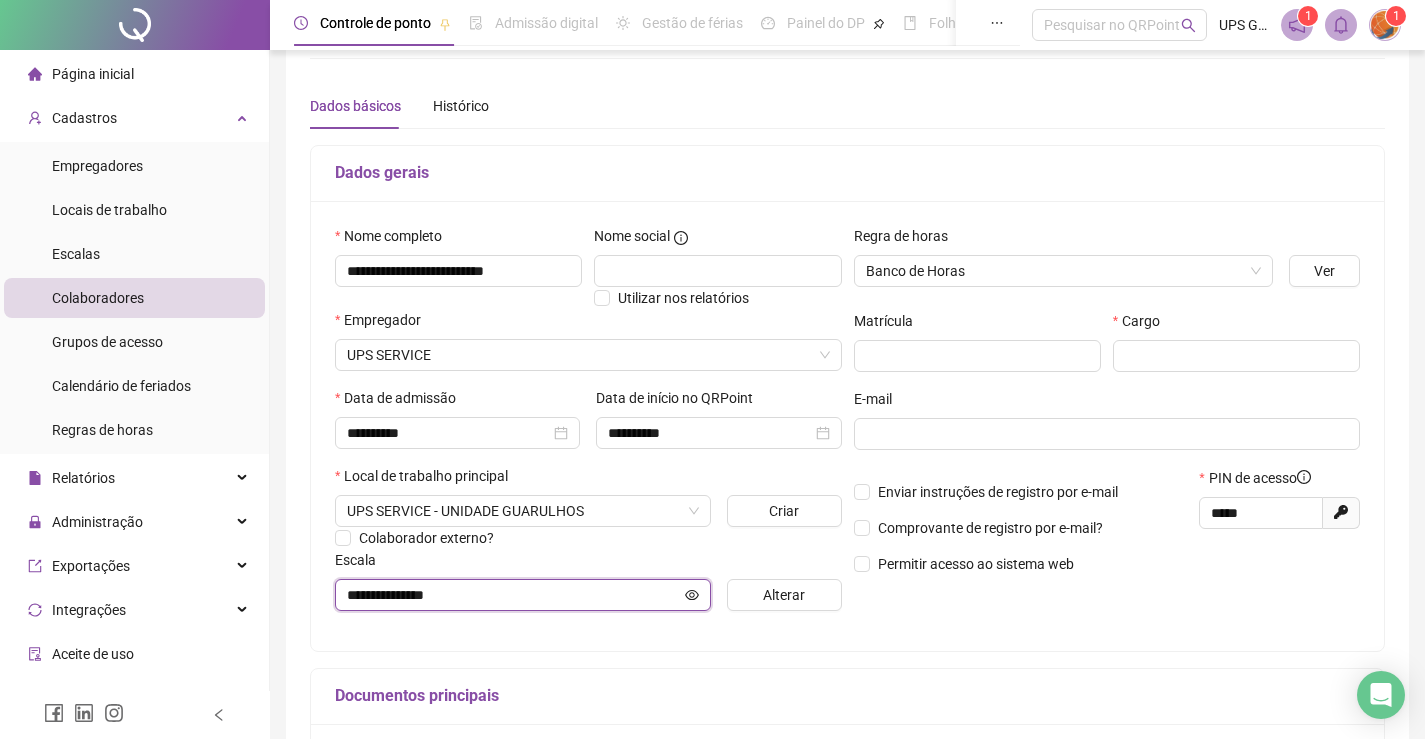 scroll, scrollTop: 0, scrollLeft: 0, axis: both 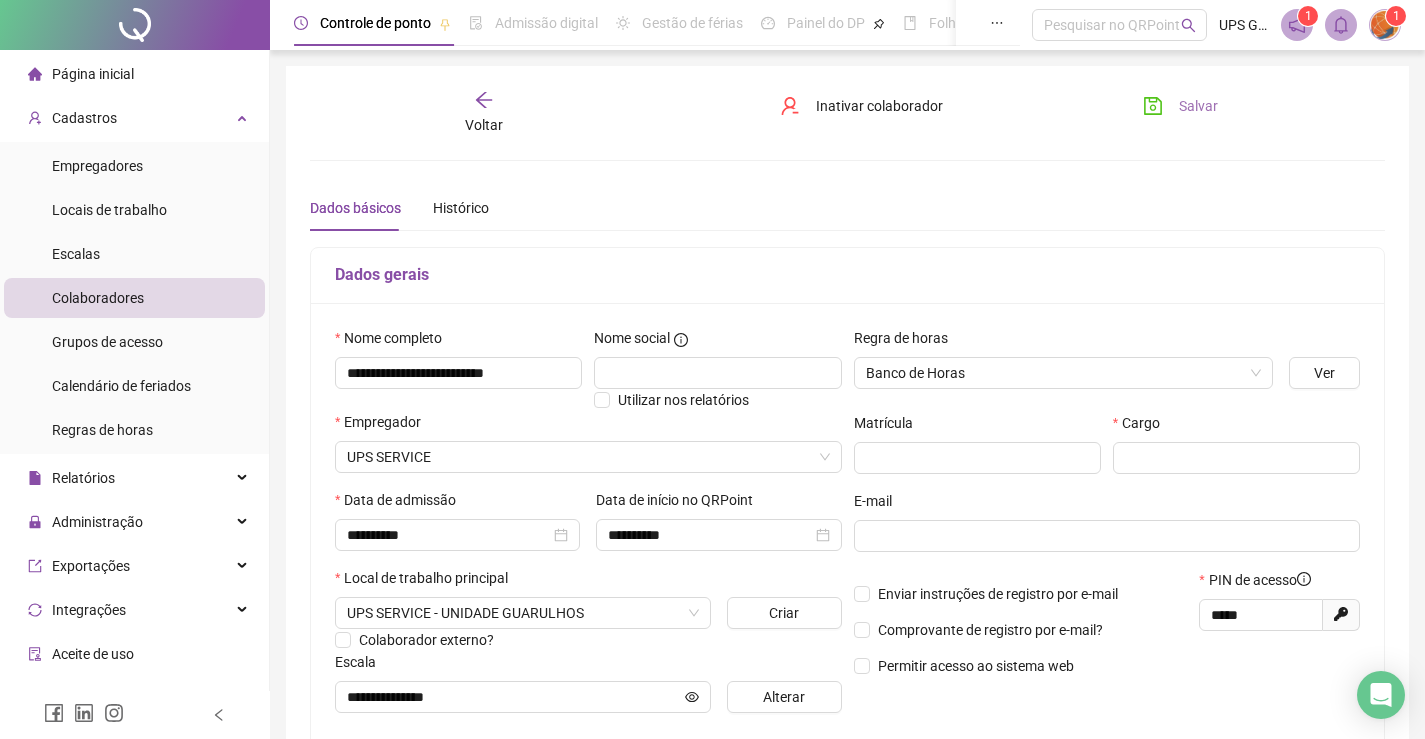 click on "Salvar" at bounding box center [1198, 106] 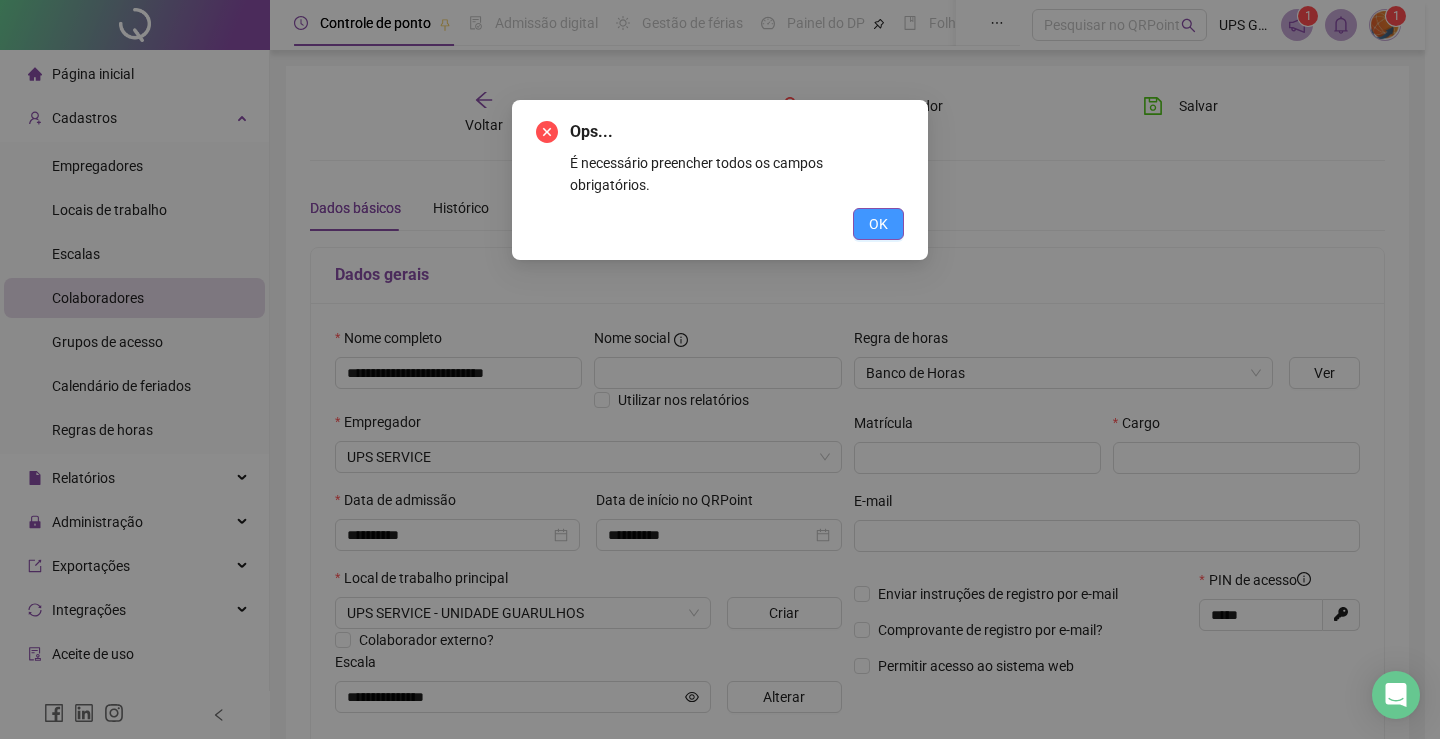 click on "OK" at bounding box center [878, 224] 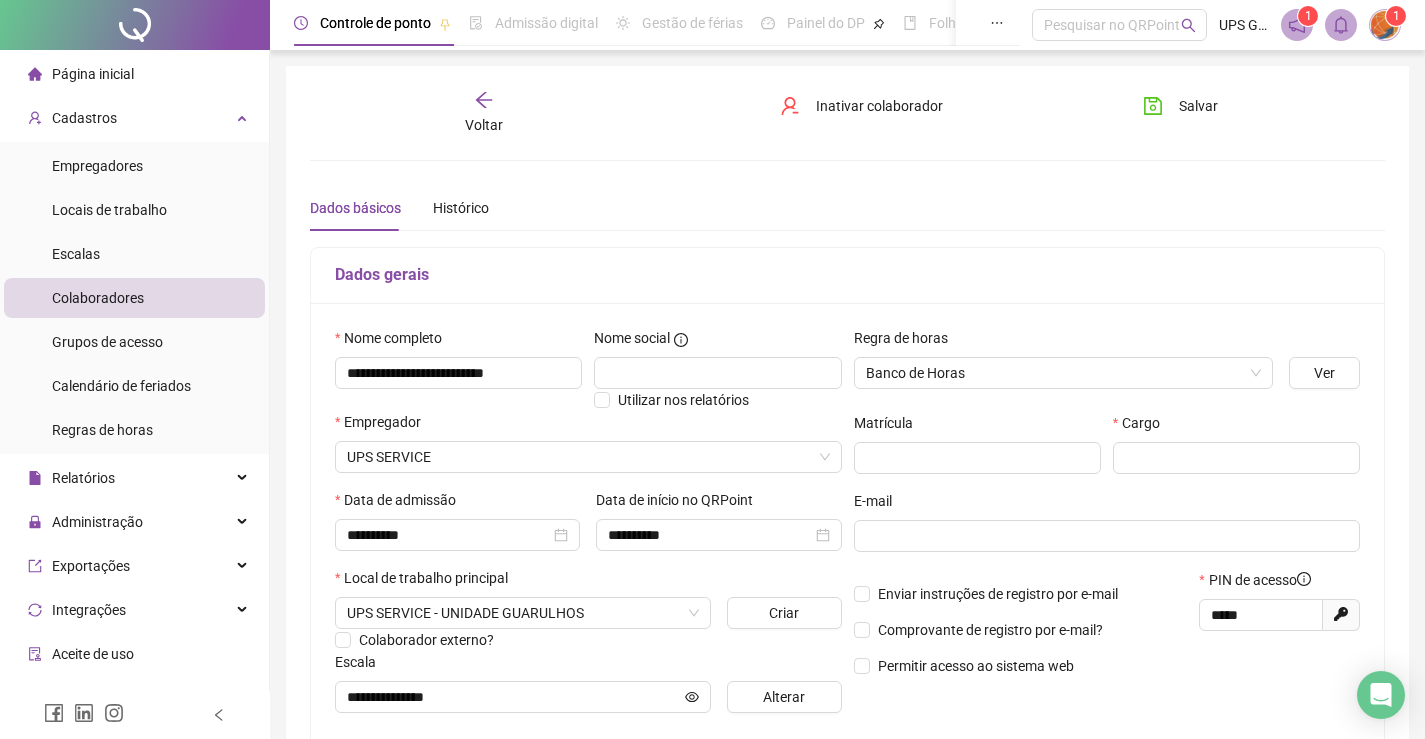 scroll, scrollTop: 100, scrollLeft: 0, axis: vertical 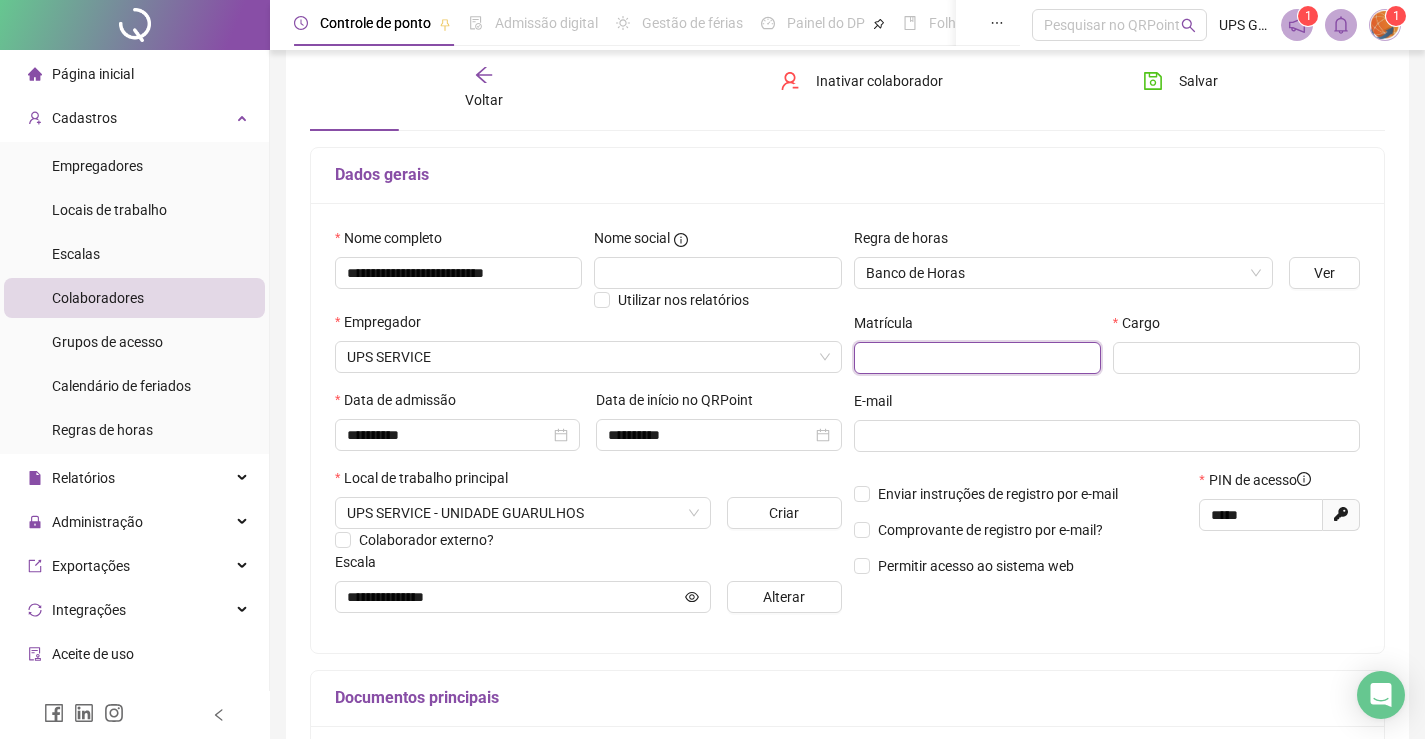 click at bounding box center (977, 358) 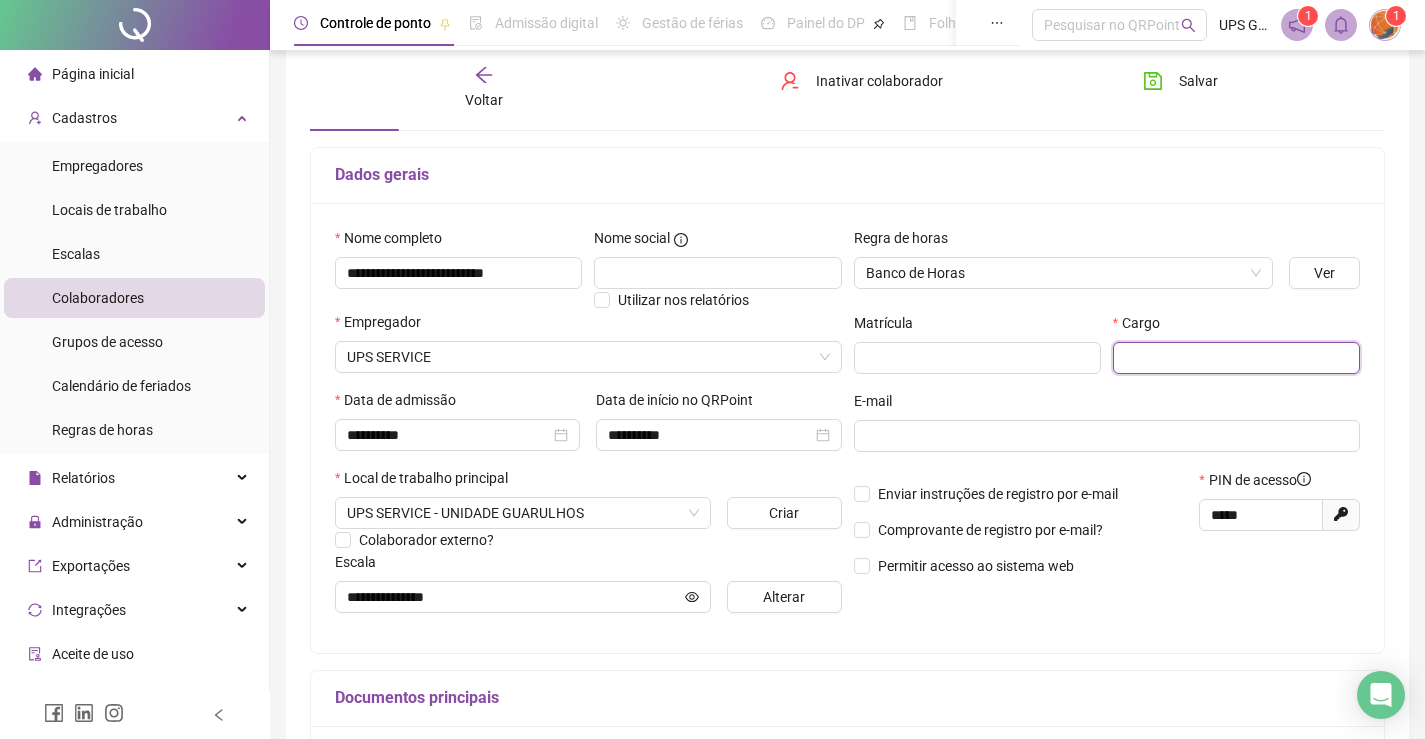 click at bounding box center (1236, 358) 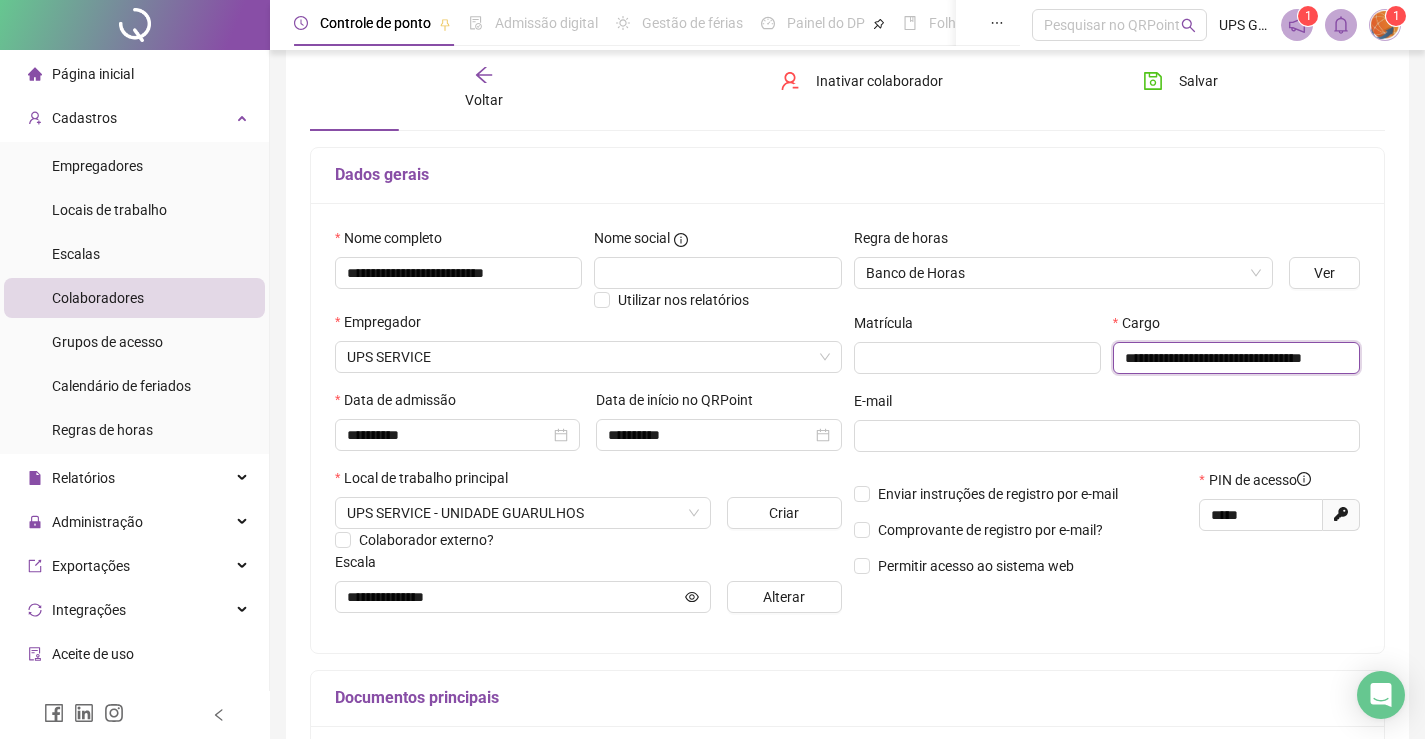 scroll, scrollTop: 0, scrollLeft: 37, axis: horizontal 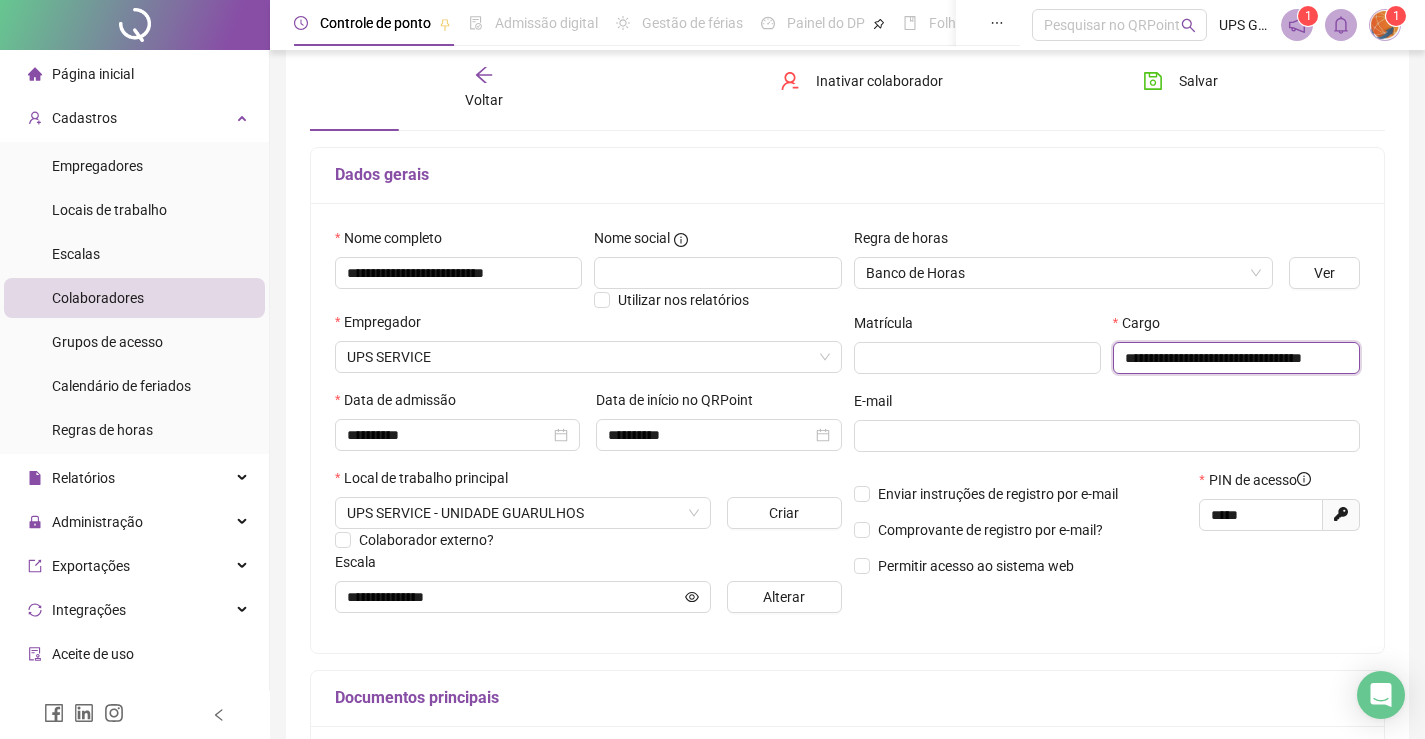 type on "**********" 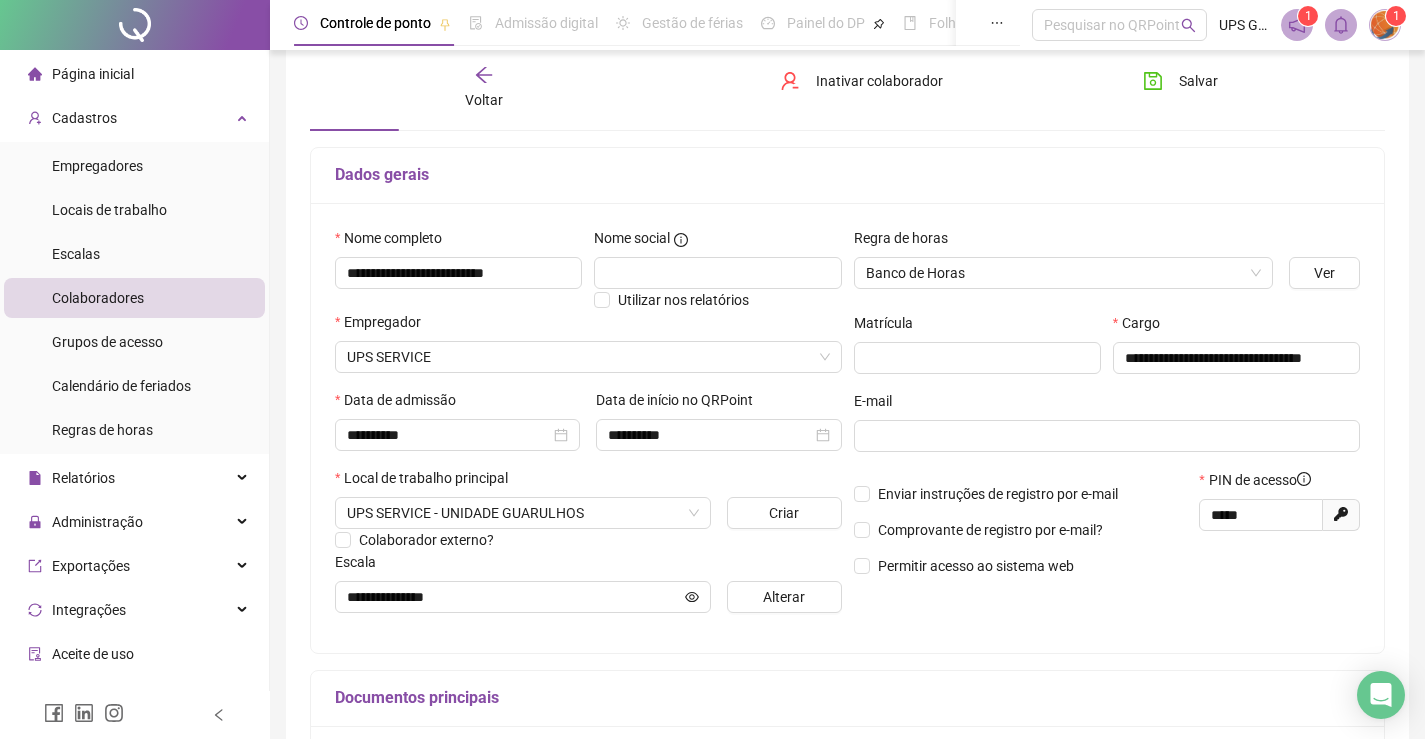 click on "Dados gerais" at bounding box center (847, 176) 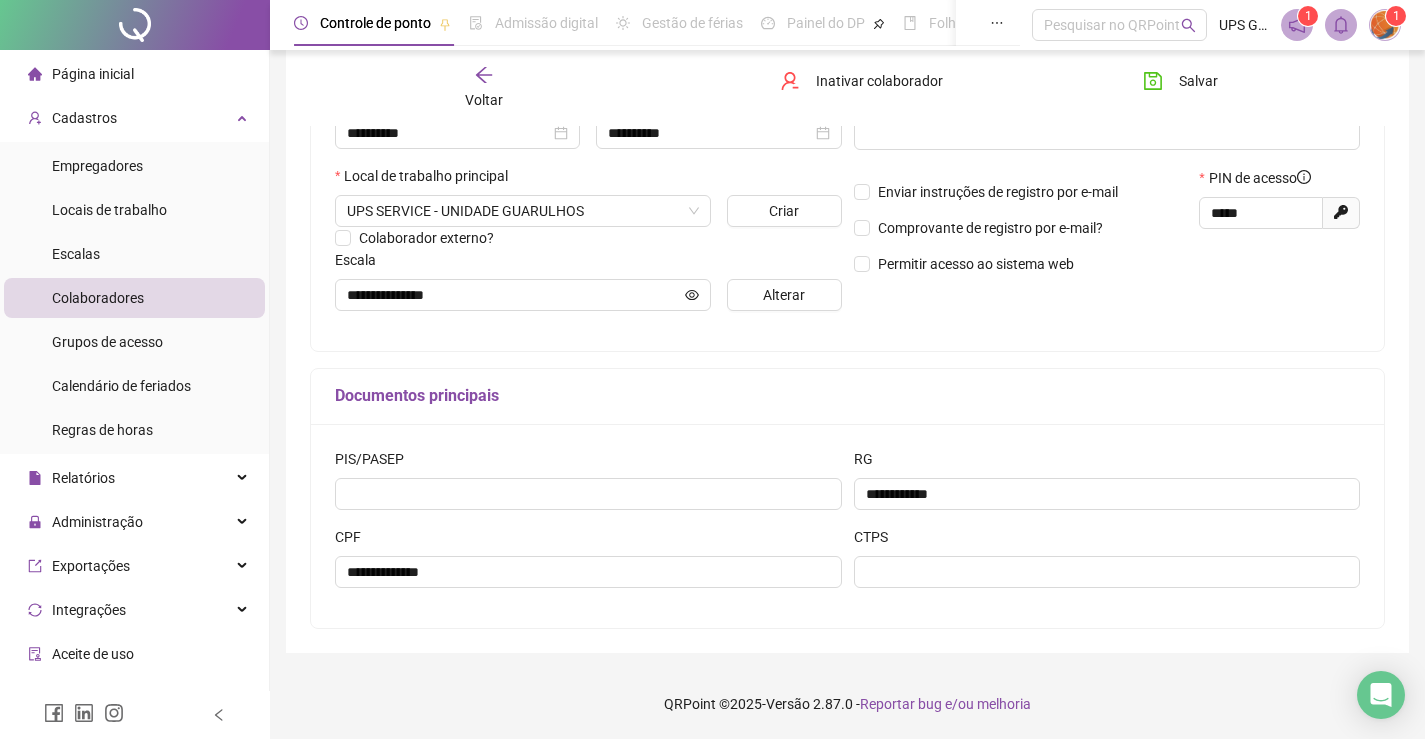 scroll, scrollTop: 302, scrollLeft: 0, axis: vertical 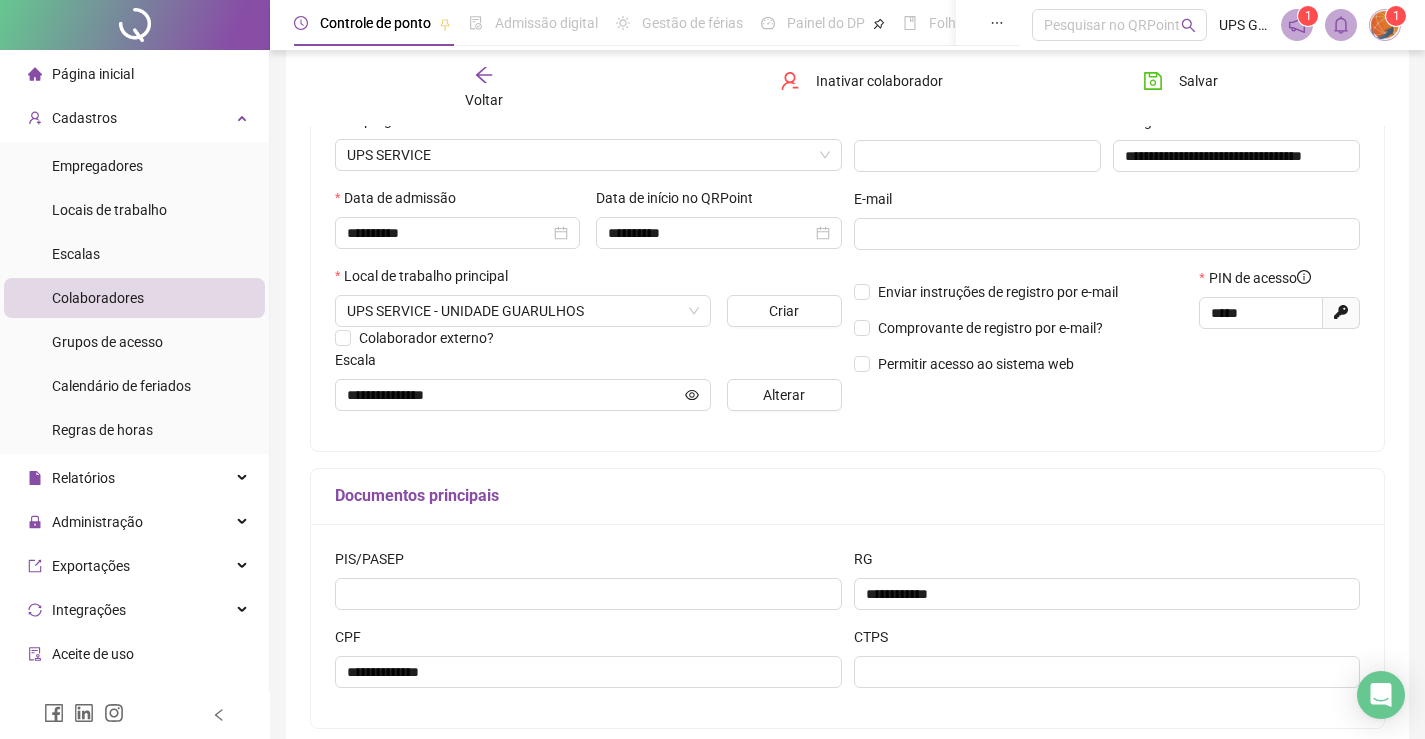 click on "Salvar" at bounding box center (1211, 88) 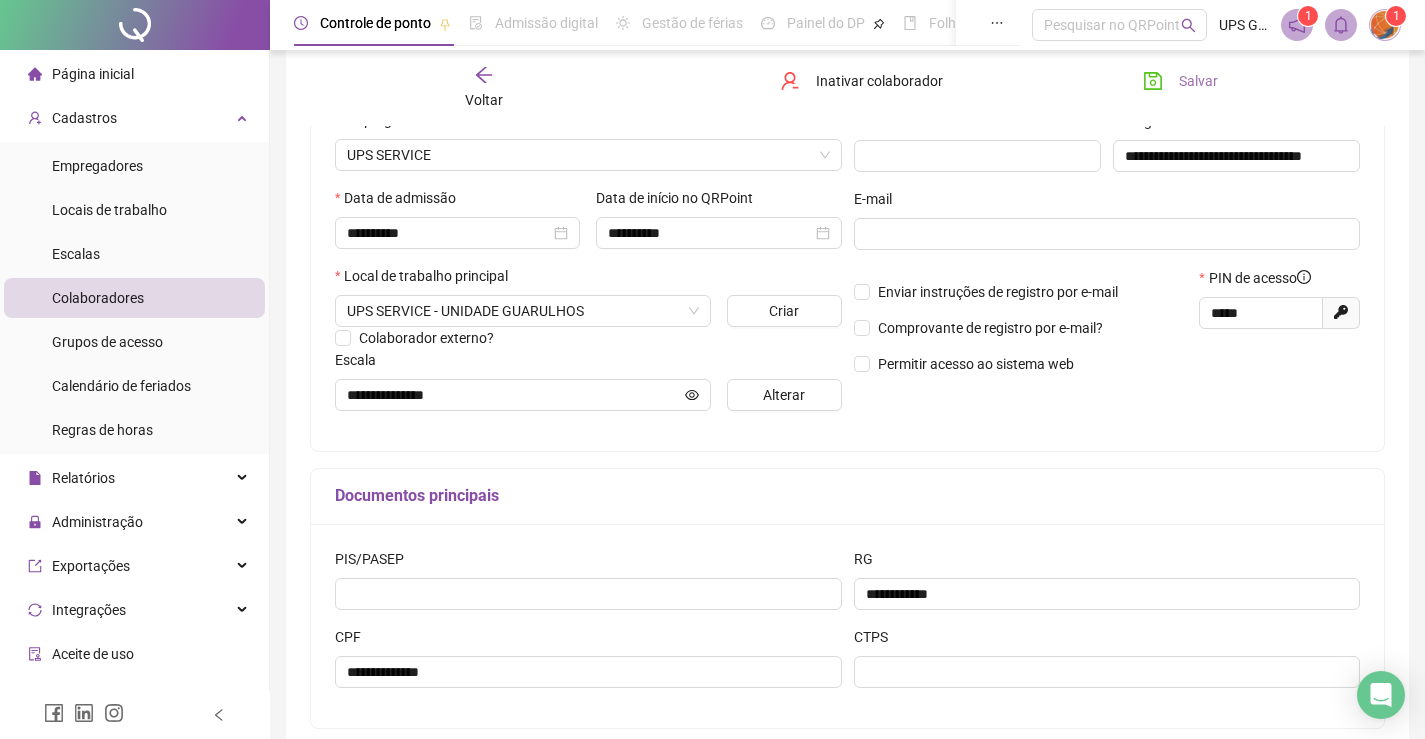 click on "Salvar" at bounding box center (1180, 81) 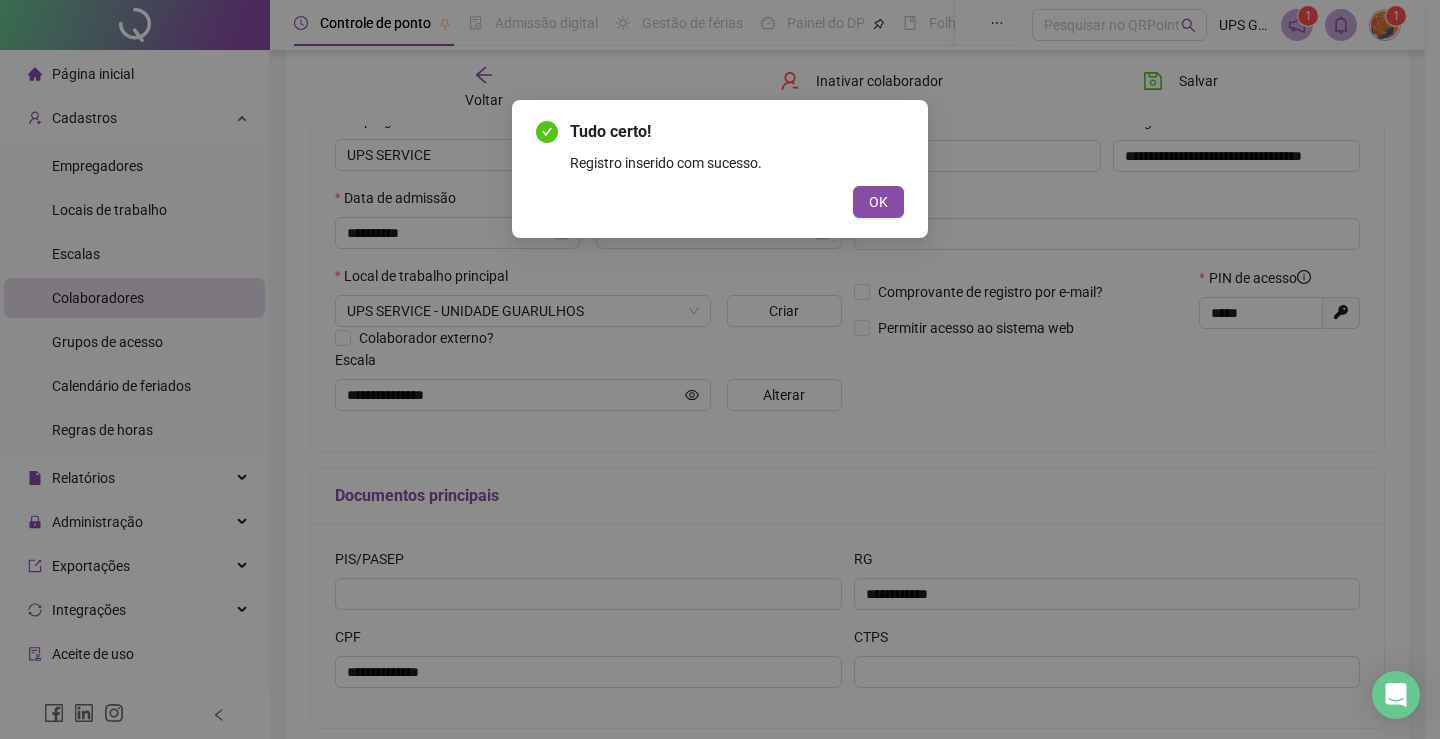 click on "OK" at bounding box center (720, 202) 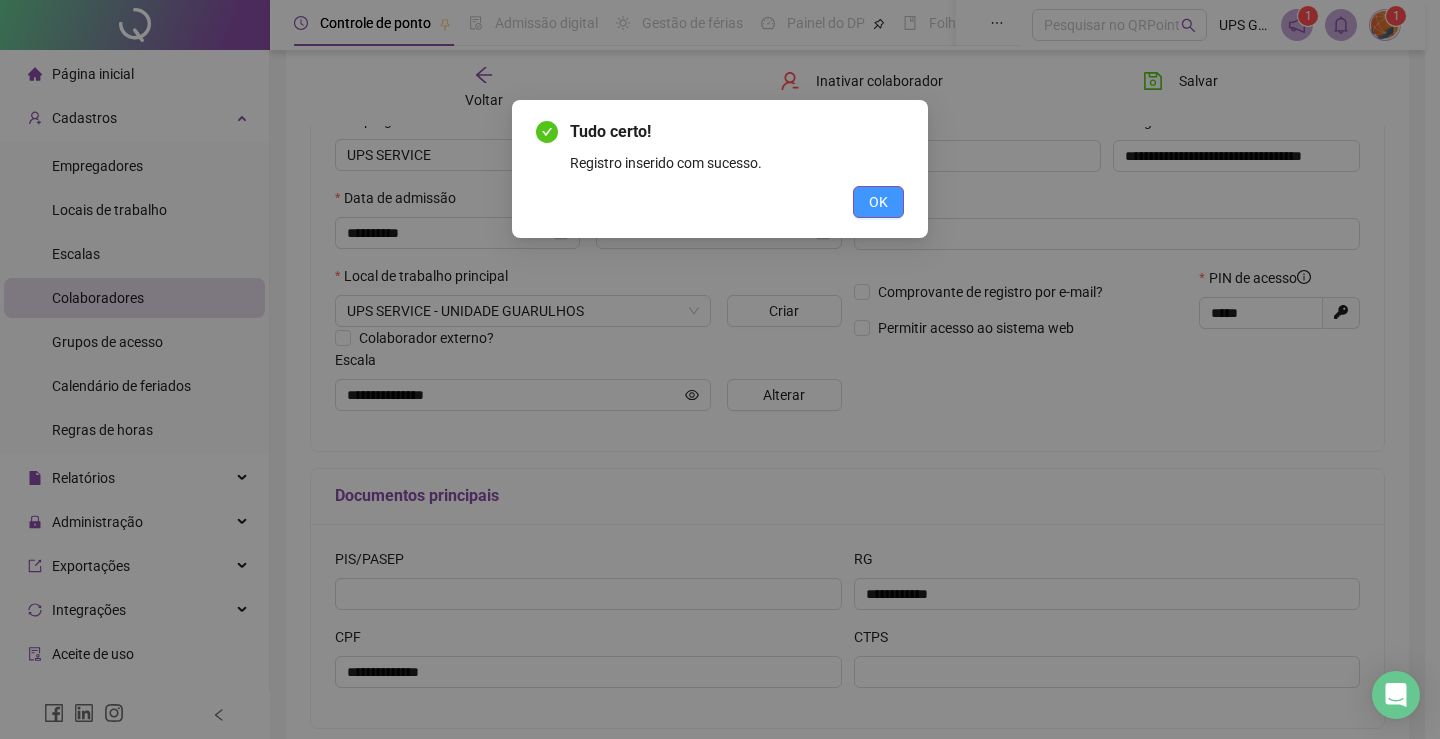 click on "OK" at bounding box center [878, 202] 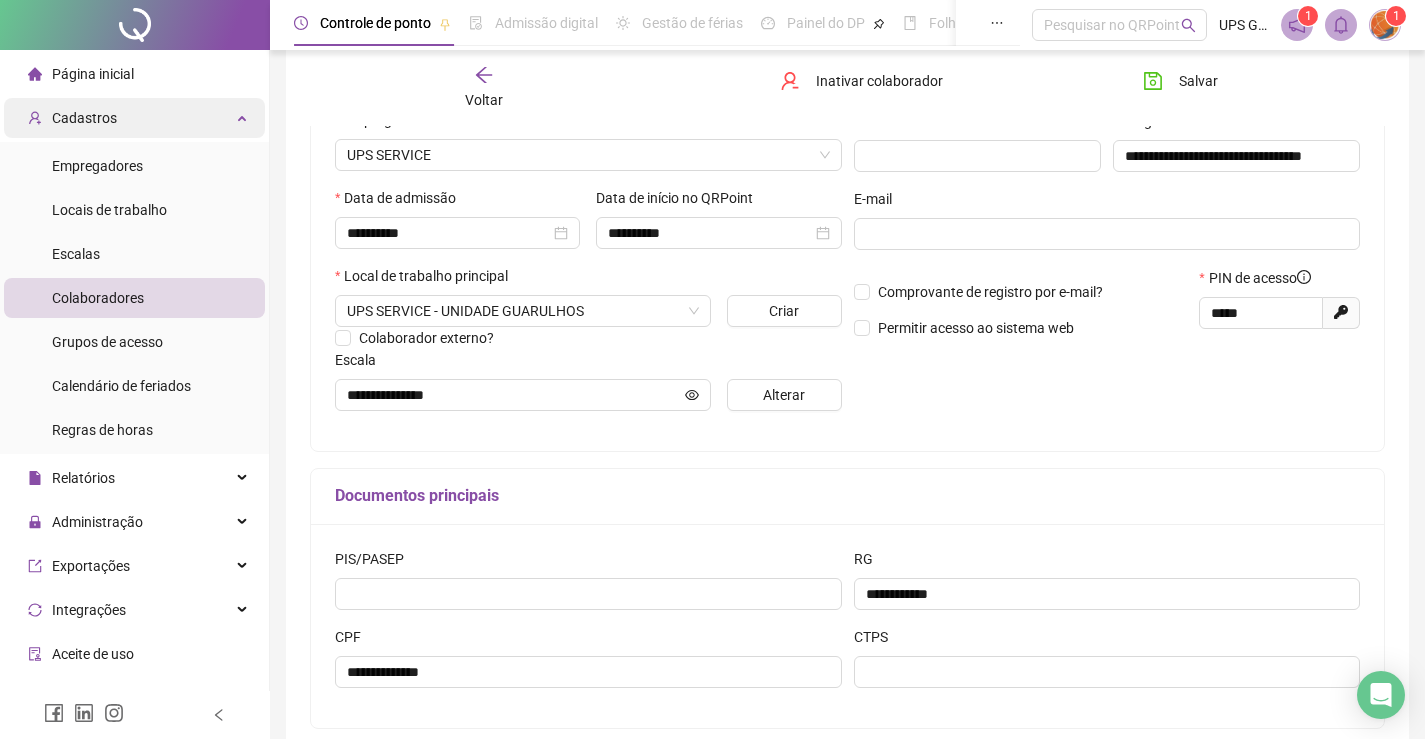 click on "Cadastros" at bounding box center [84, 118] 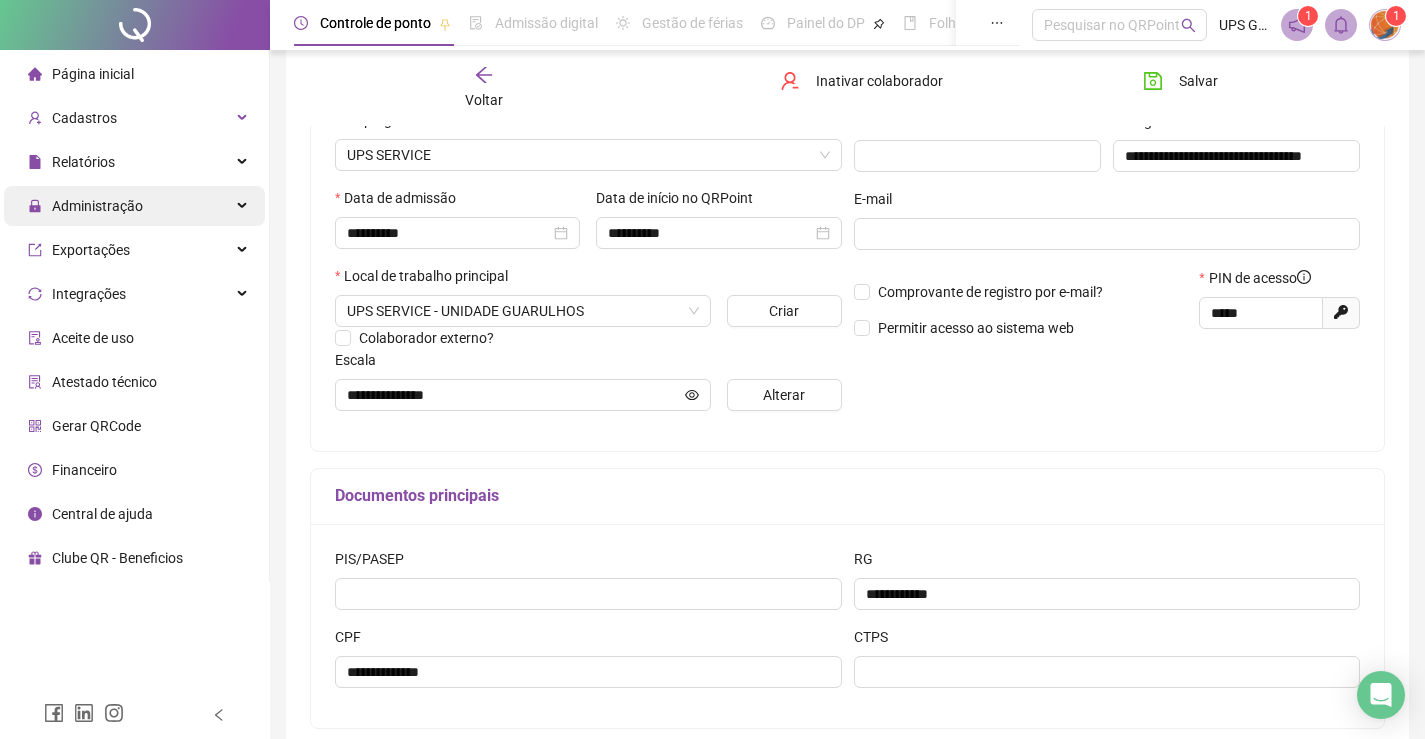 click on "Administração" at bounding box center [97, 206] 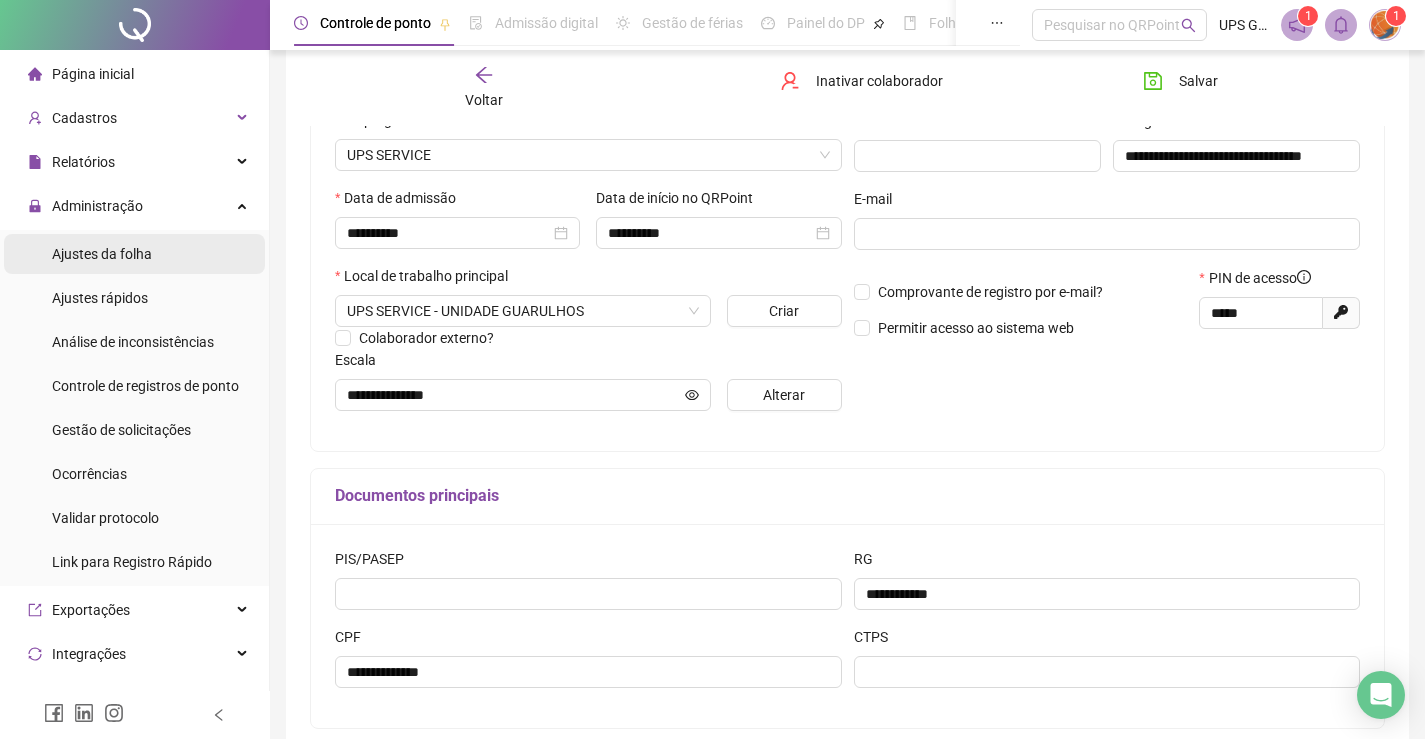 click on "Ajustes da folha" at bounding box center (102, 254) 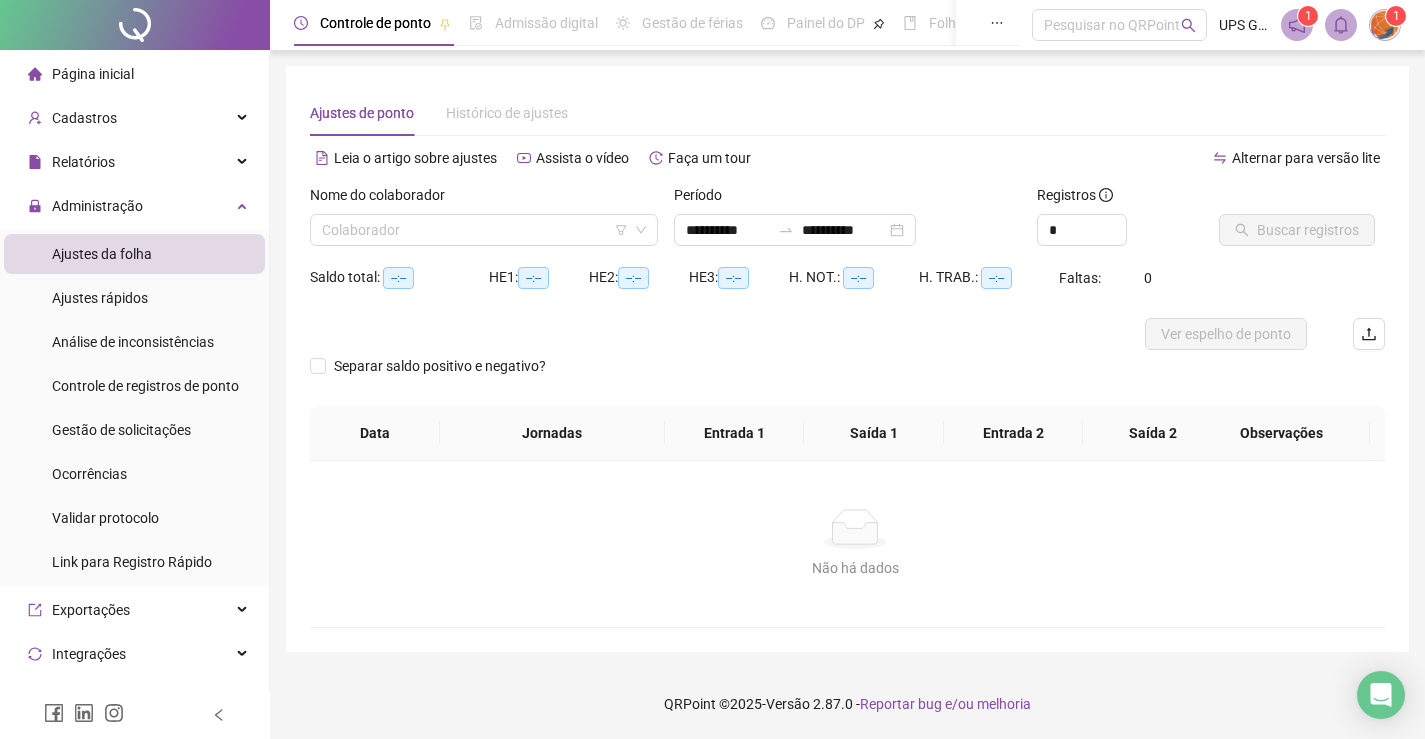 scroll, scrollTop: 0, scrollLeft: 0, axis: both 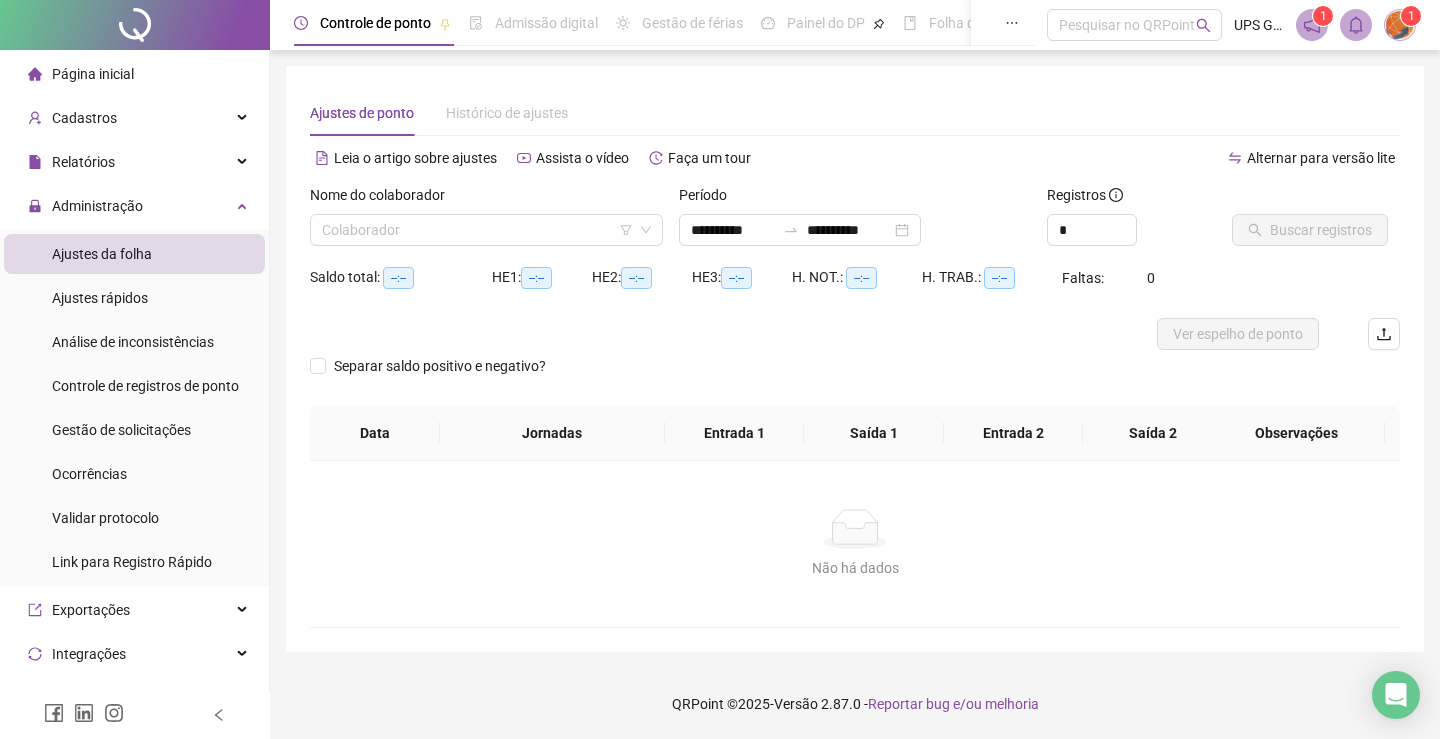 type on "**********" 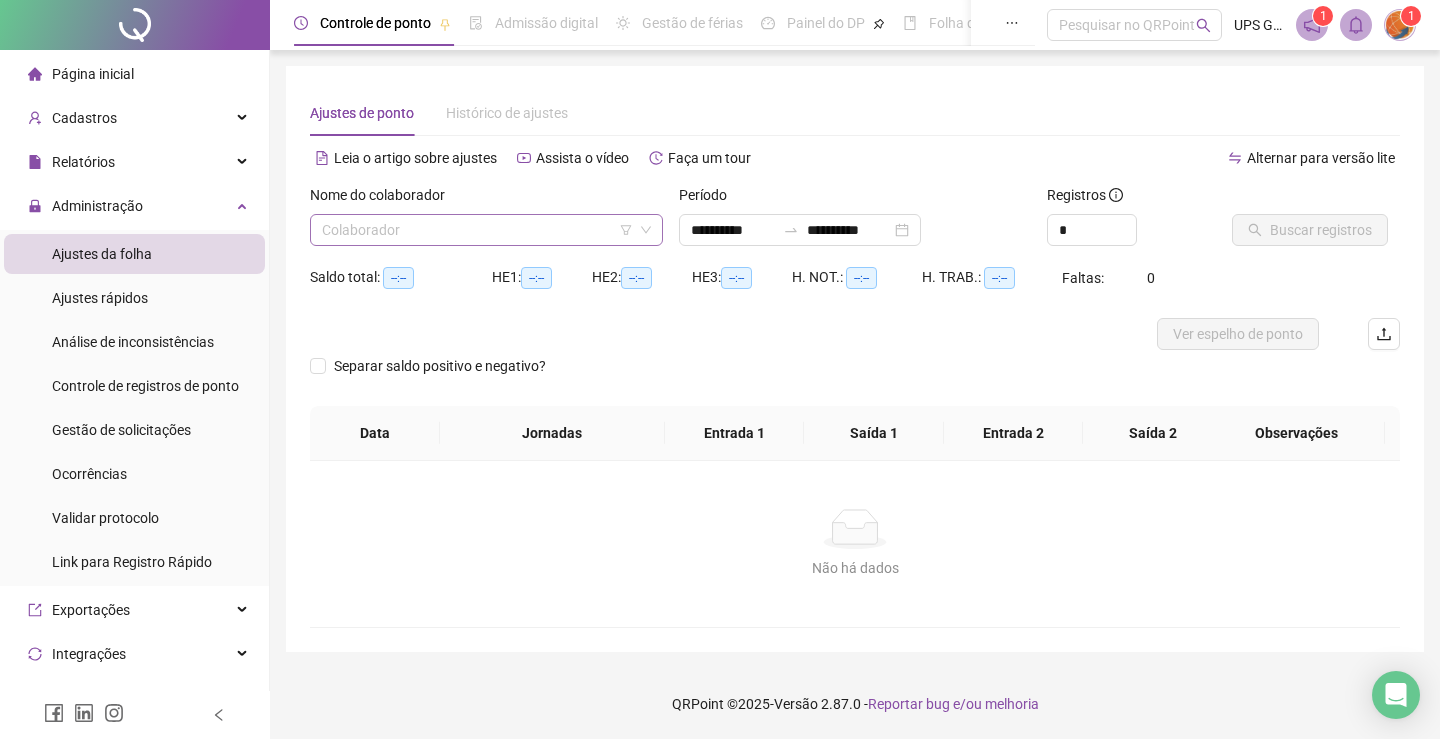 click at bounding box center (480, 230) 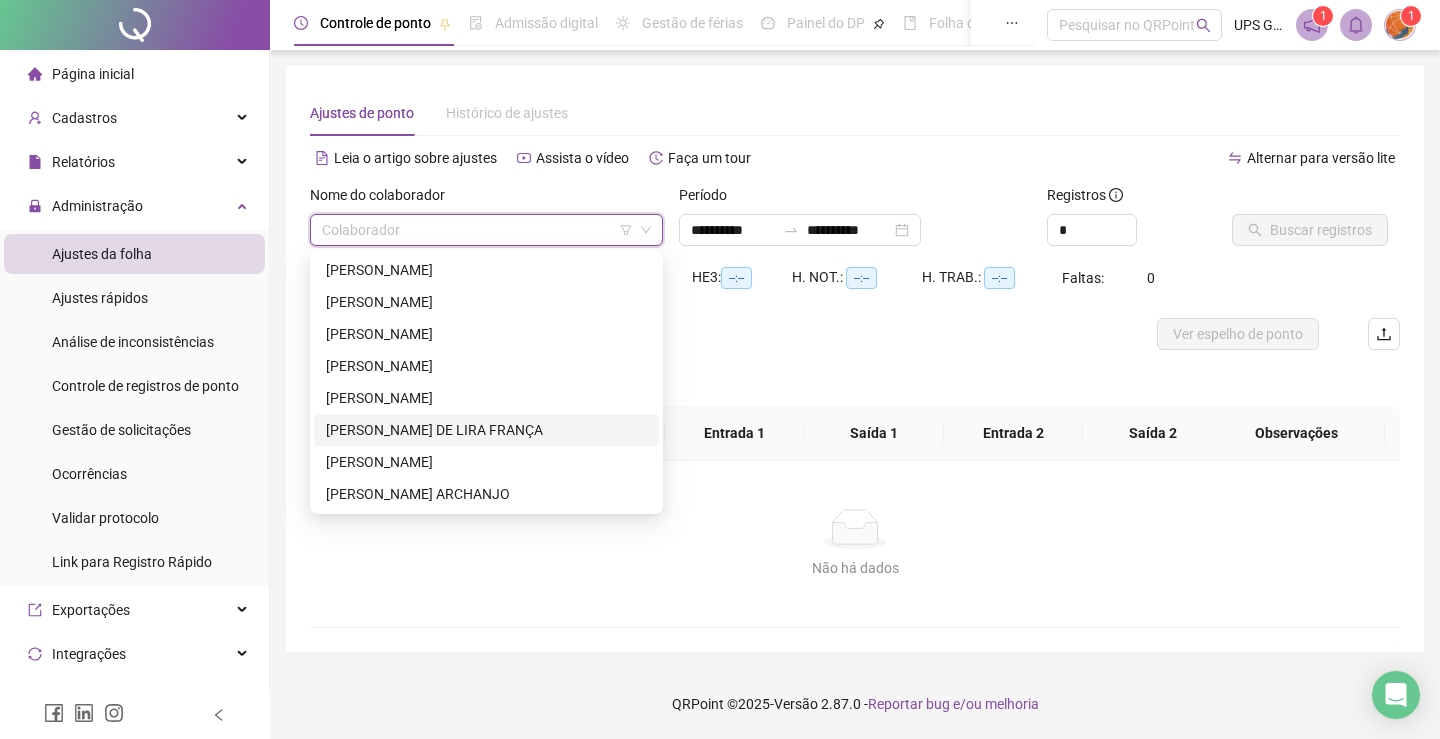 click on "[PERSON_NAME] DE LIRA FRANÇA" at bounding box center (486, 430) 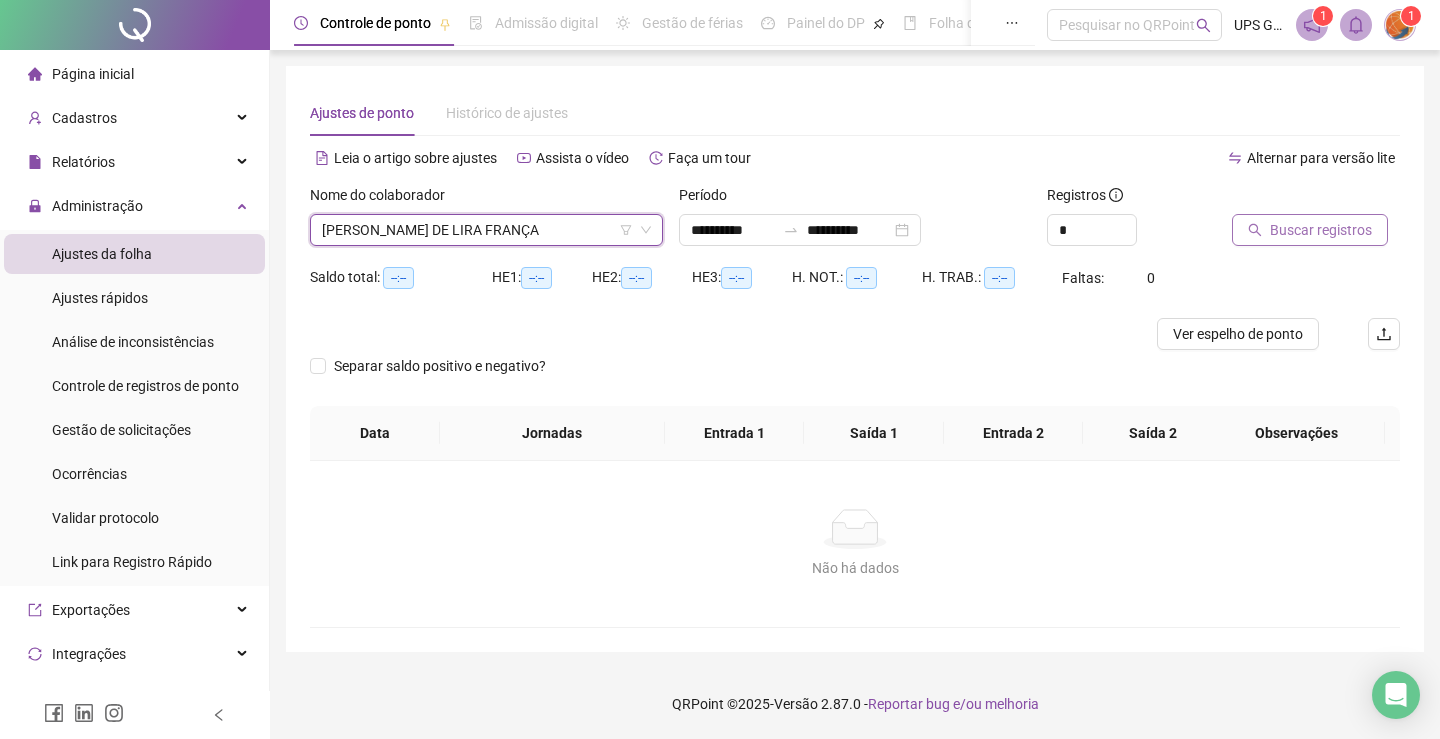 click on "Buscar registros" at bounding box center (1310, 230) 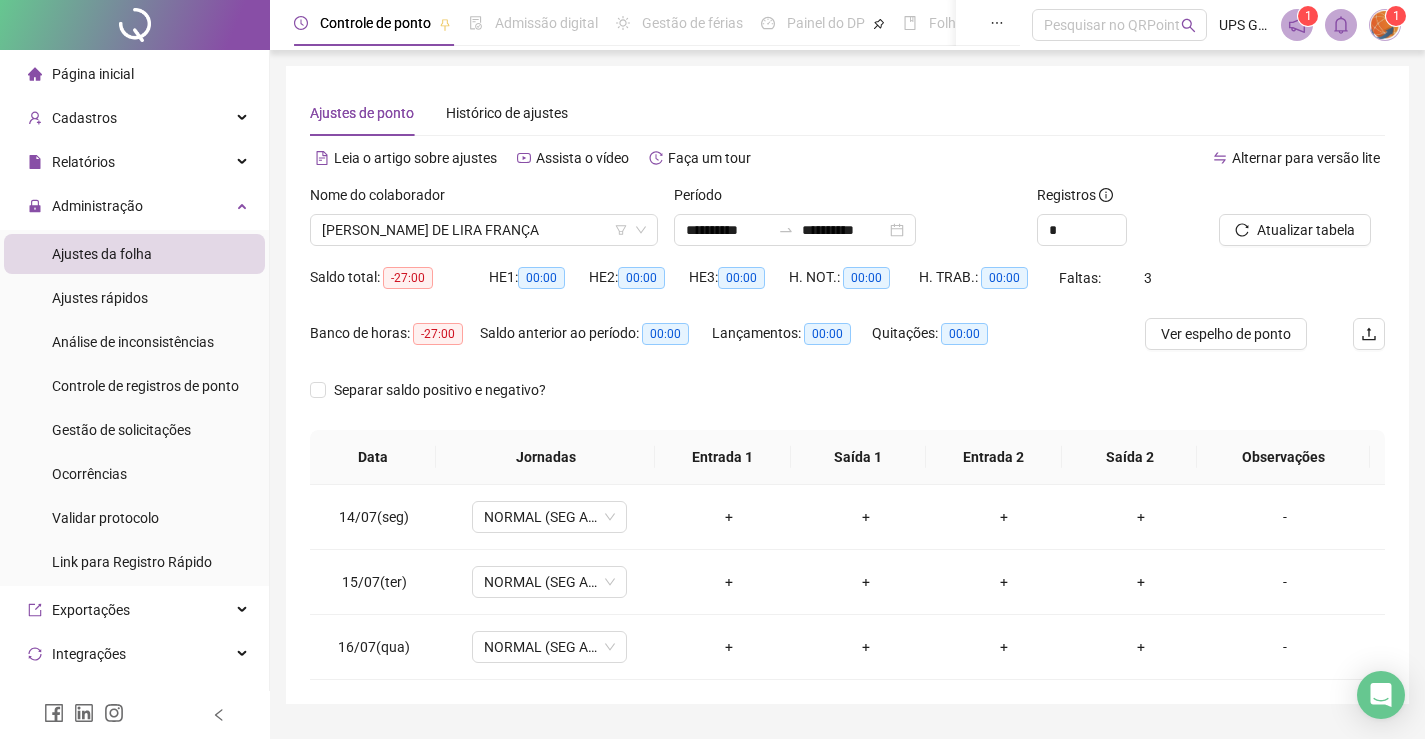 scroll, scrollTop: 51, scrollLeft: 0, axis: vertical 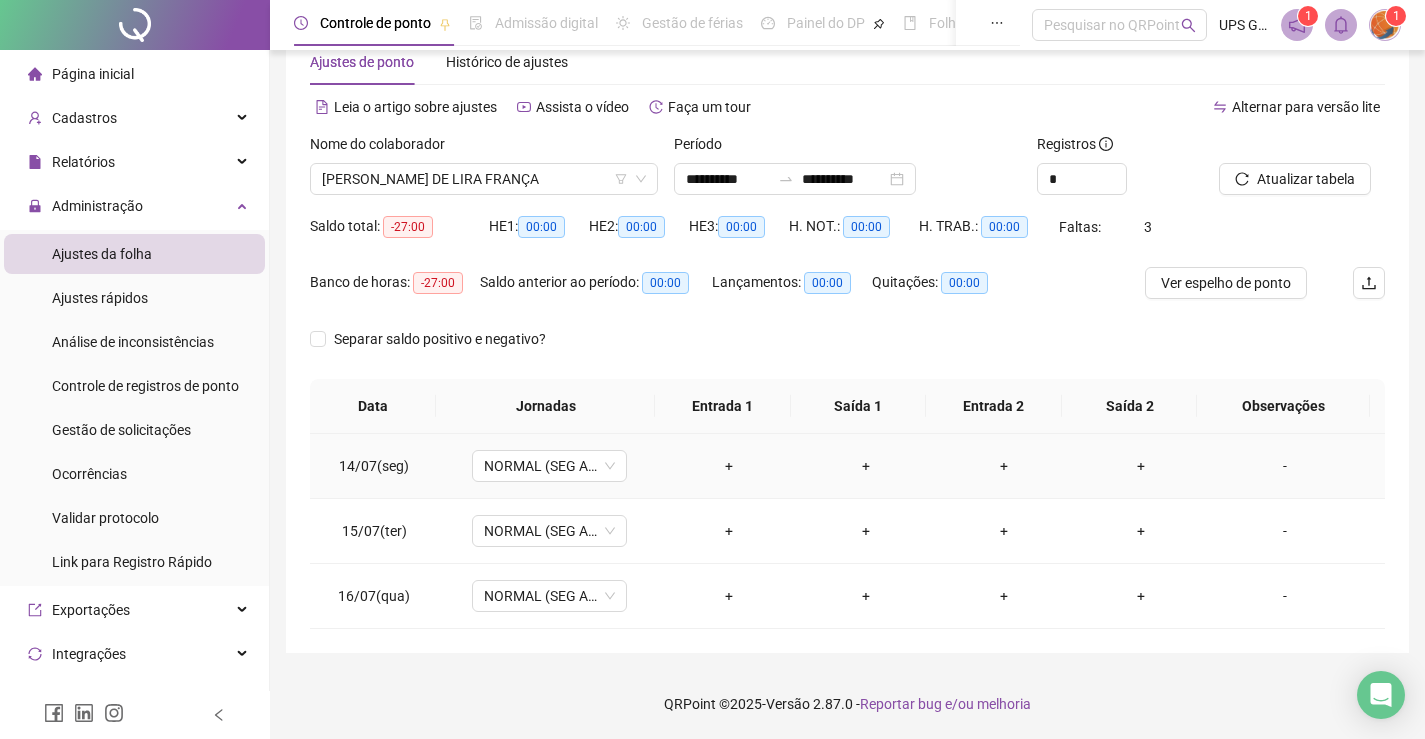 click on "+" at bounding box center [729, 466] 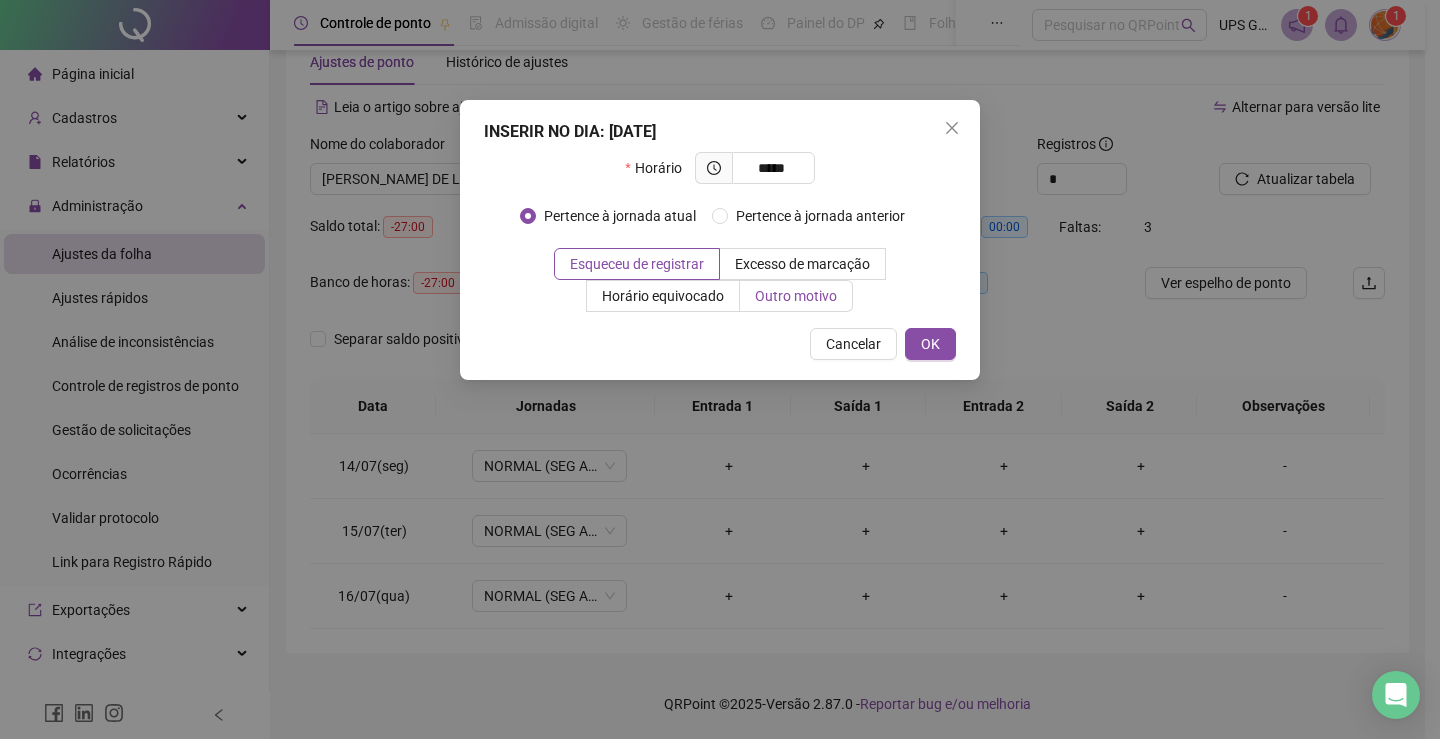 type on "*****" 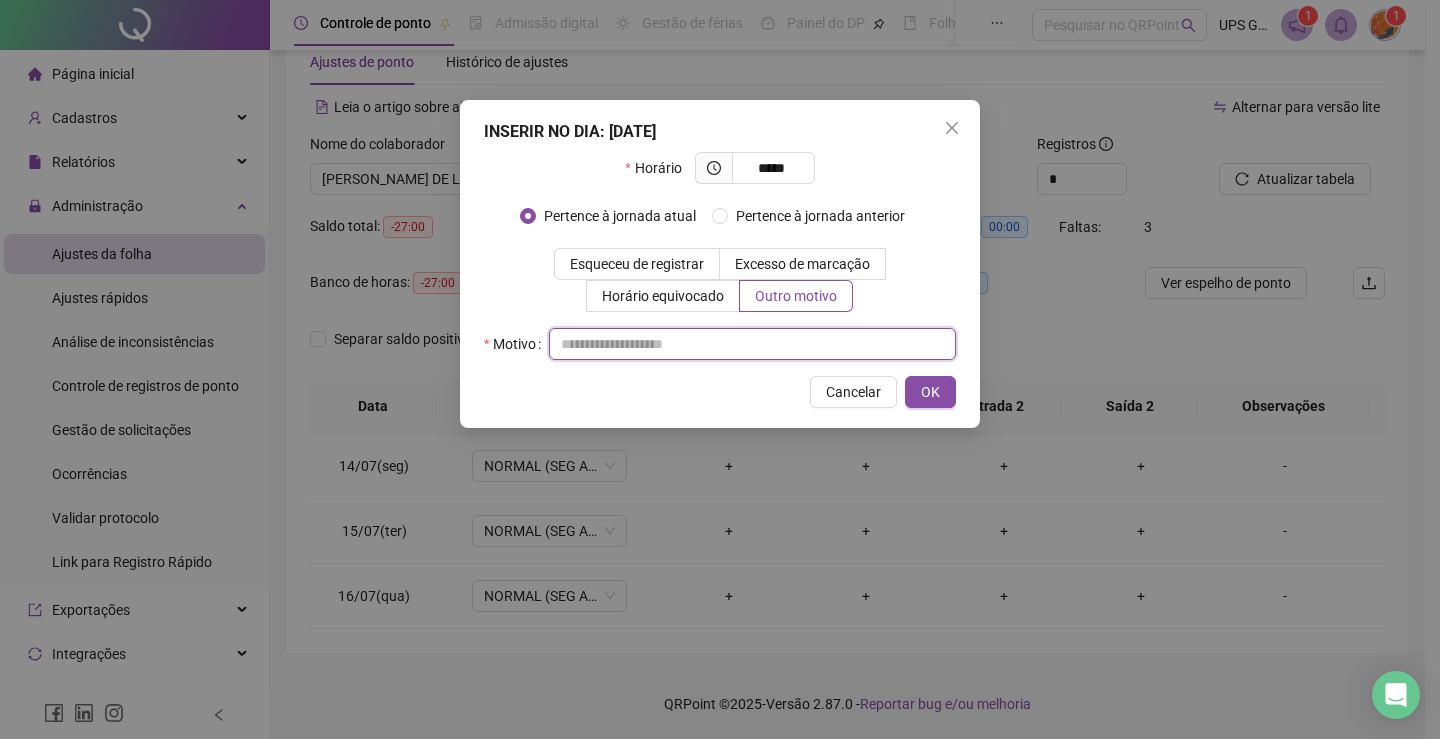 click at bounding box center (752, 344) 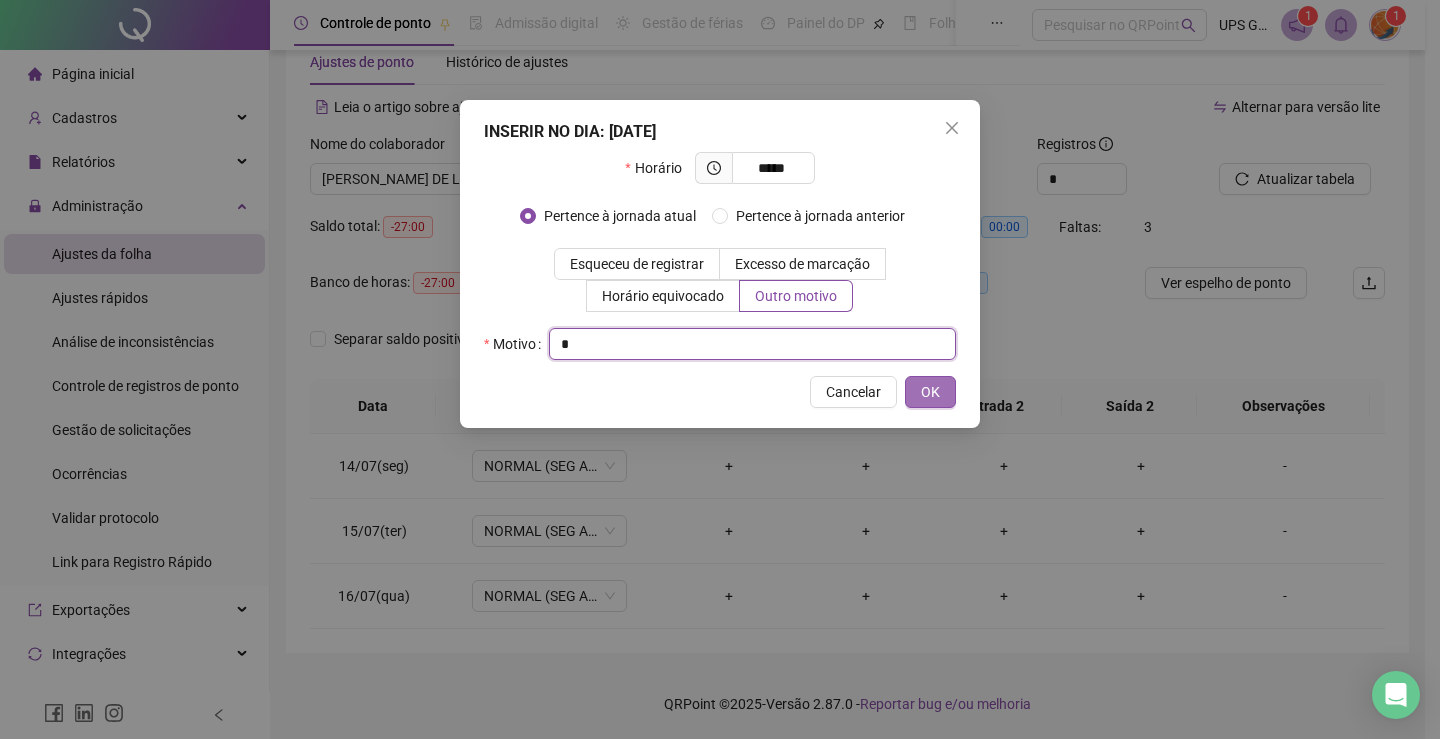 type on "*" 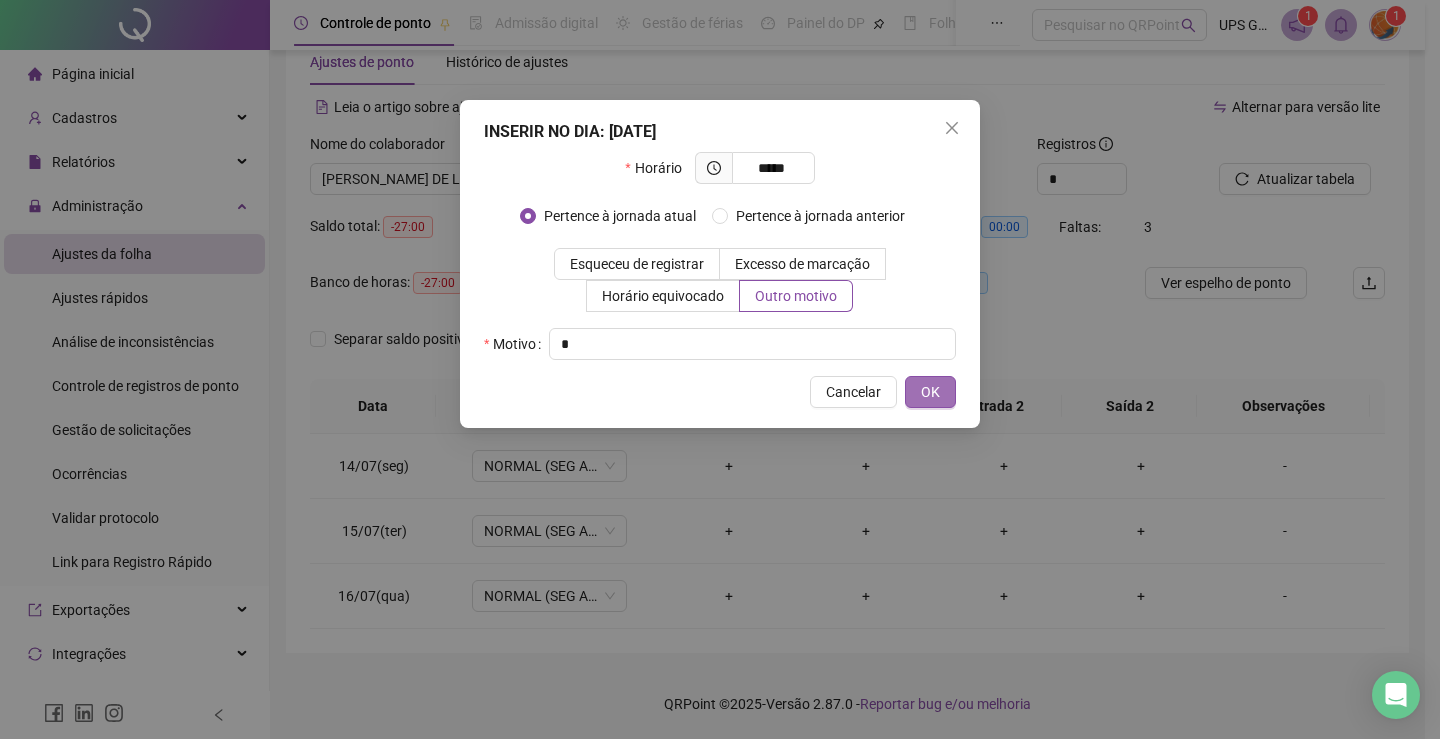 click on "OK" at bounding box center [930, 392] 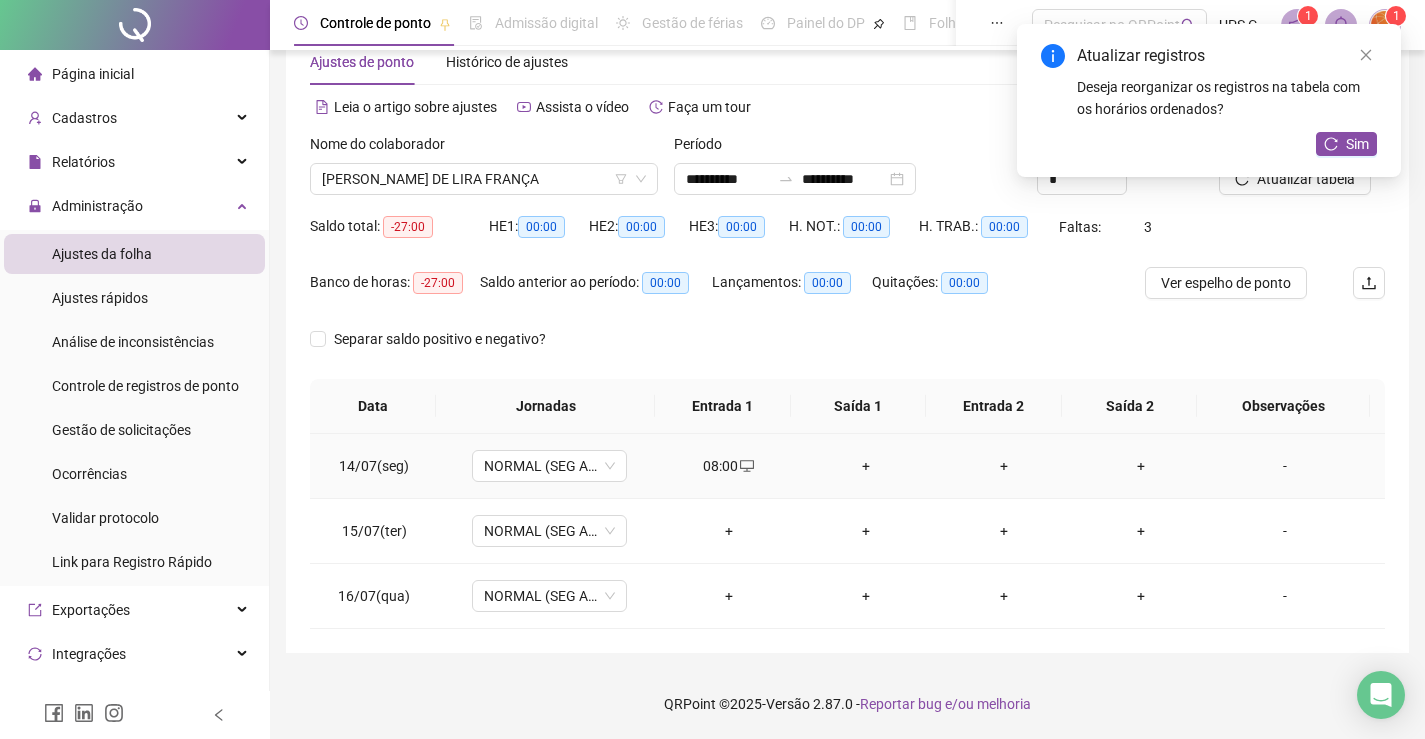 click on "+" at bounding box center (866, 466) 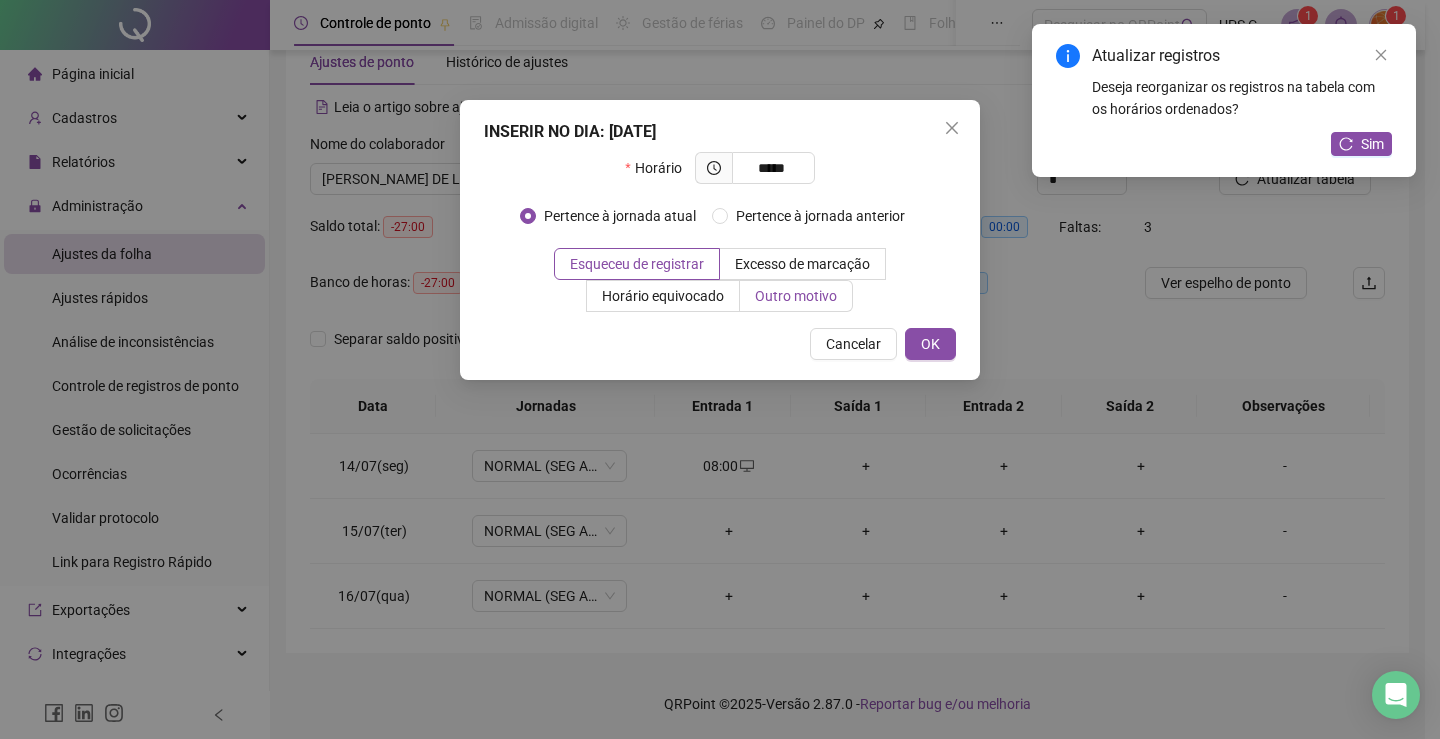 type on "*****" 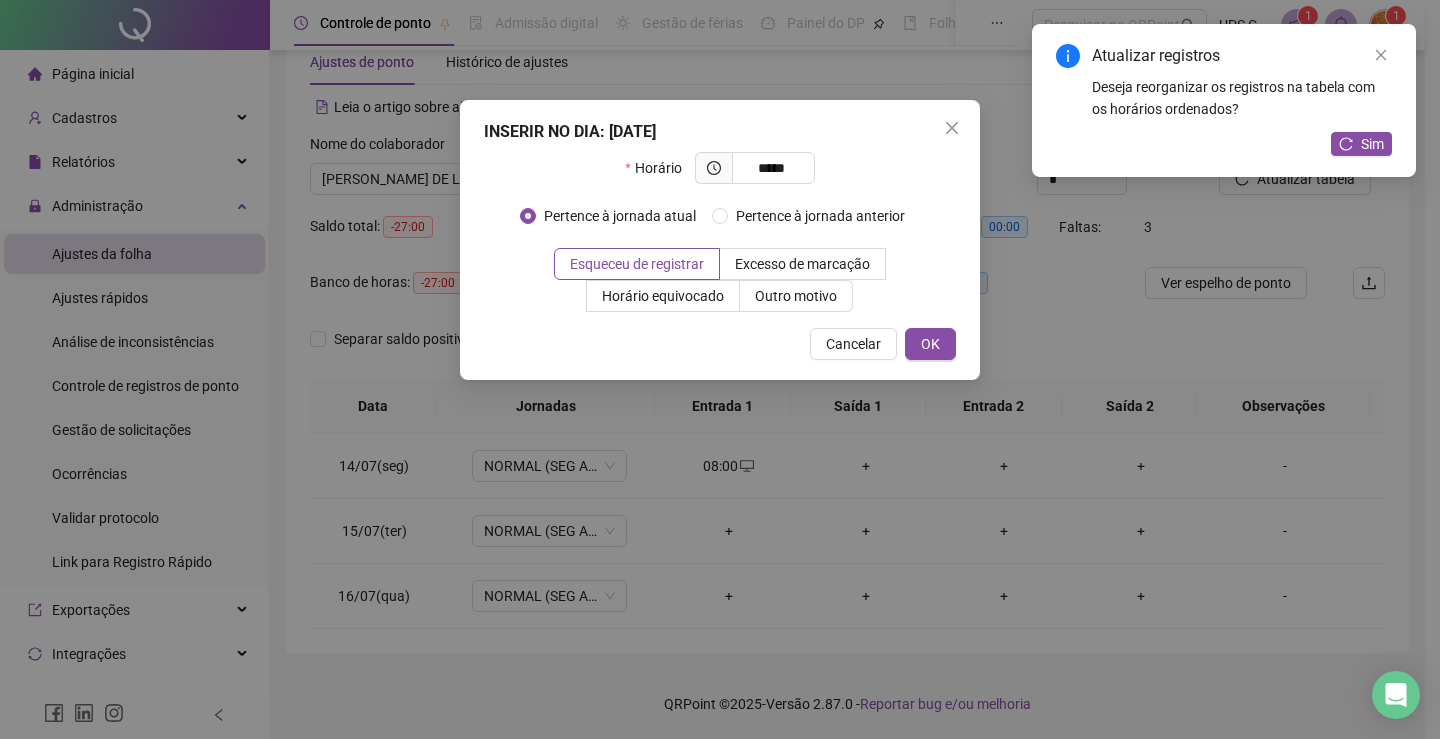 drag, startPoint x: 839, startPoint y: 303, endPoint x: 815, endPoint y: 329, distance: 35.383614 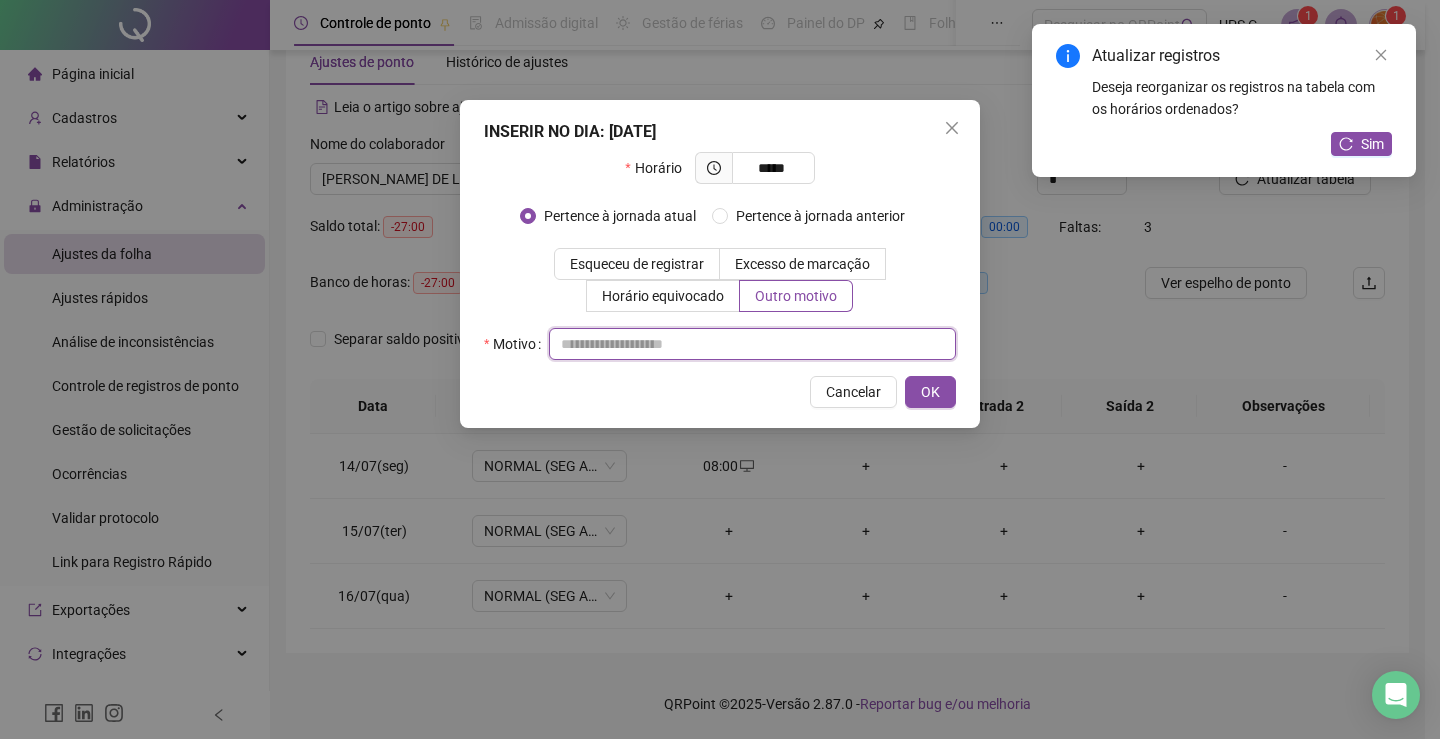 click at bounding box center (752, 344) 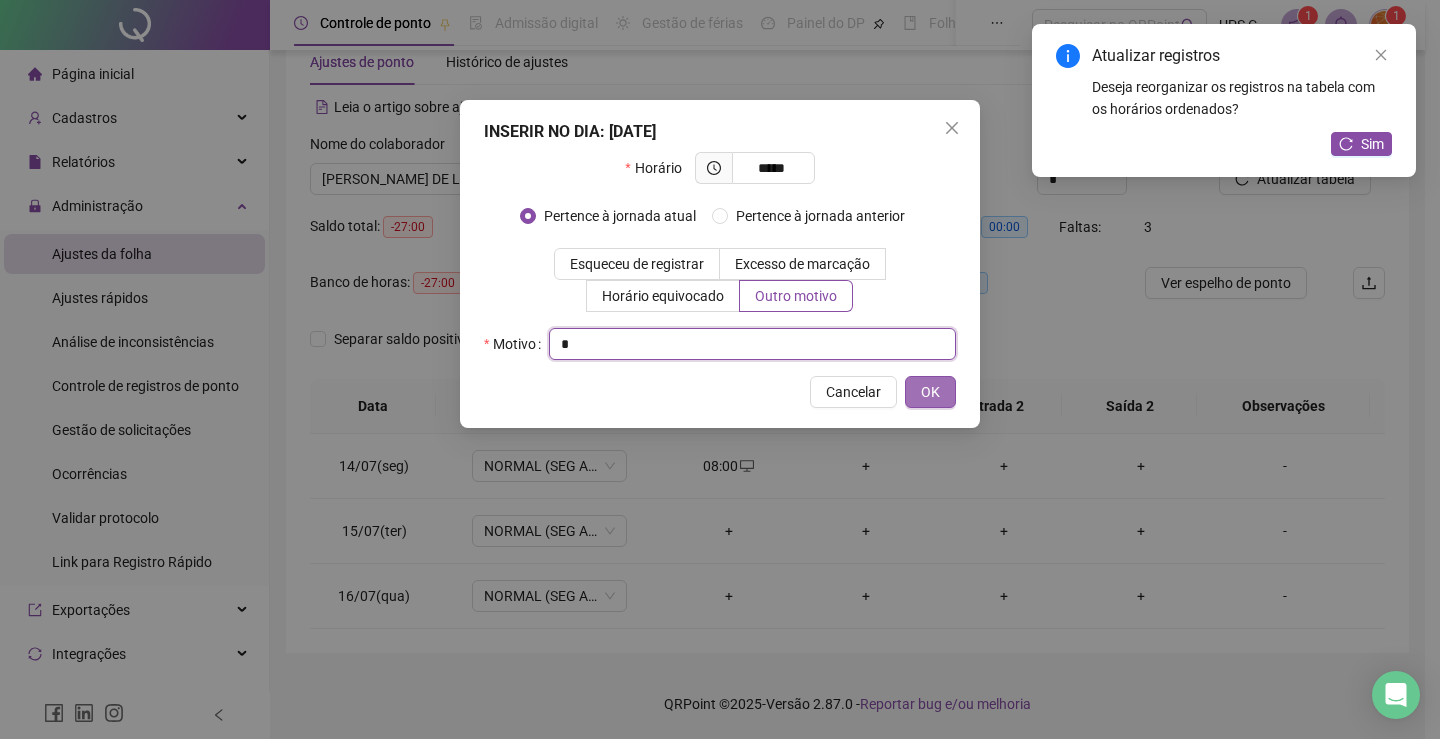 type on "*" 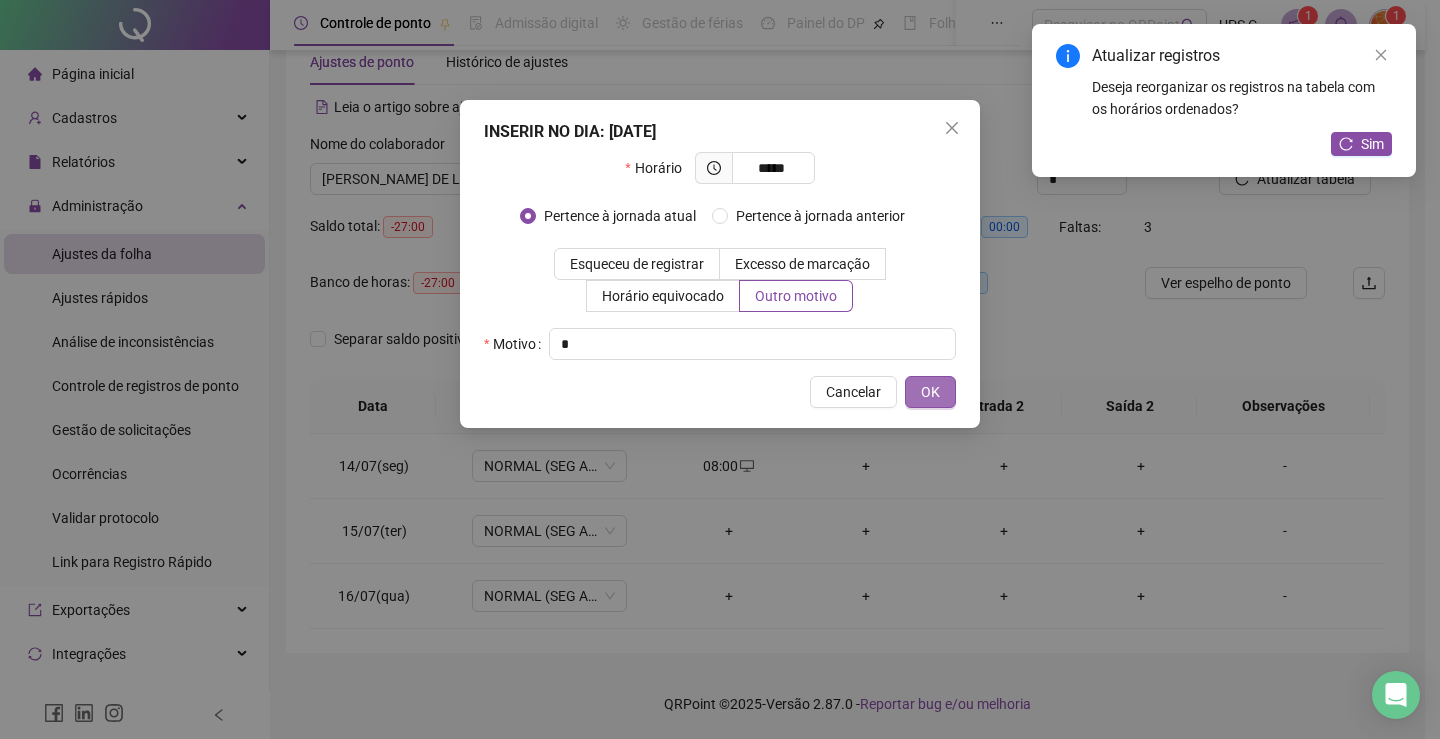 click on "OK" at bounding box center [930, 392] 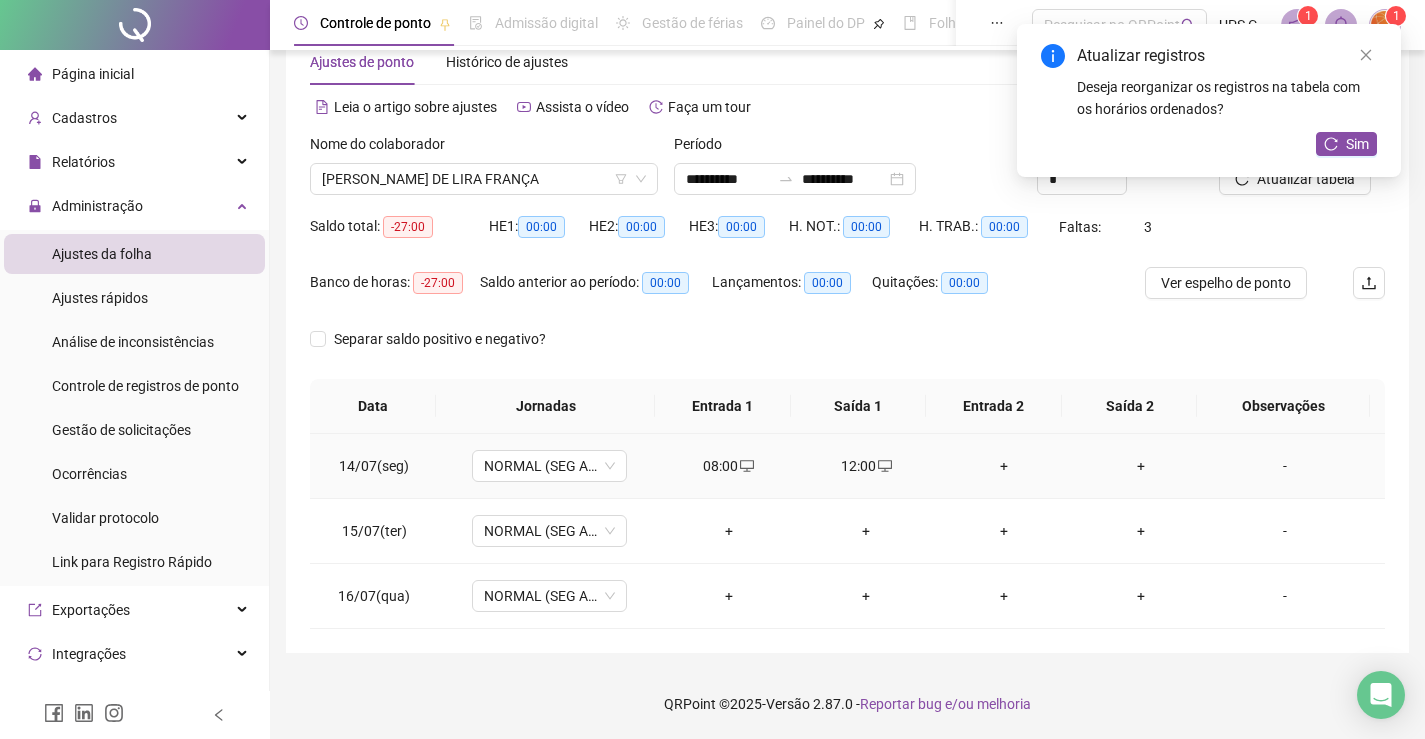 click on "+" at bounding box center [1004, 466] 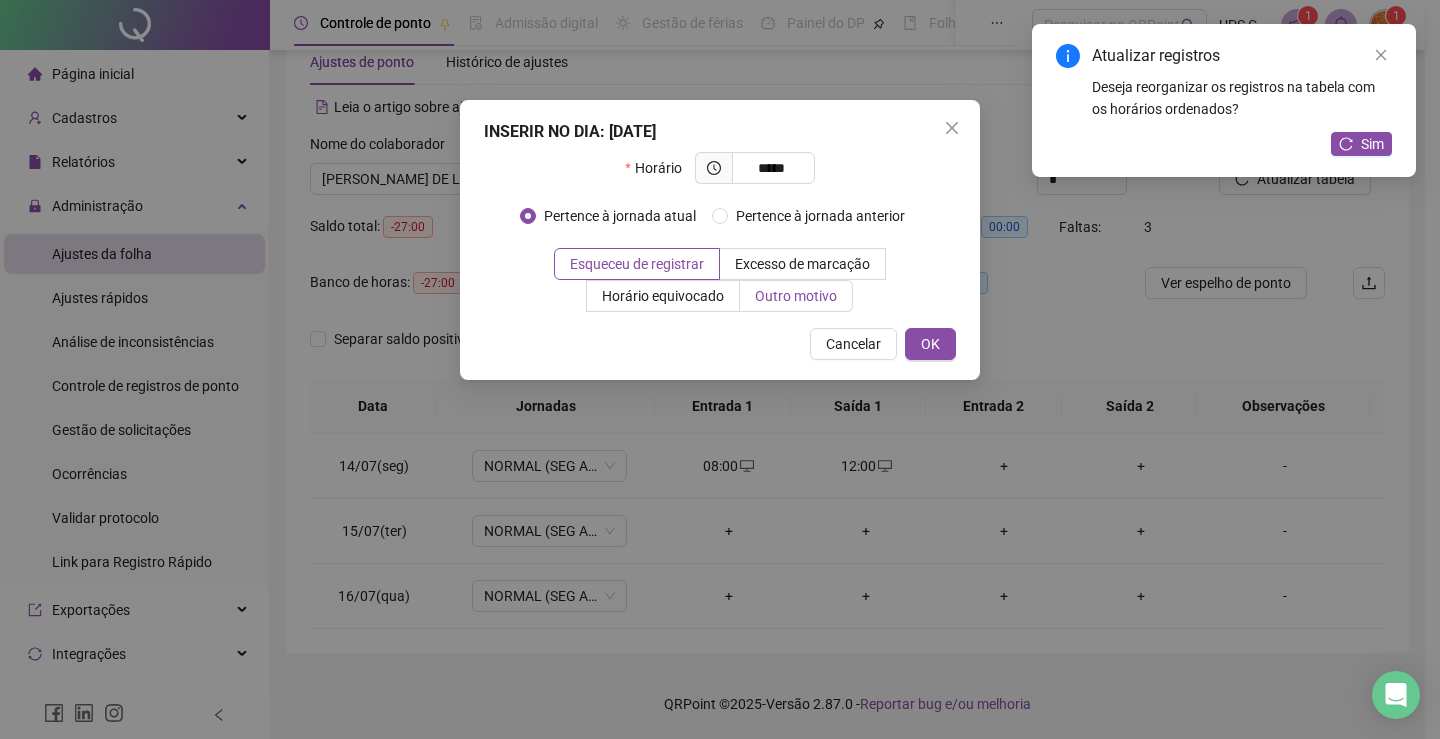 type on "*****" 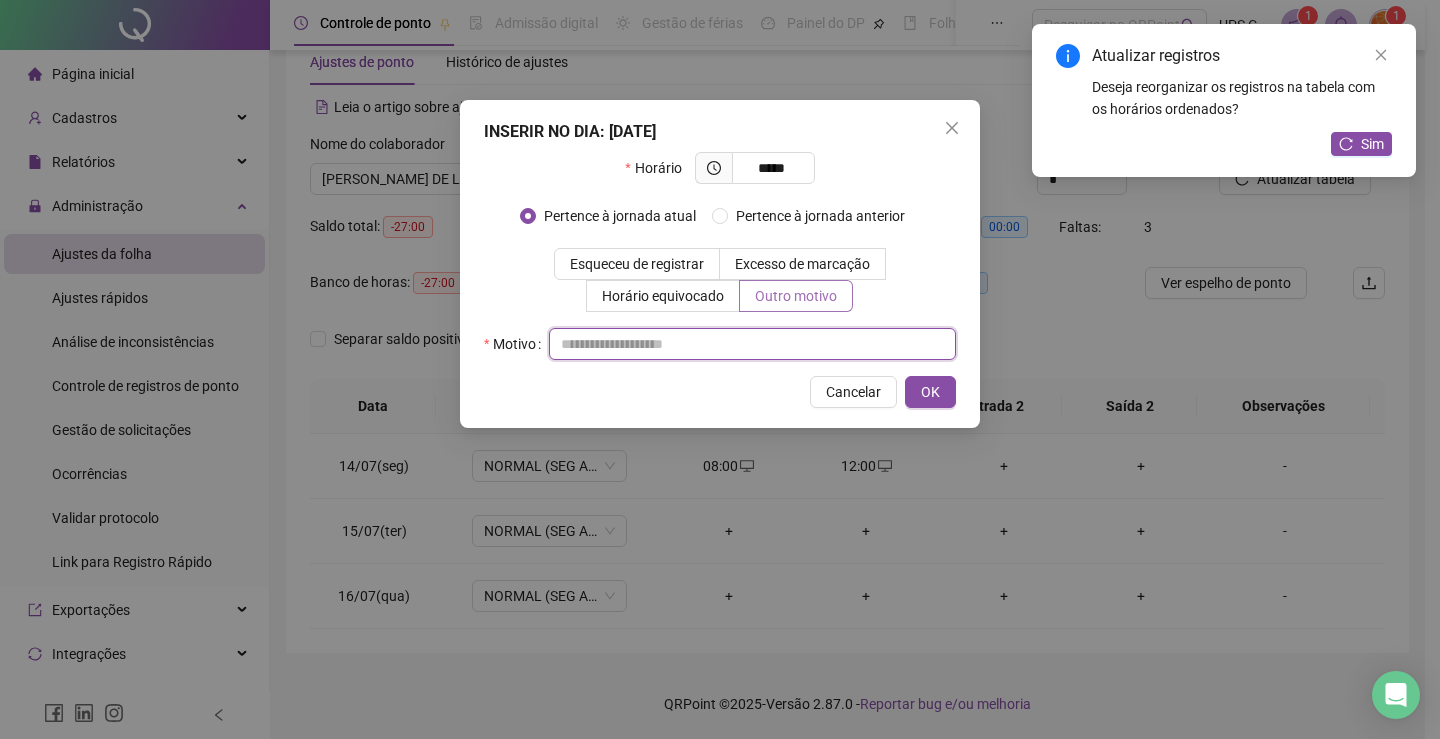 click at bounding box center (752, 344) 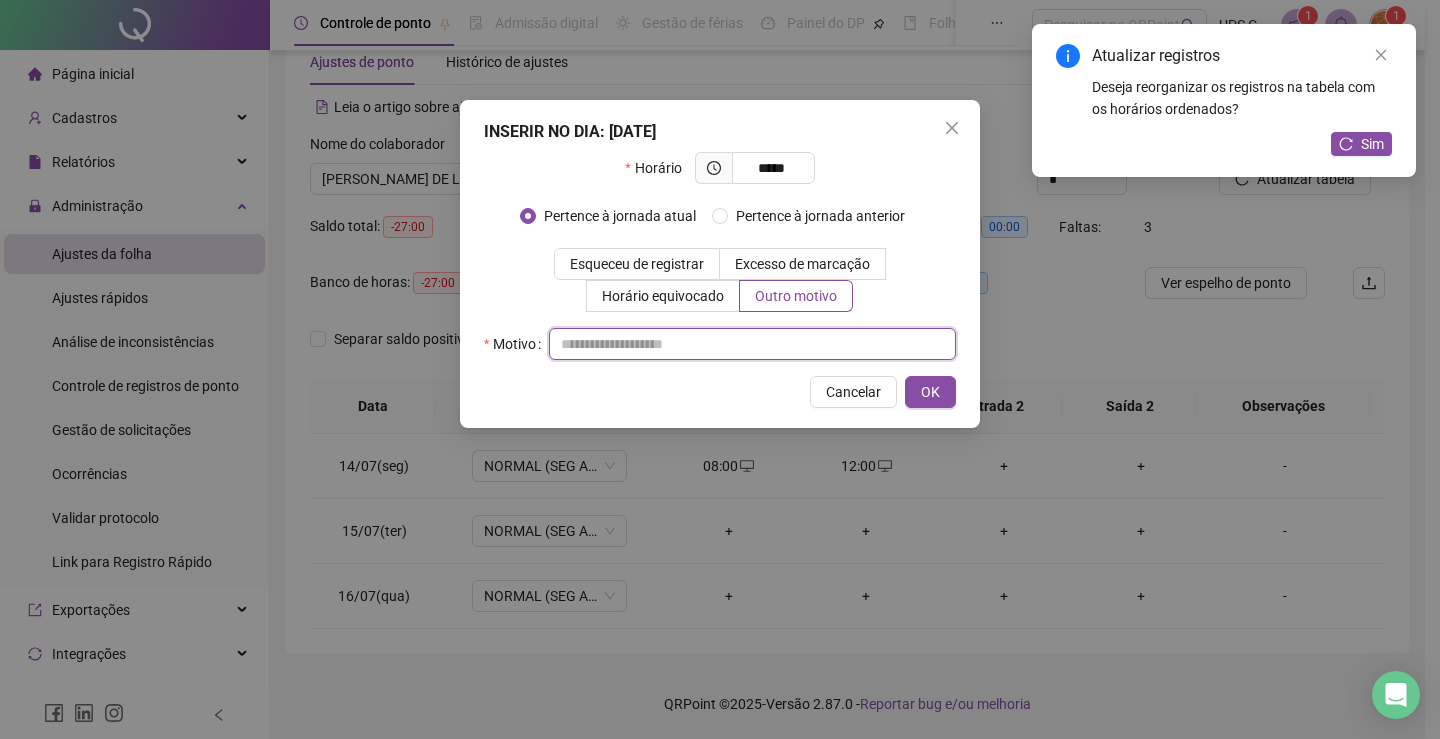 click at bounding box center (752, 344) 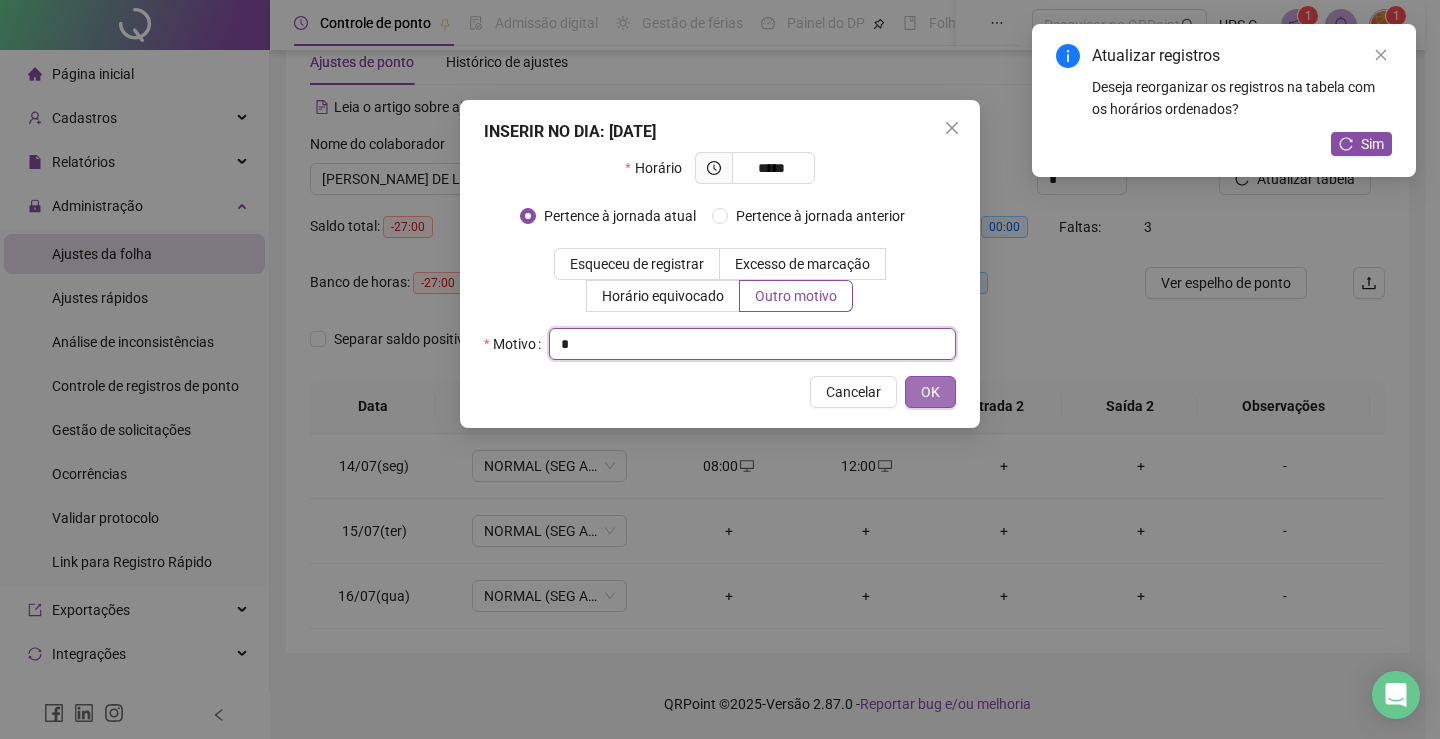 type on "*" 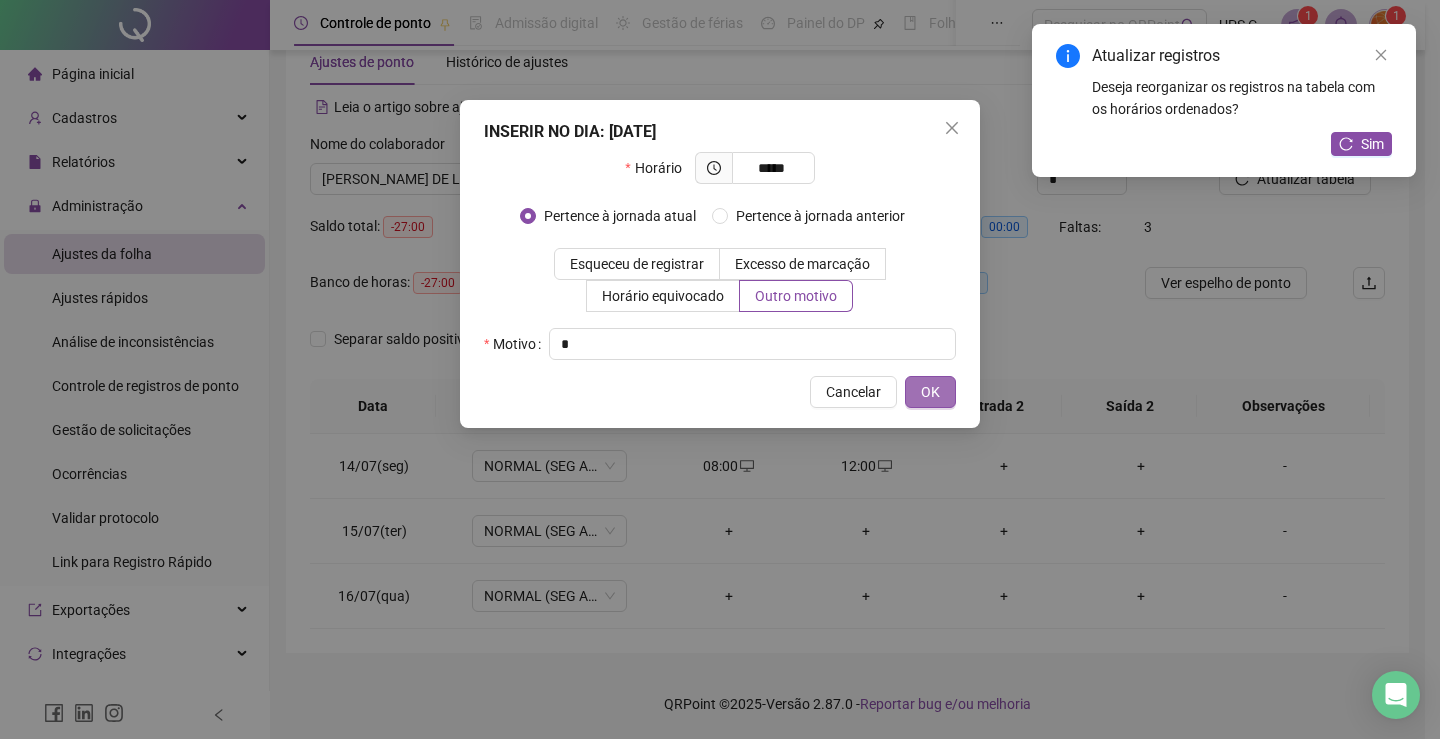 click on "OK" at bounding box center (930, 392) 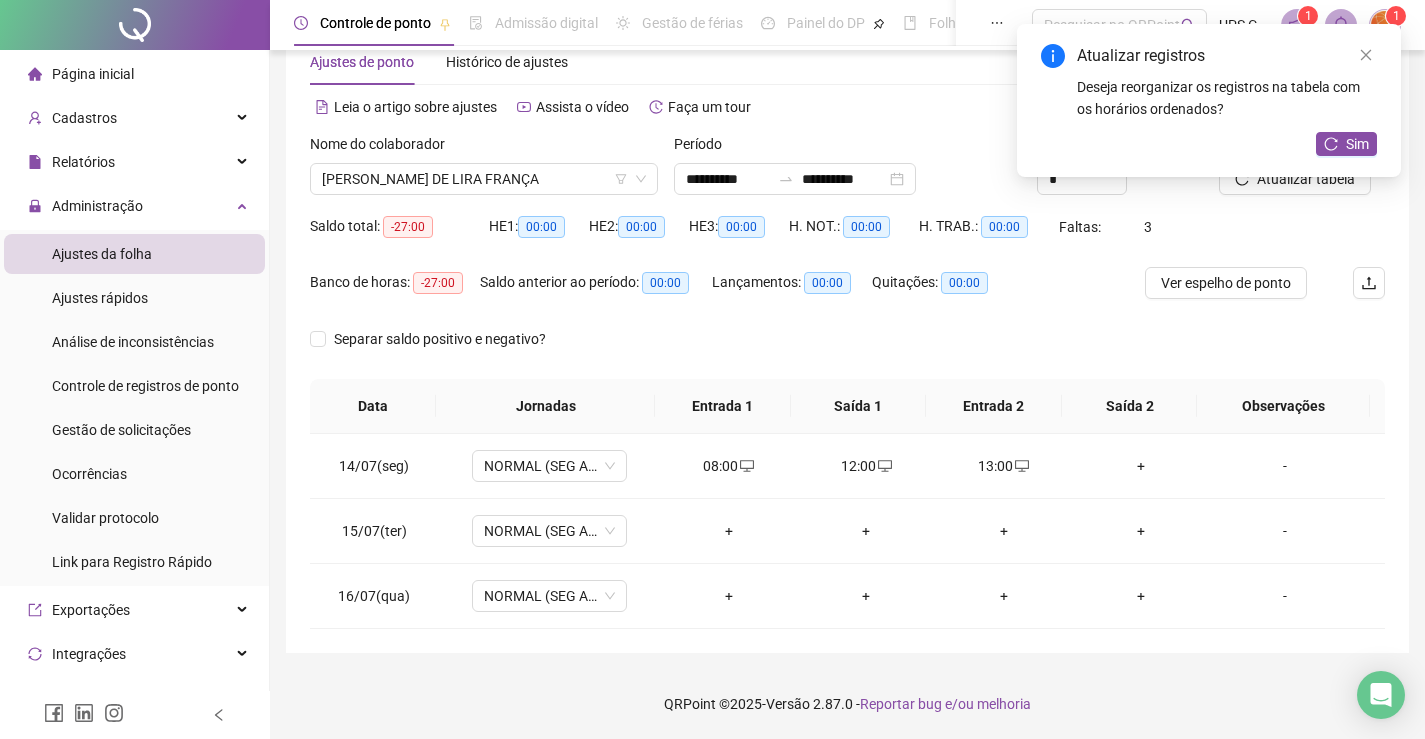 click on "+" at bounding box center [1142, 466] 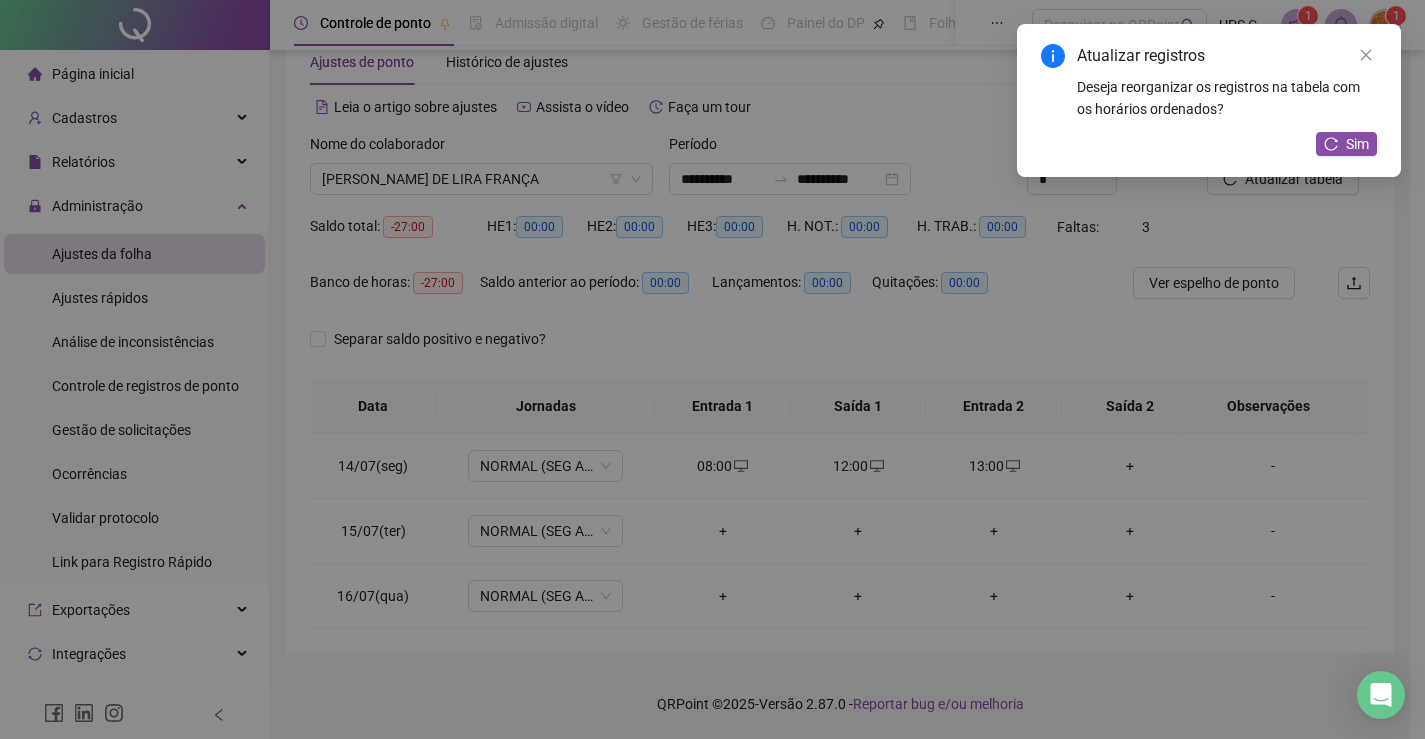 click on "INSERIR NO DIA :   [DATE] Horário Pertence à jornada atual Pertence à jornada anterior Esqueceu de registrar Excesso de marcação Horário equivocado Outro motivo Motivo Cancelar OK" at bounding box center (712, 369) 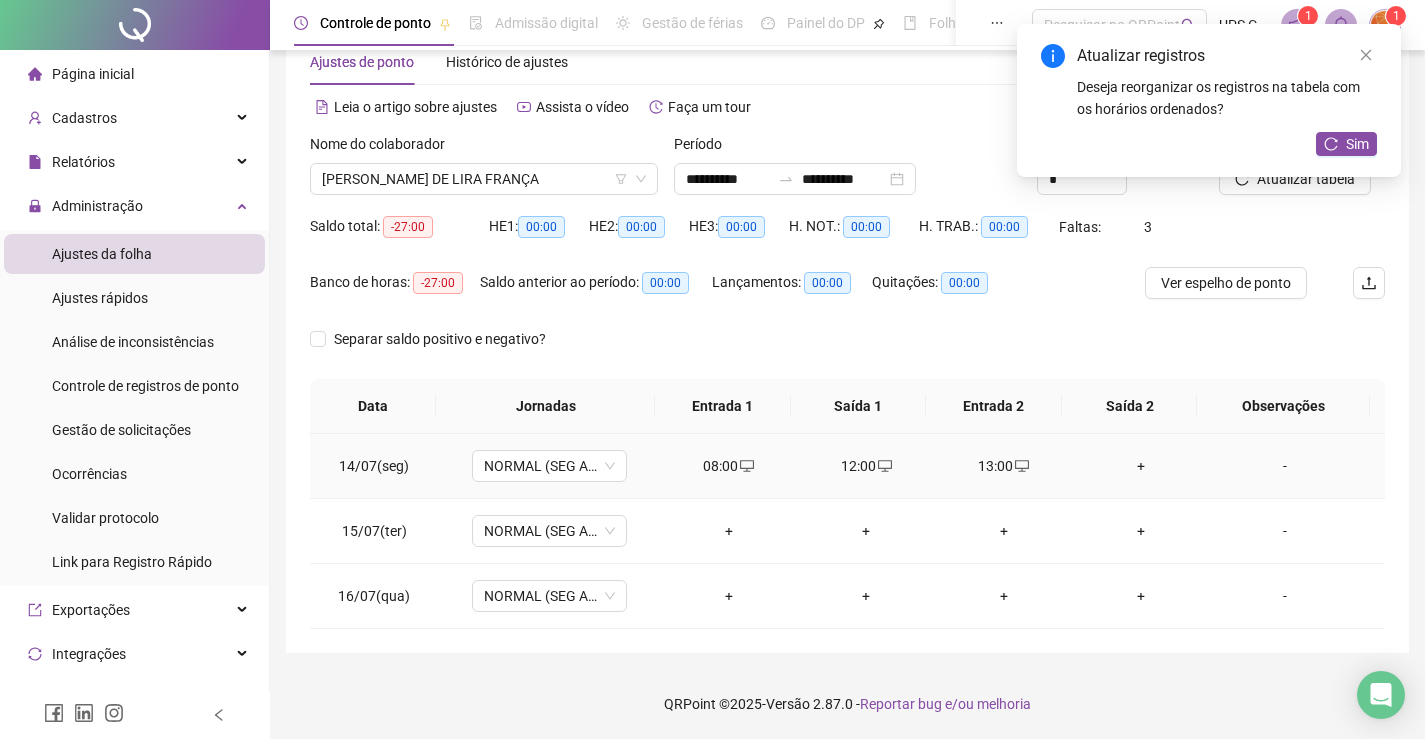 click on "+" at bounding box center (1142, 466) 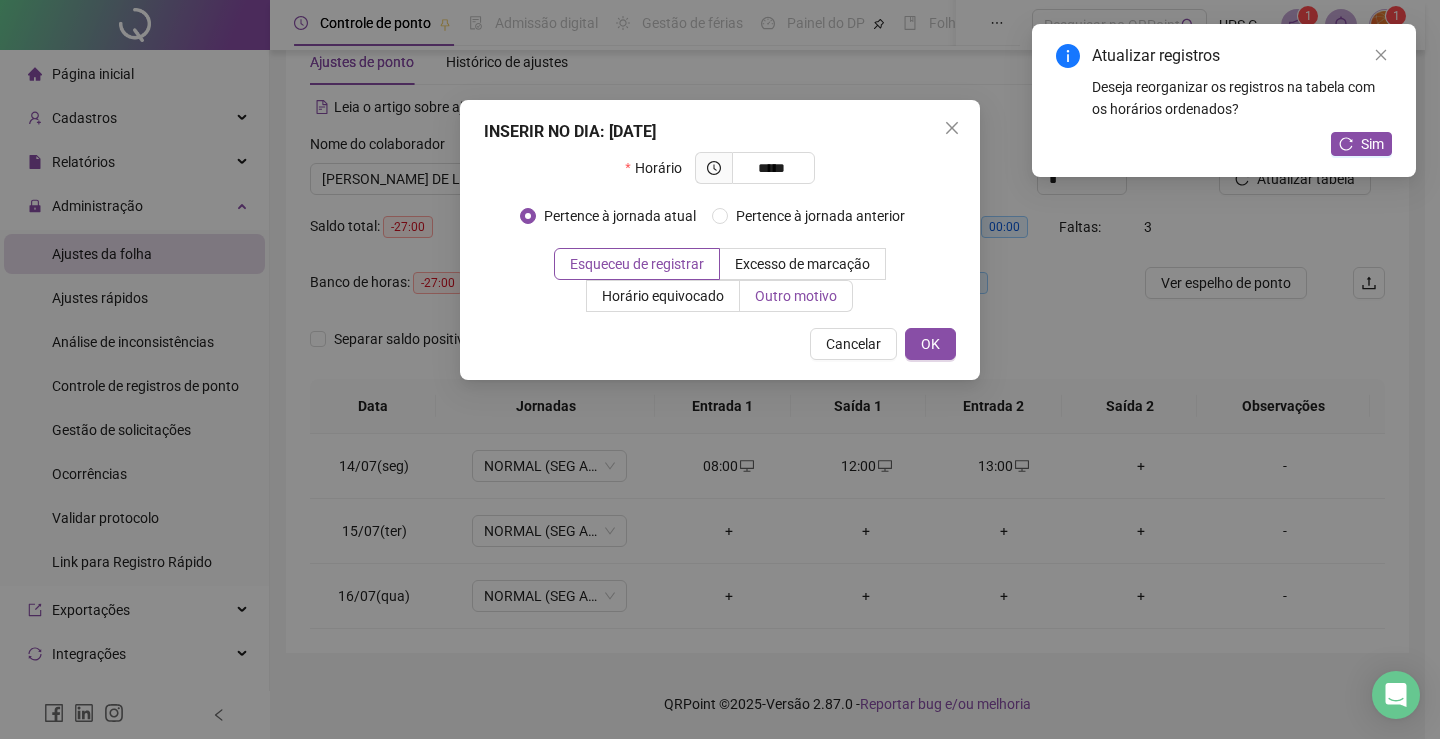 type on "*****" 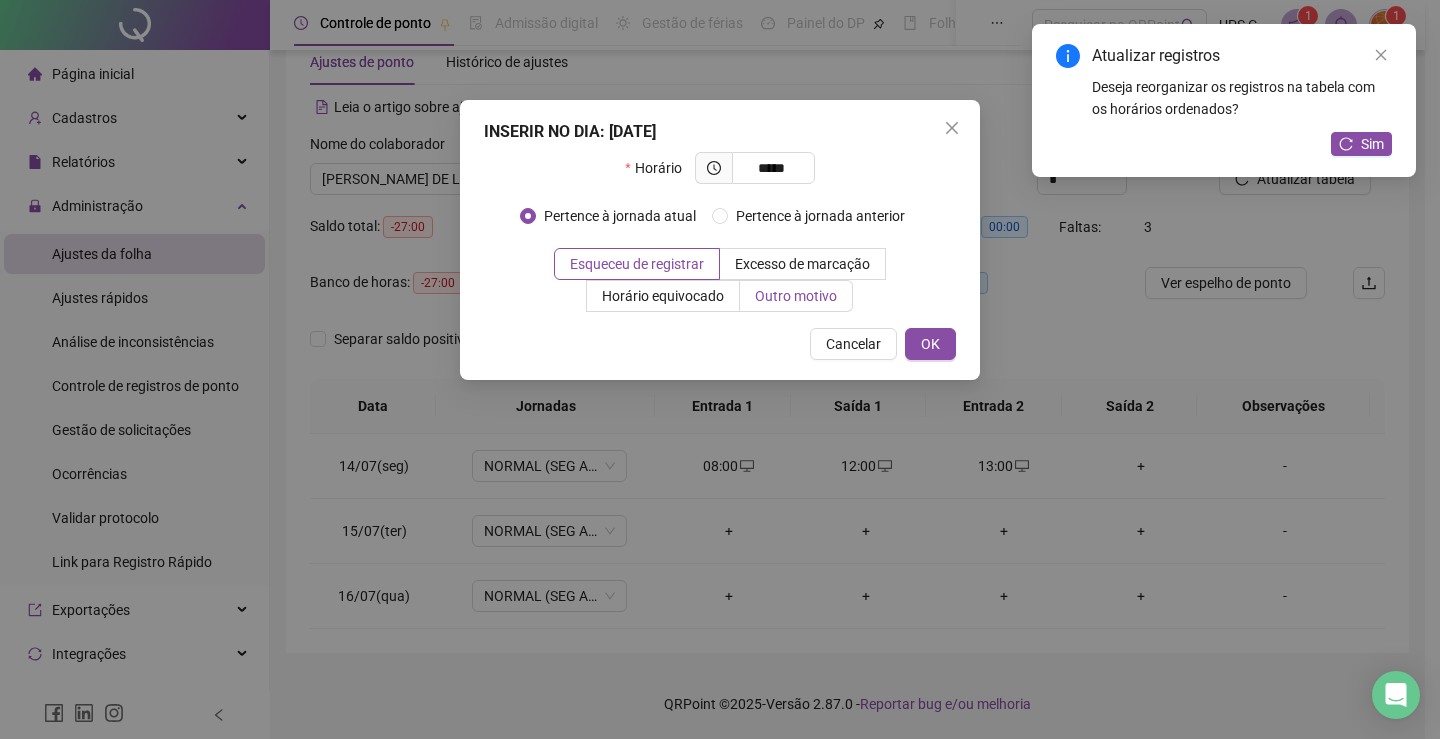 click on "Outro motivo" at bounding box center [796, 296] 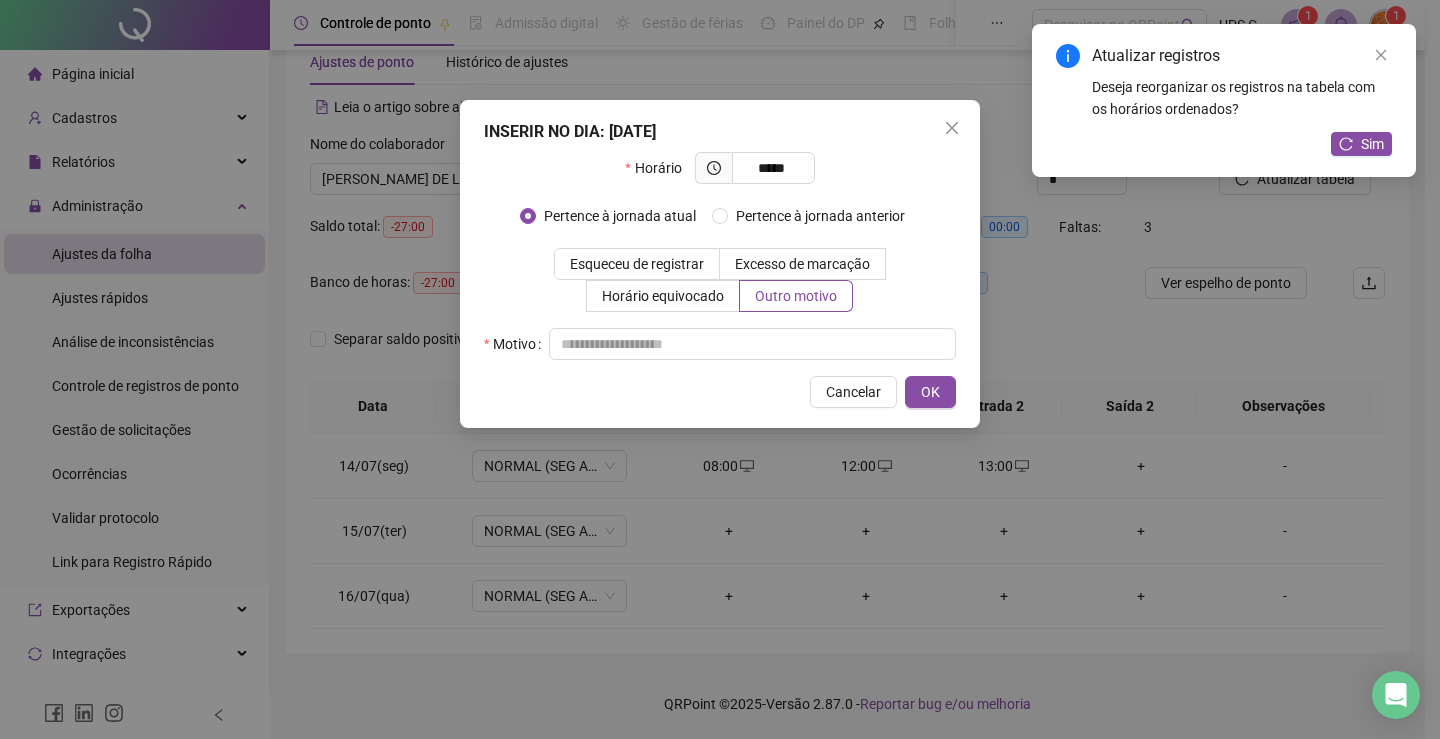click on "Horário ***** Pertence à jornada atual [GEOGRAPHIC_DATA] à jornada anterior Esqueceu de registrar Excesso de marcação Horário equivocado Outro motivo Motivo" at bounding box center [720, 256] 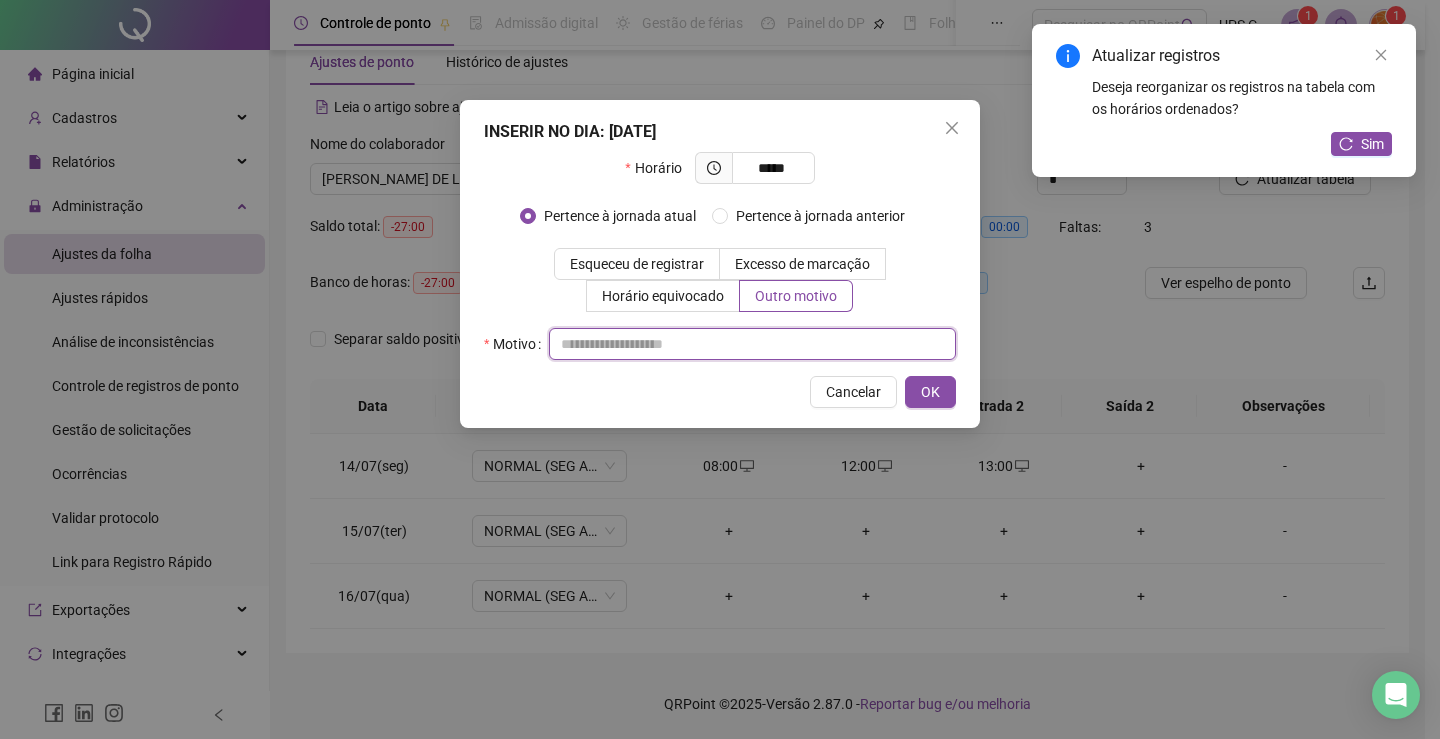 click at bounding box center [752, 344] 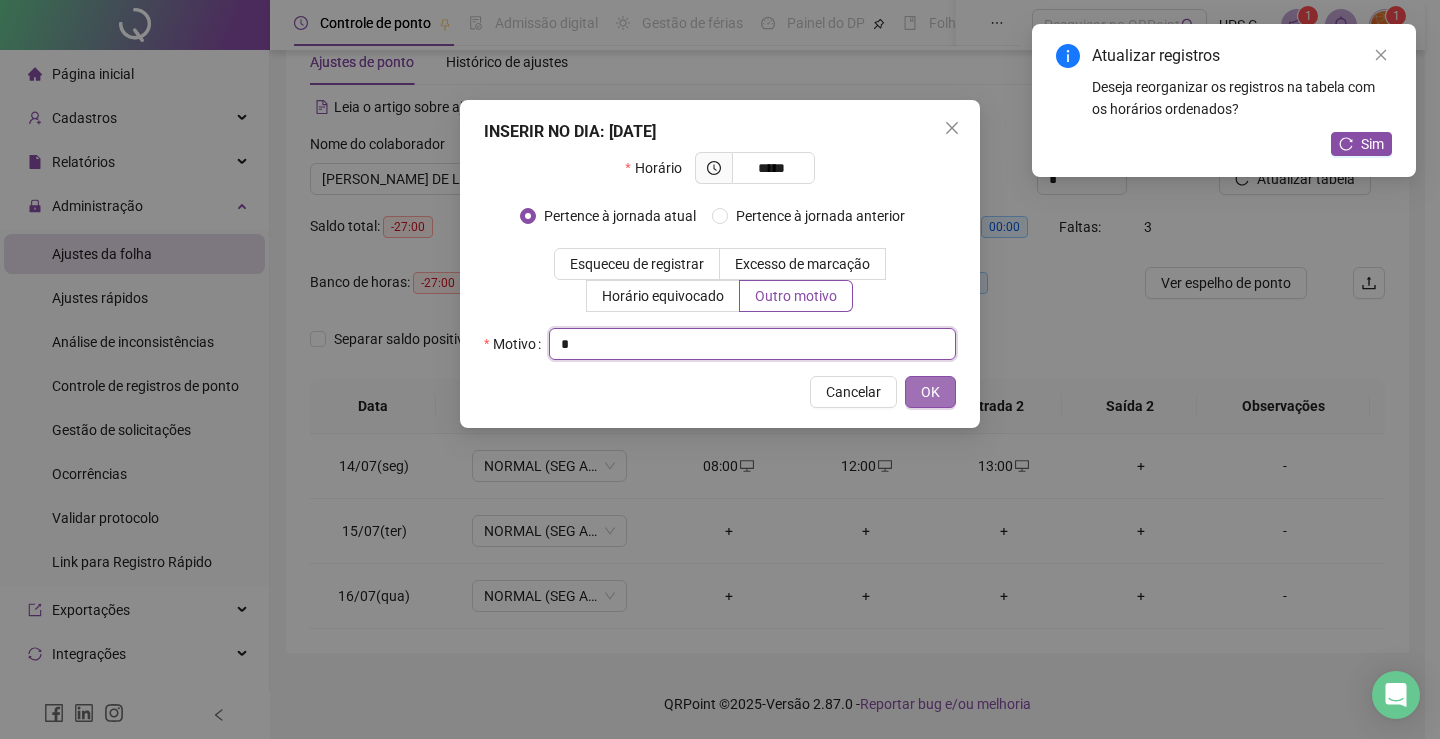 type on "*" 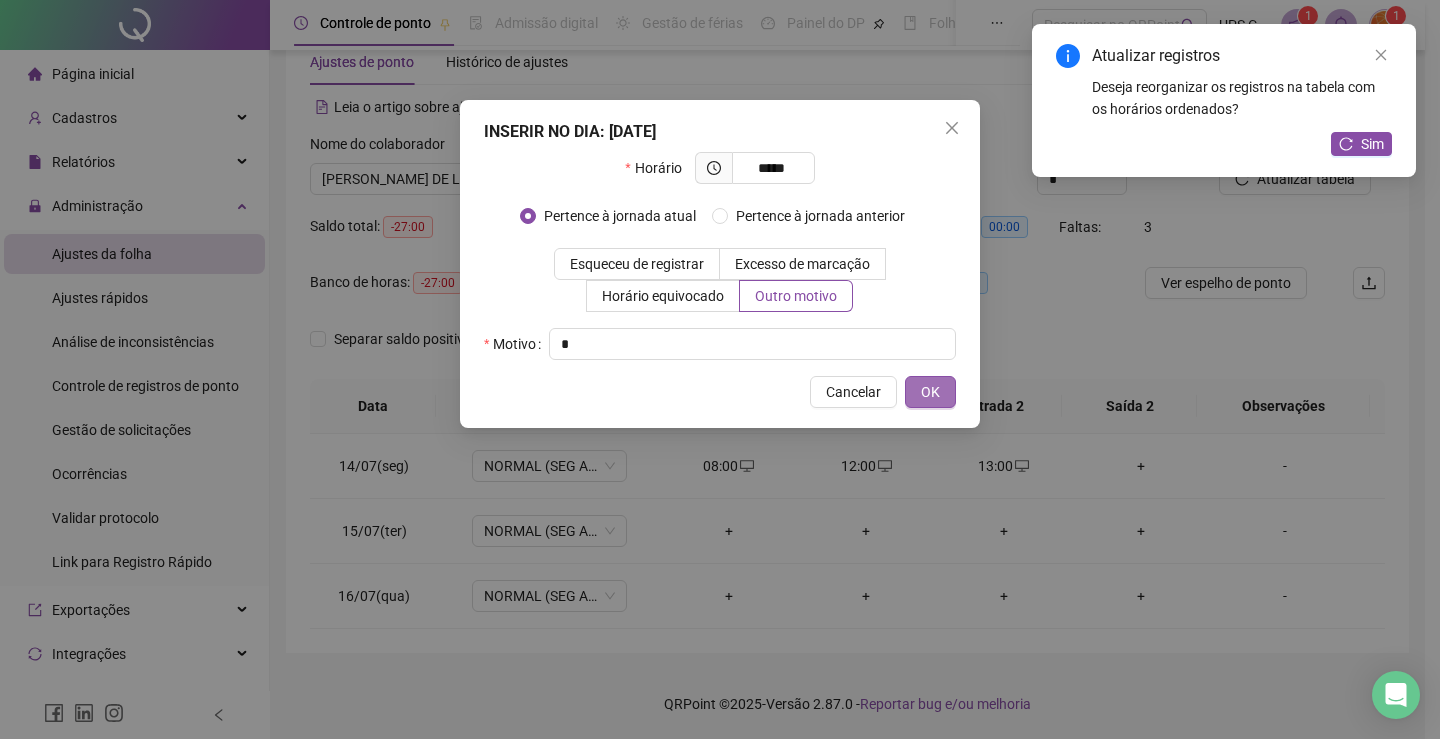 click on "OK" at bounding box center [930, 392] 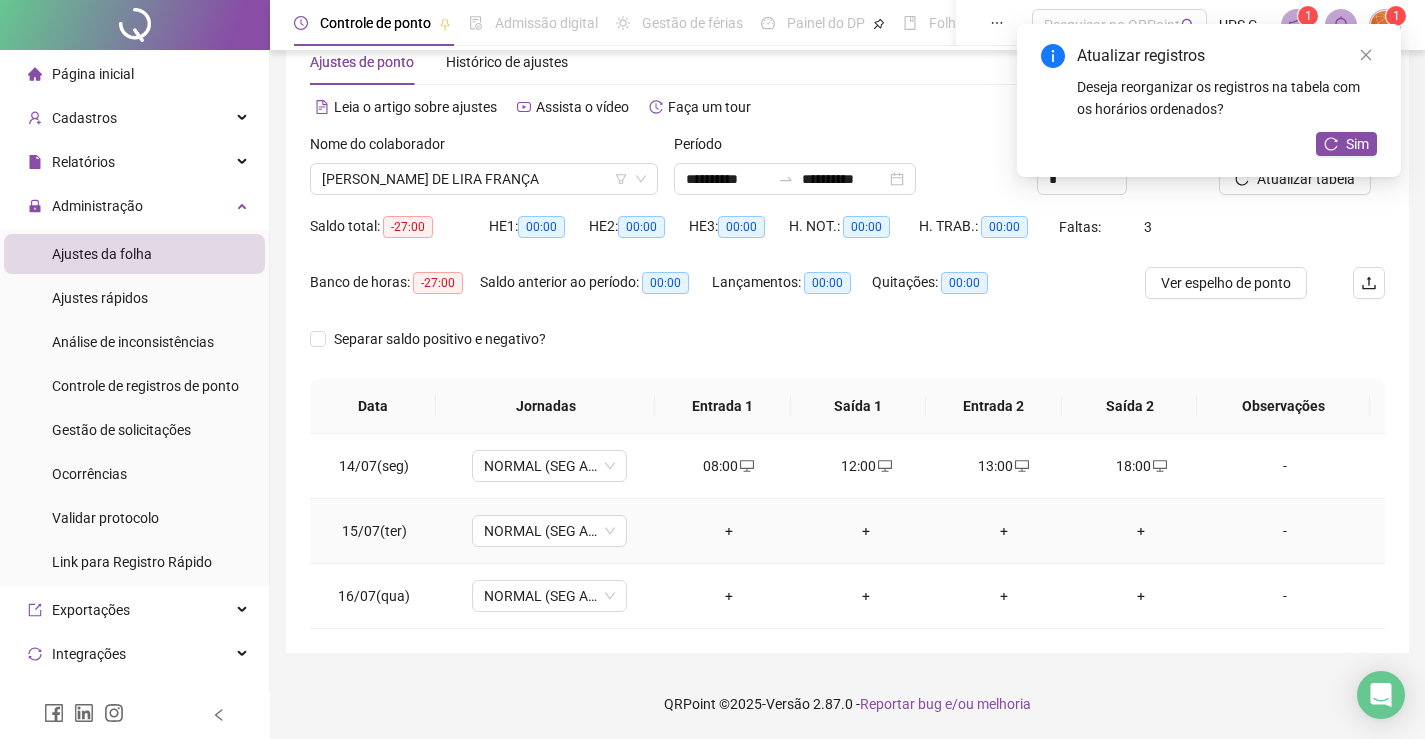 click on "+" at bounding box center (729, 531) 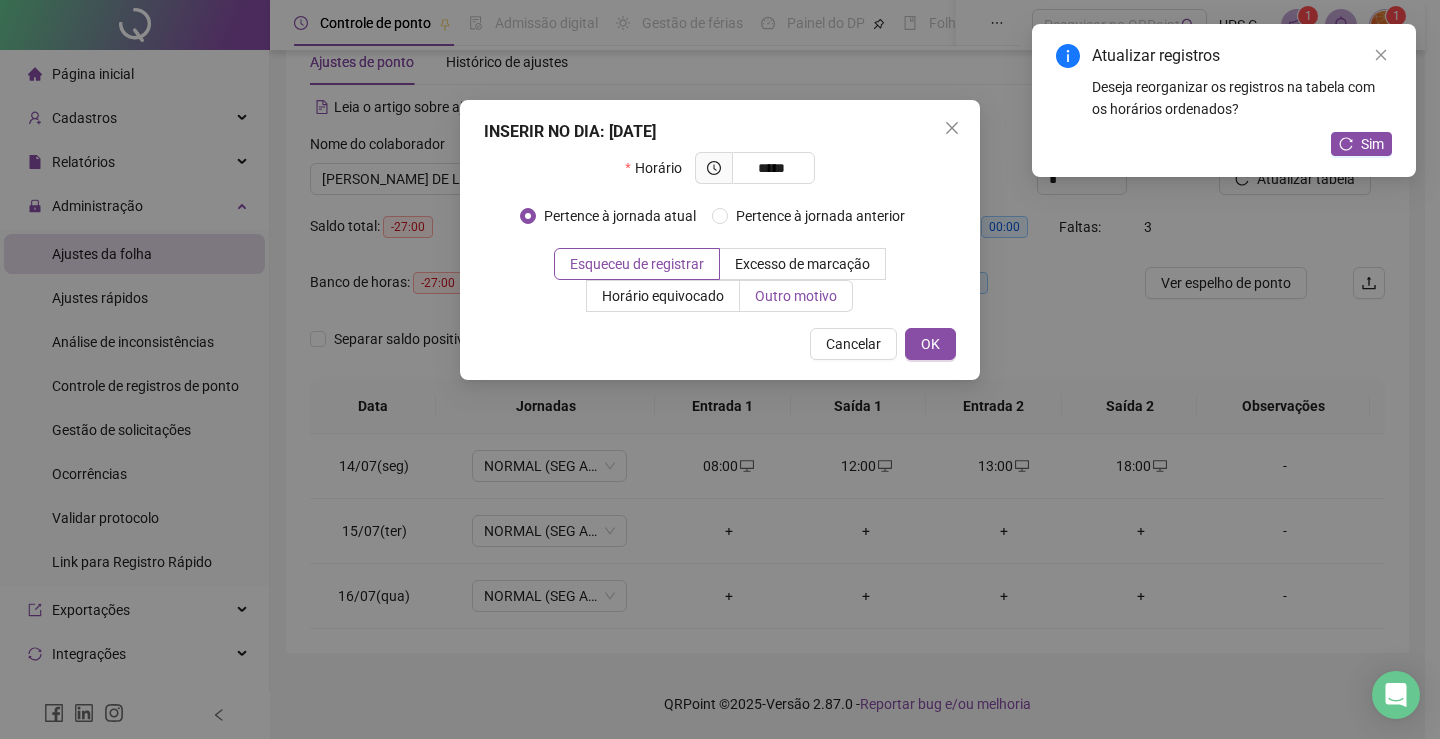 type on "*****" 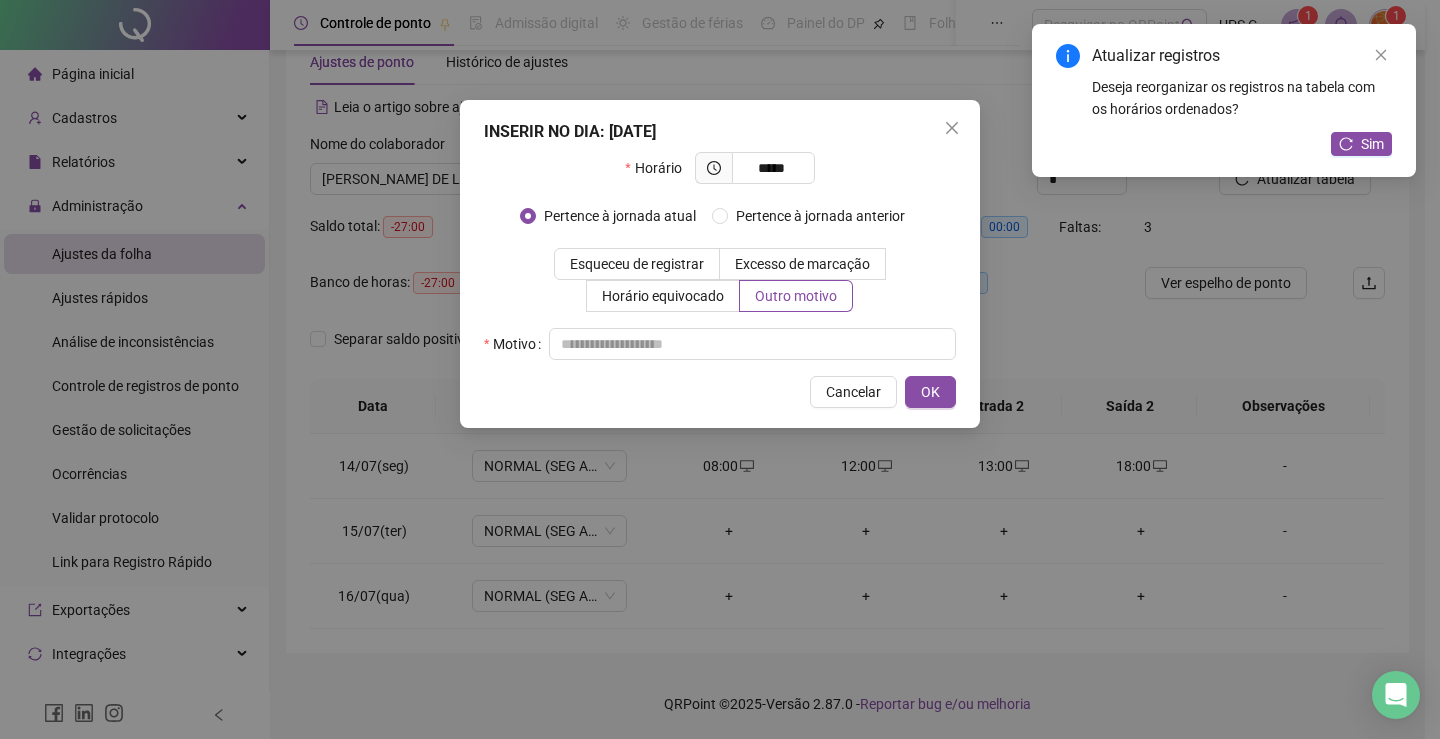 click on "INSERIR NO DIA :   [DATE] Horário ***** Pertence à jornada atual Pertence à jornada anterior Esqueceu de registrar Excesso de marcação Horário equivocado Outro motivo Motivo Cancelar OK" at bounding box center [720, 264] 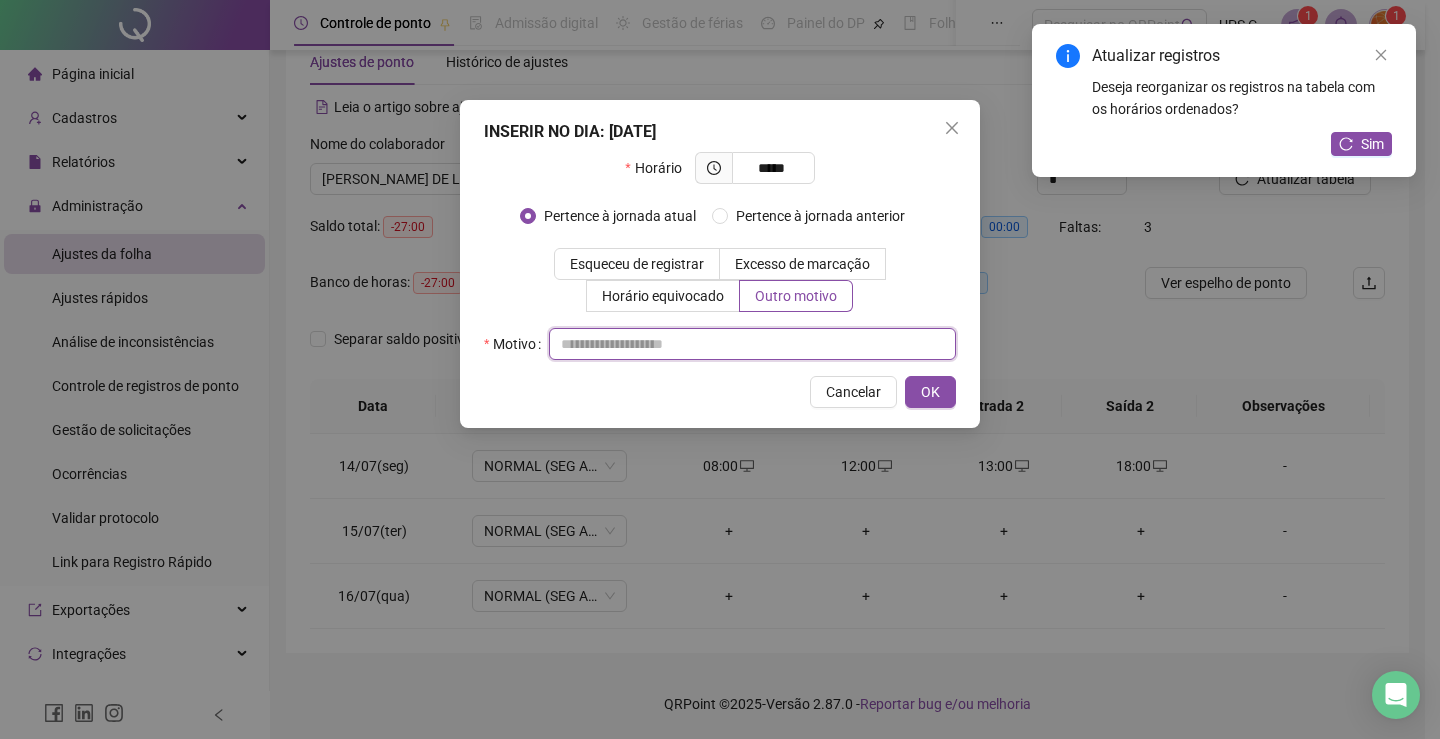 click at bounding box center [752, 344] 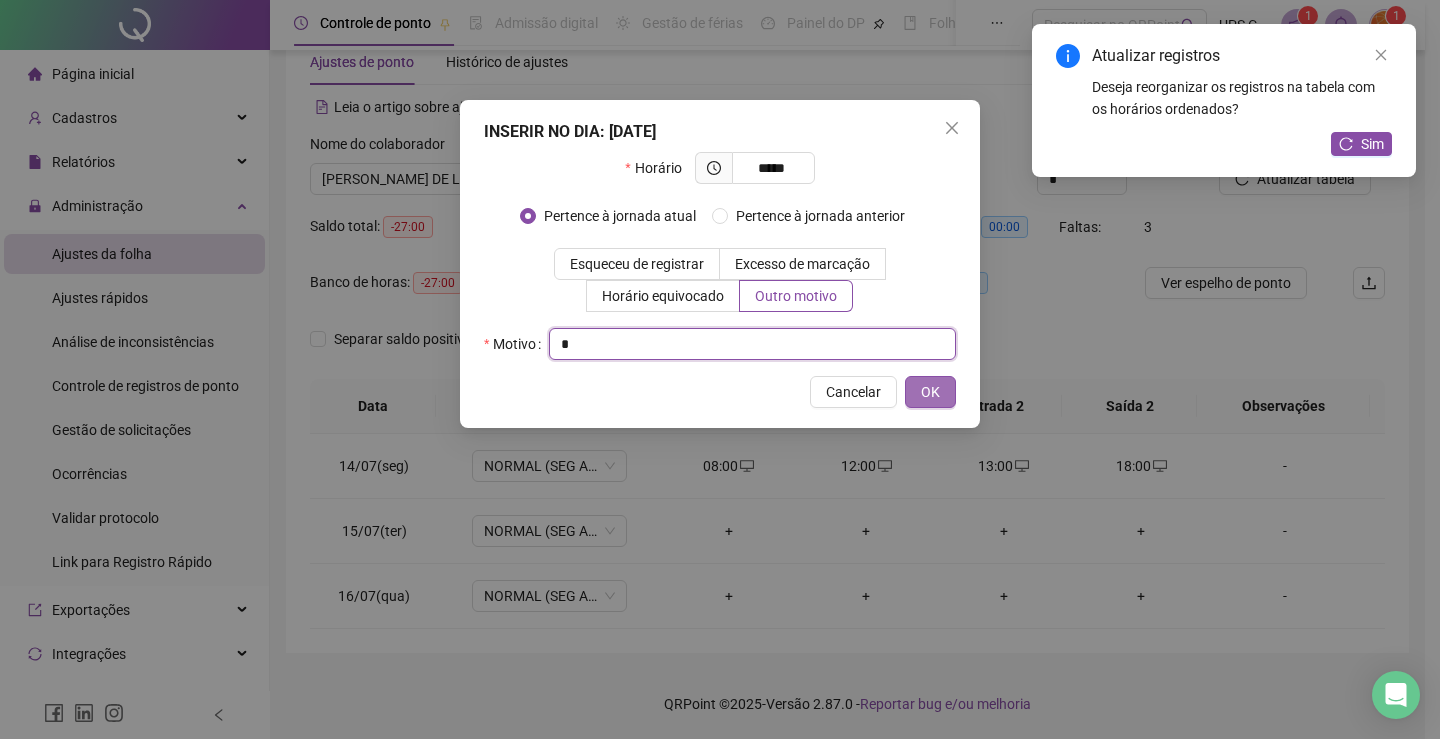 type on "*" 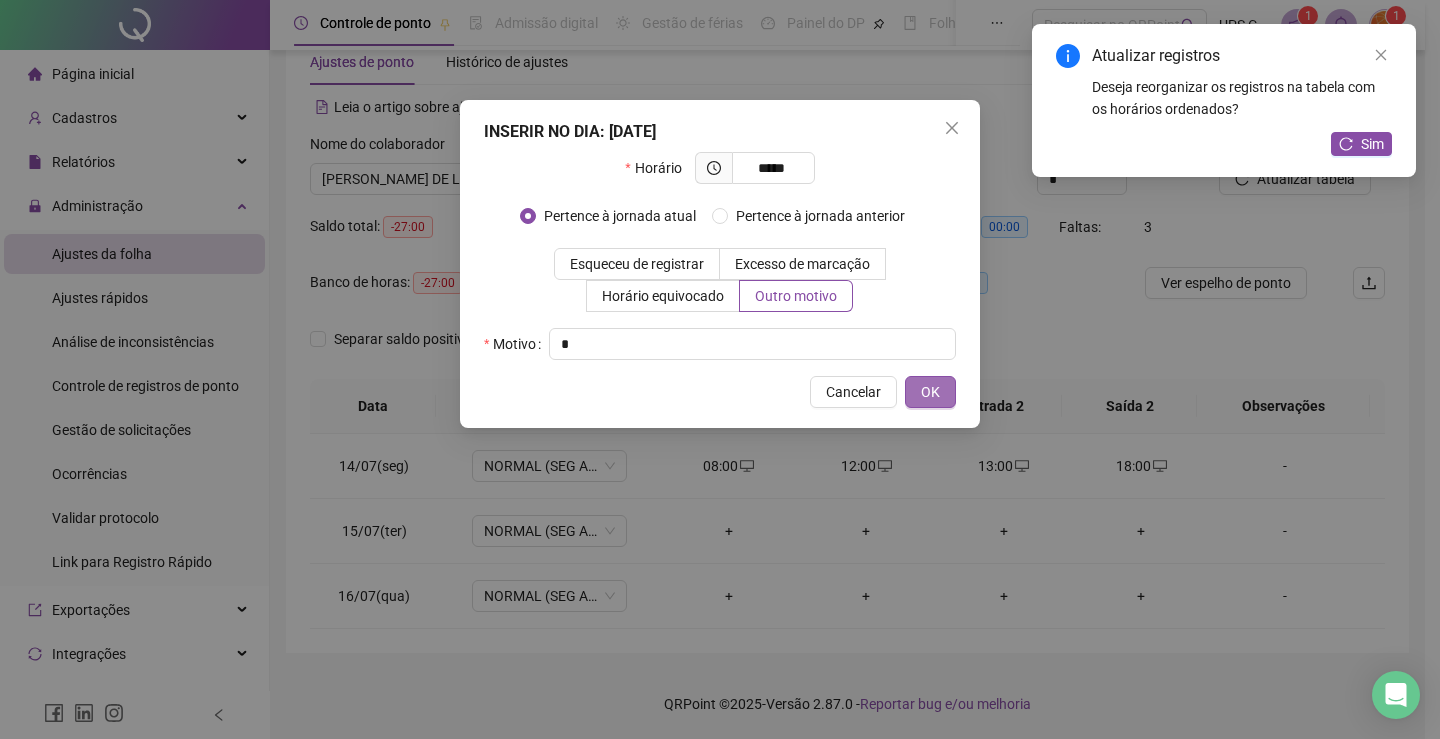 click on "OK" at bounding box center [930, 392] 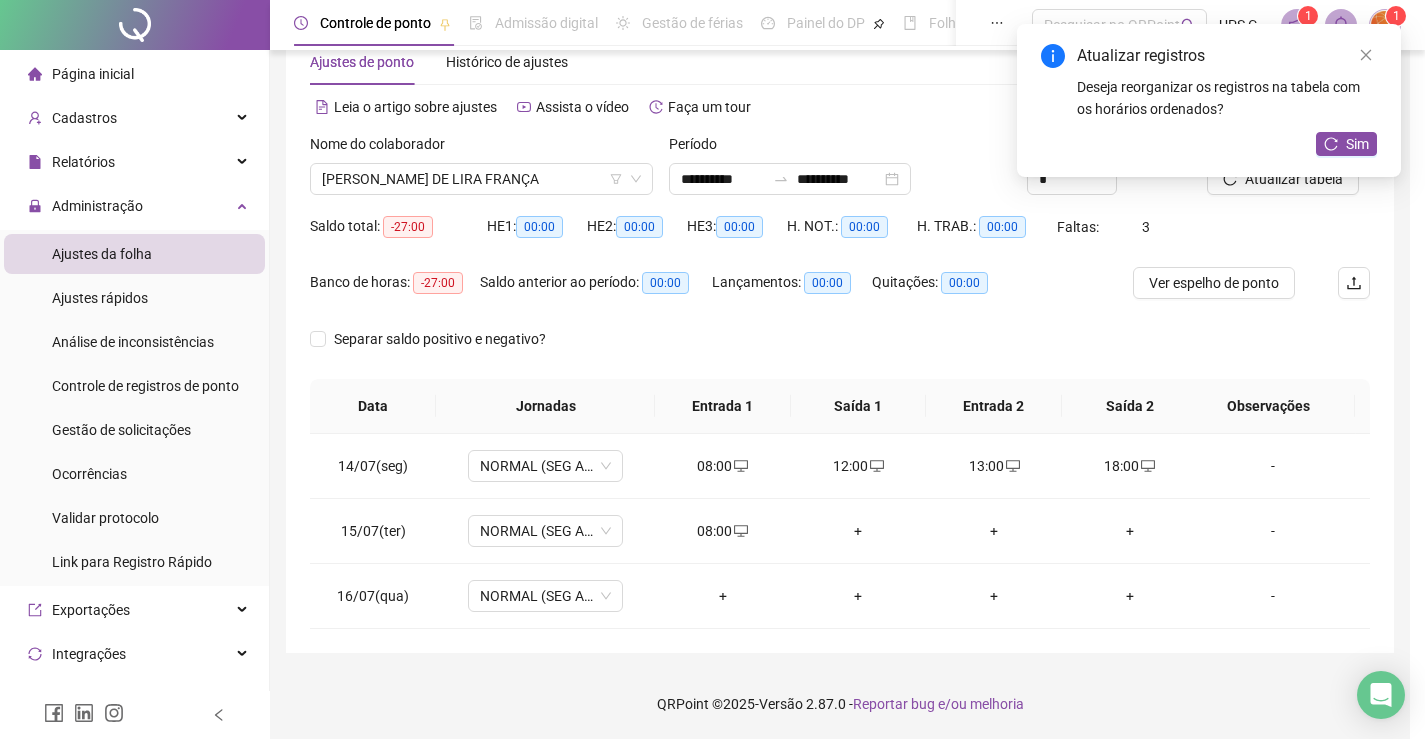 click on "+" at bounding box center (859, 531) 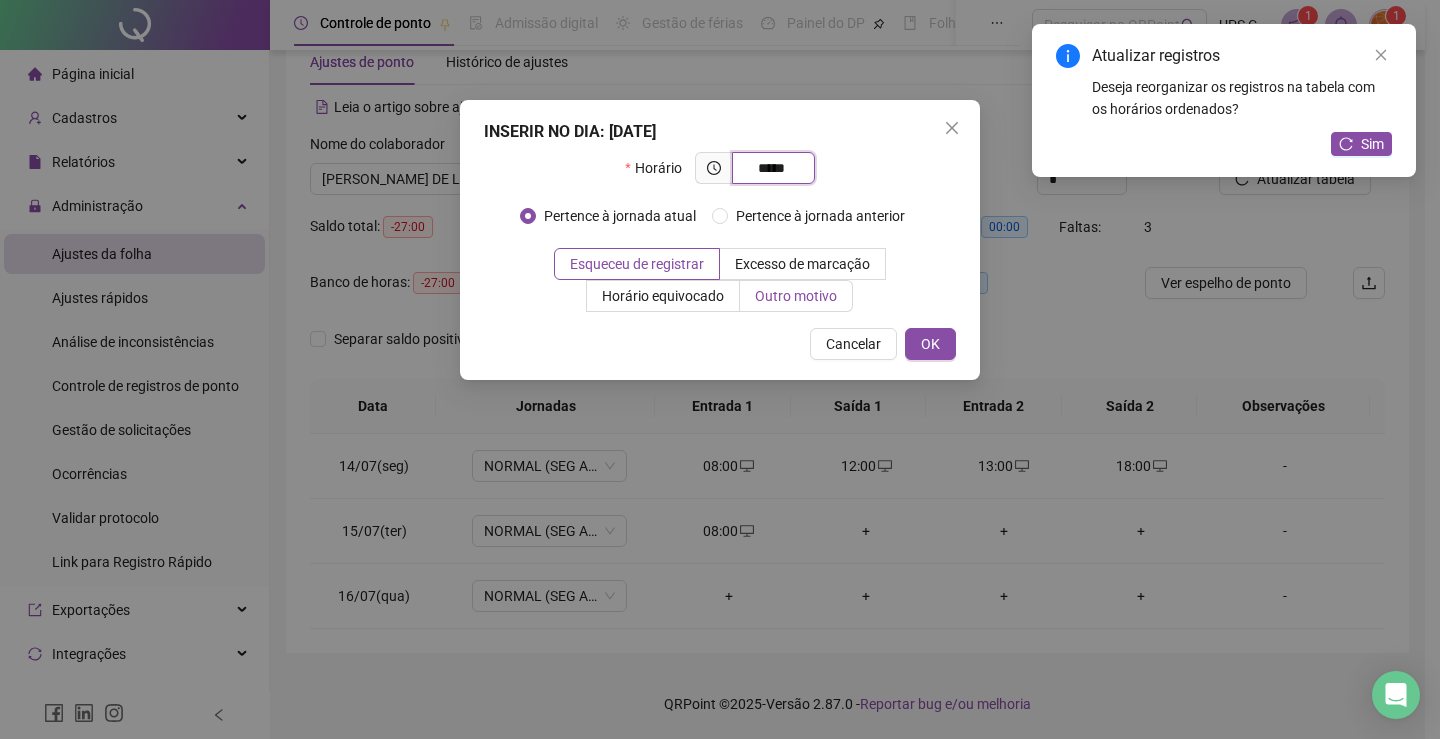 type on "*****" 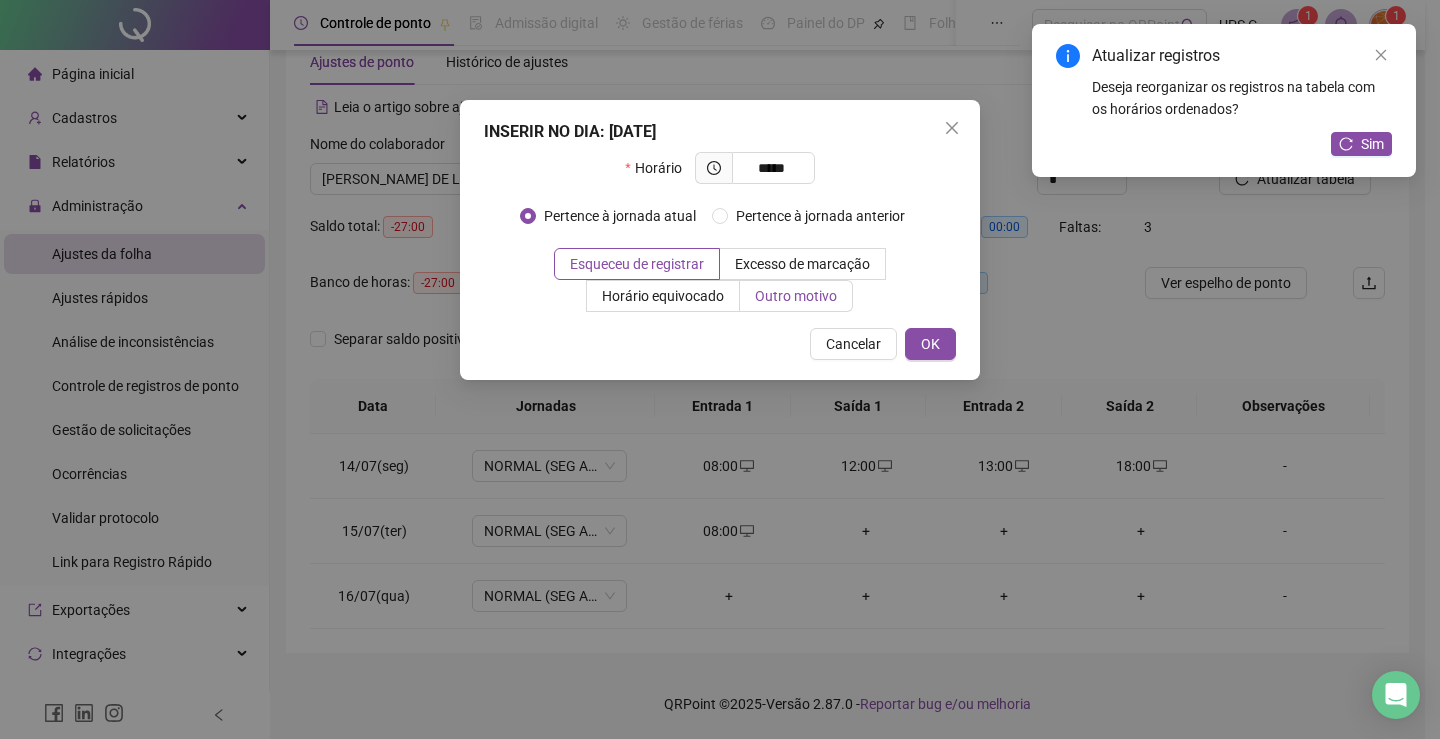 click on "Outro motivo" at bounding box center (796, 296) 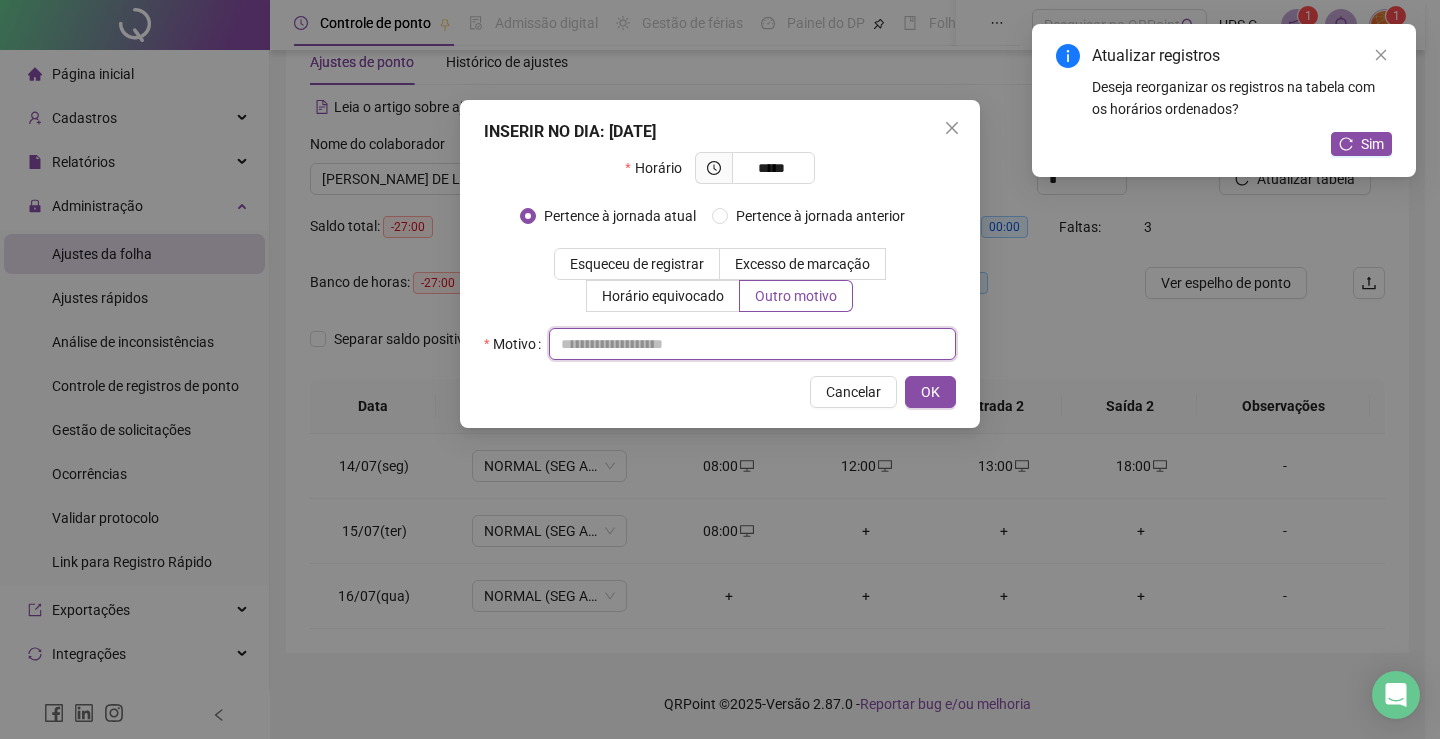 click at bounding box center [752, 344] 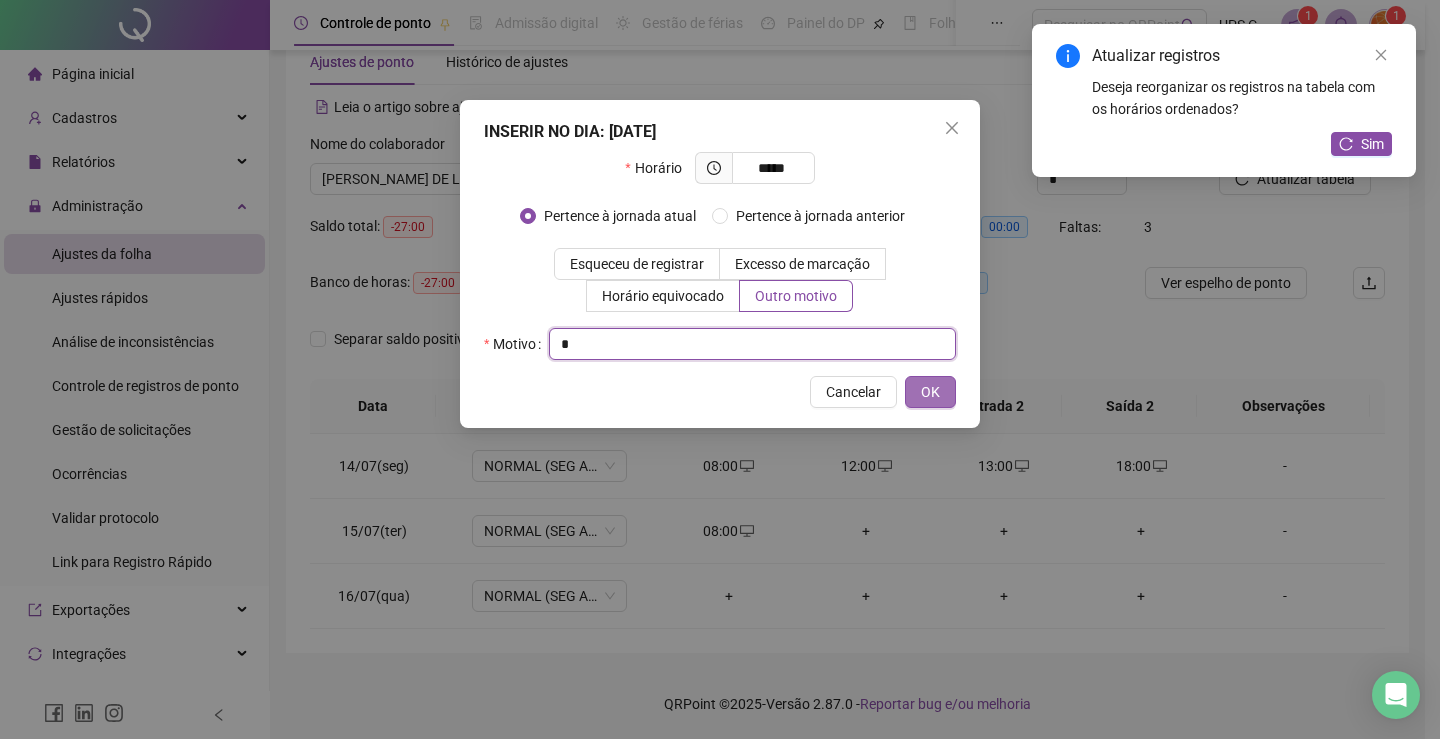 type on "*" 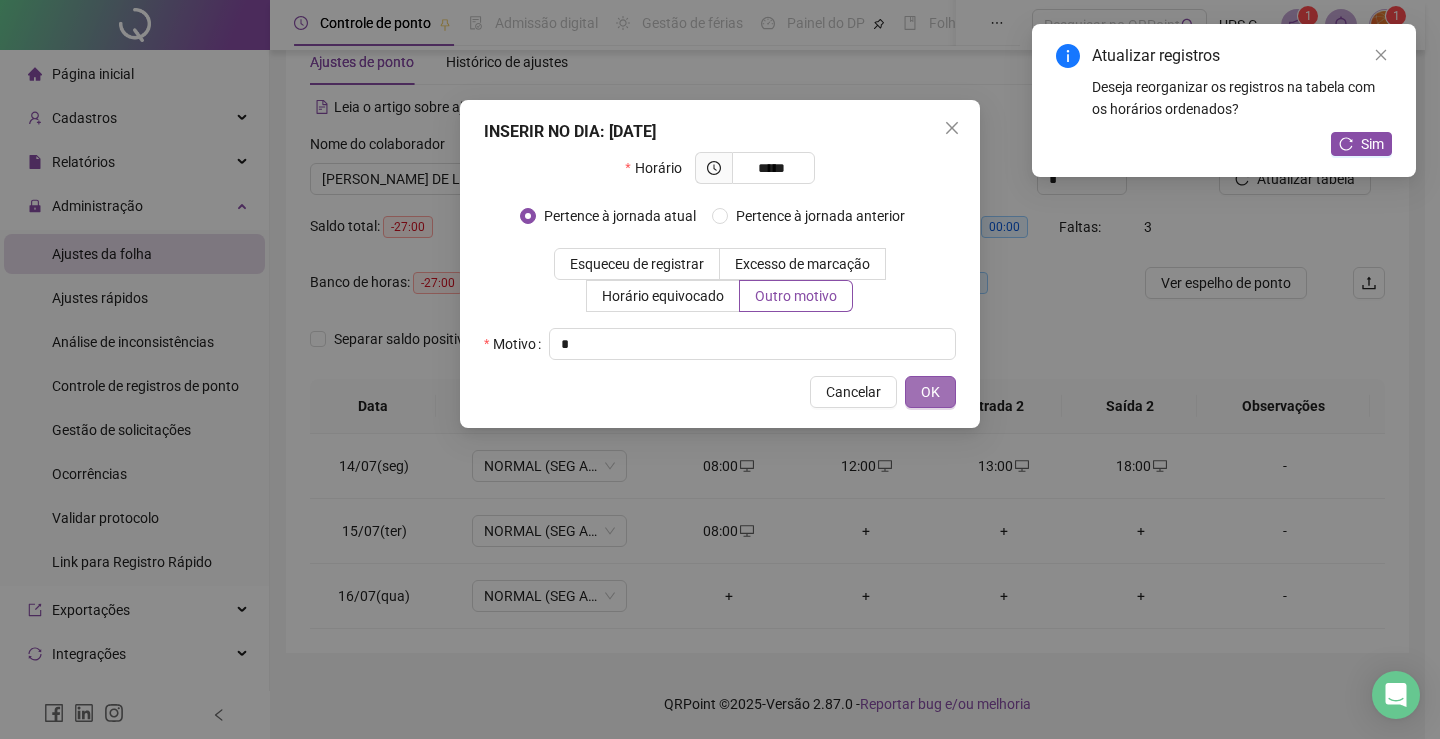 click on "OK" at bounding box center [930, 392] 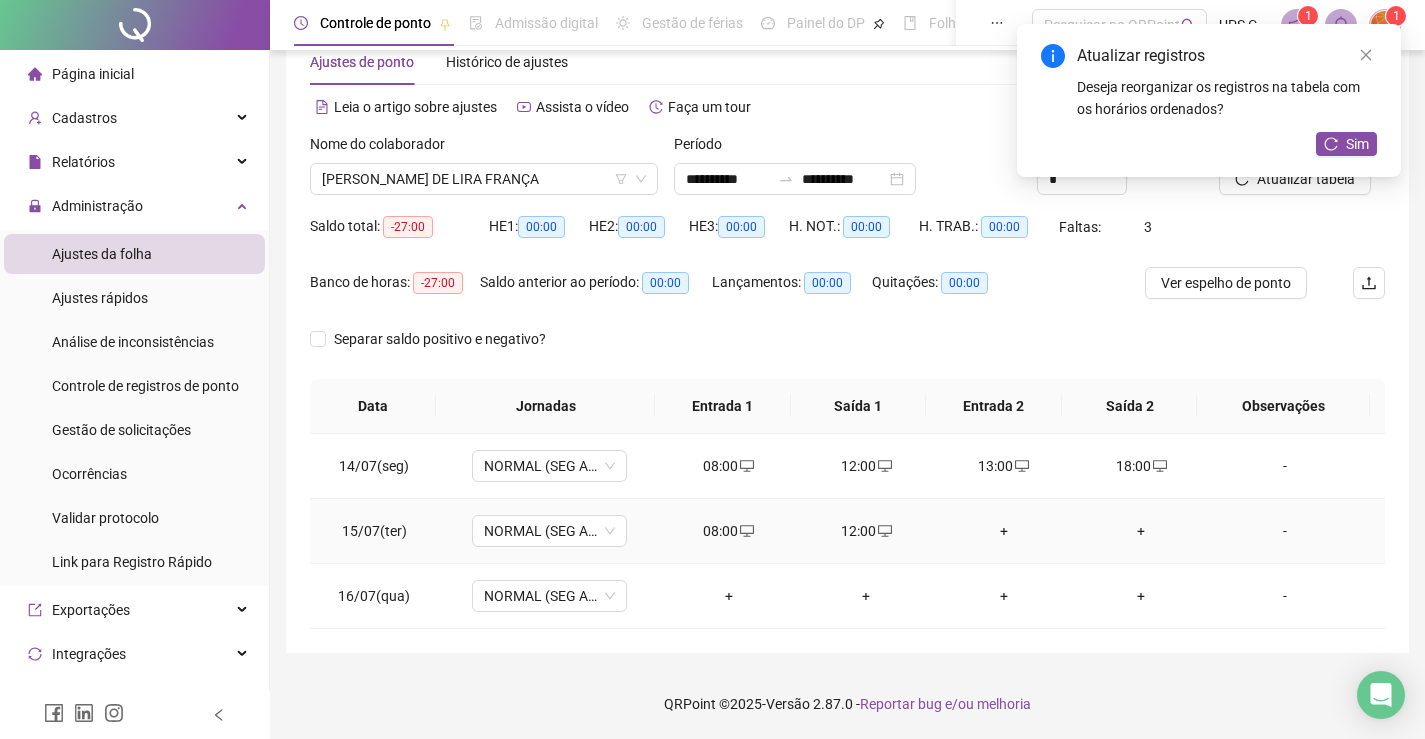 click on "+" at bounding box center [1004, 531] 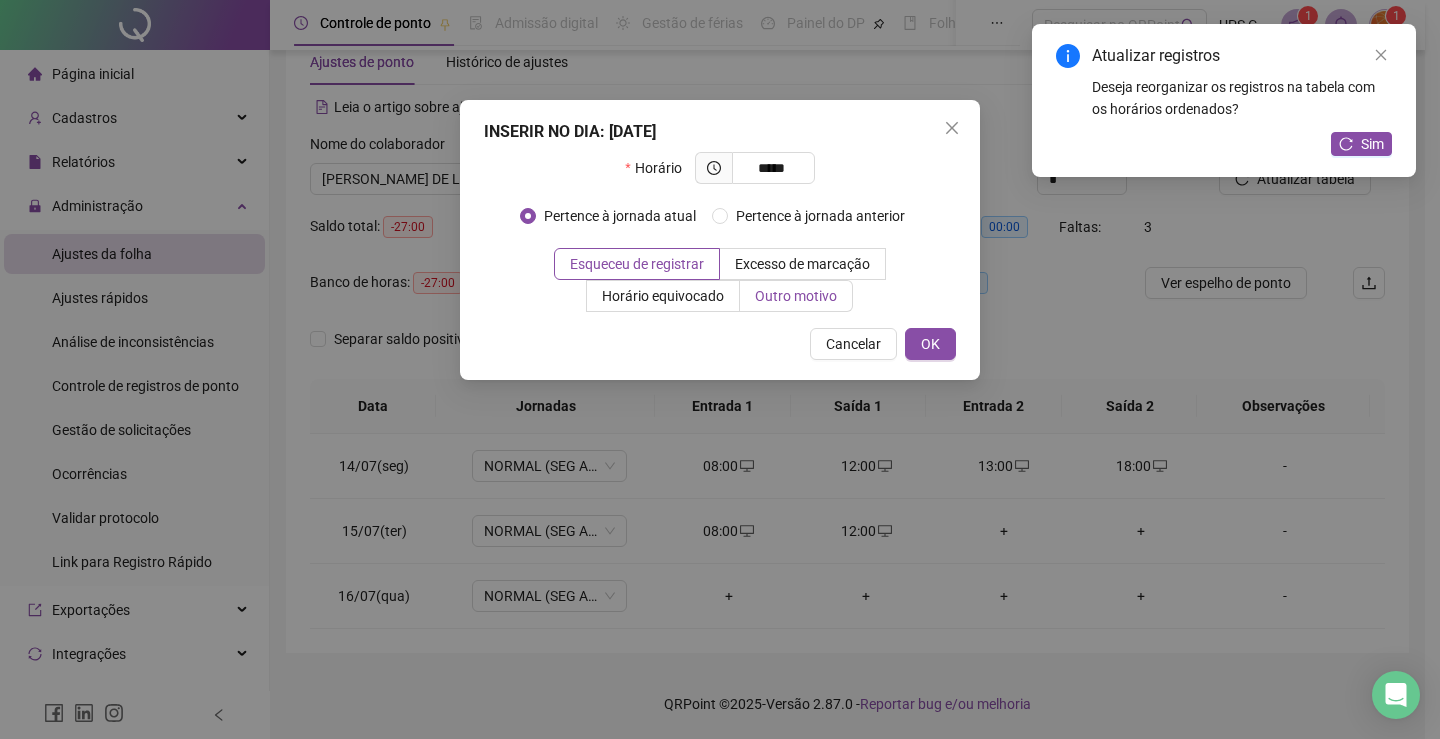 type on "*****" 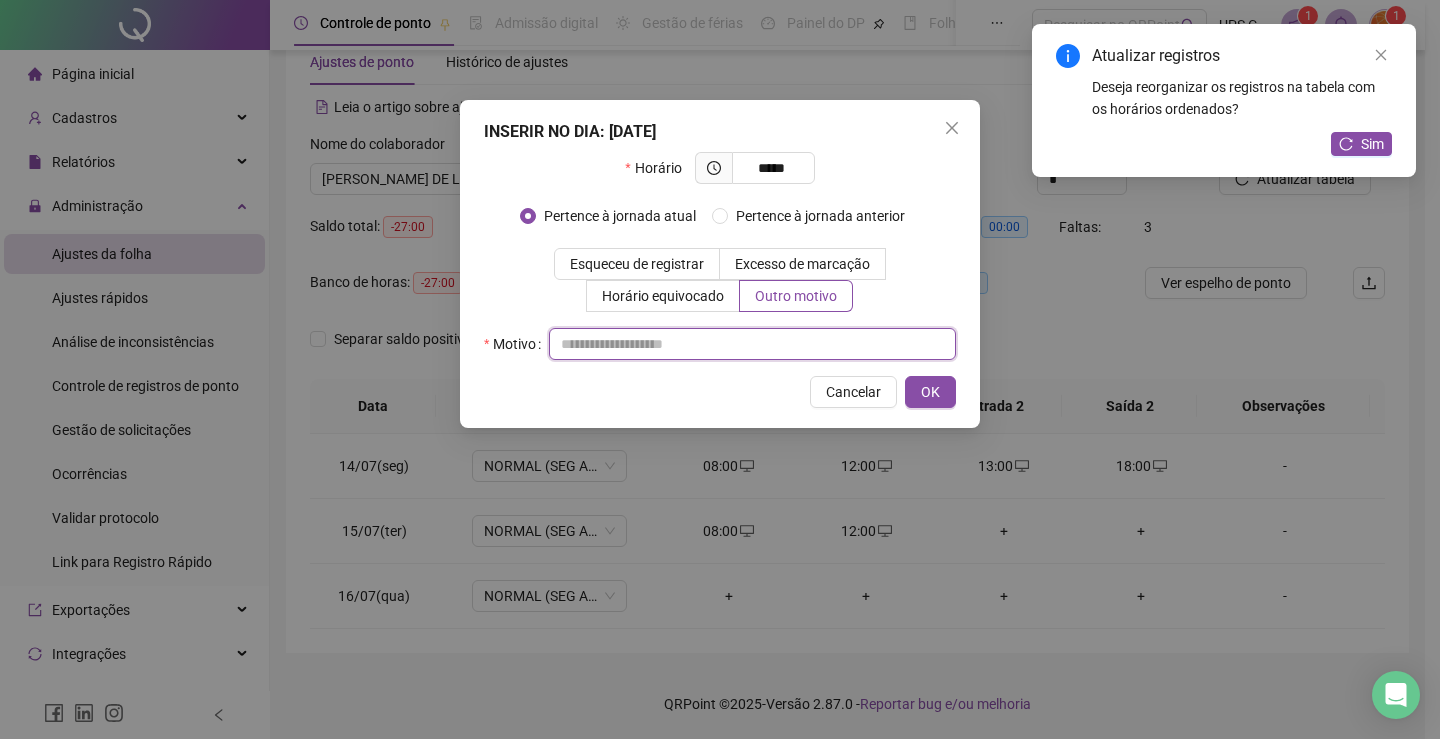 click at bounding box center [752, 344] 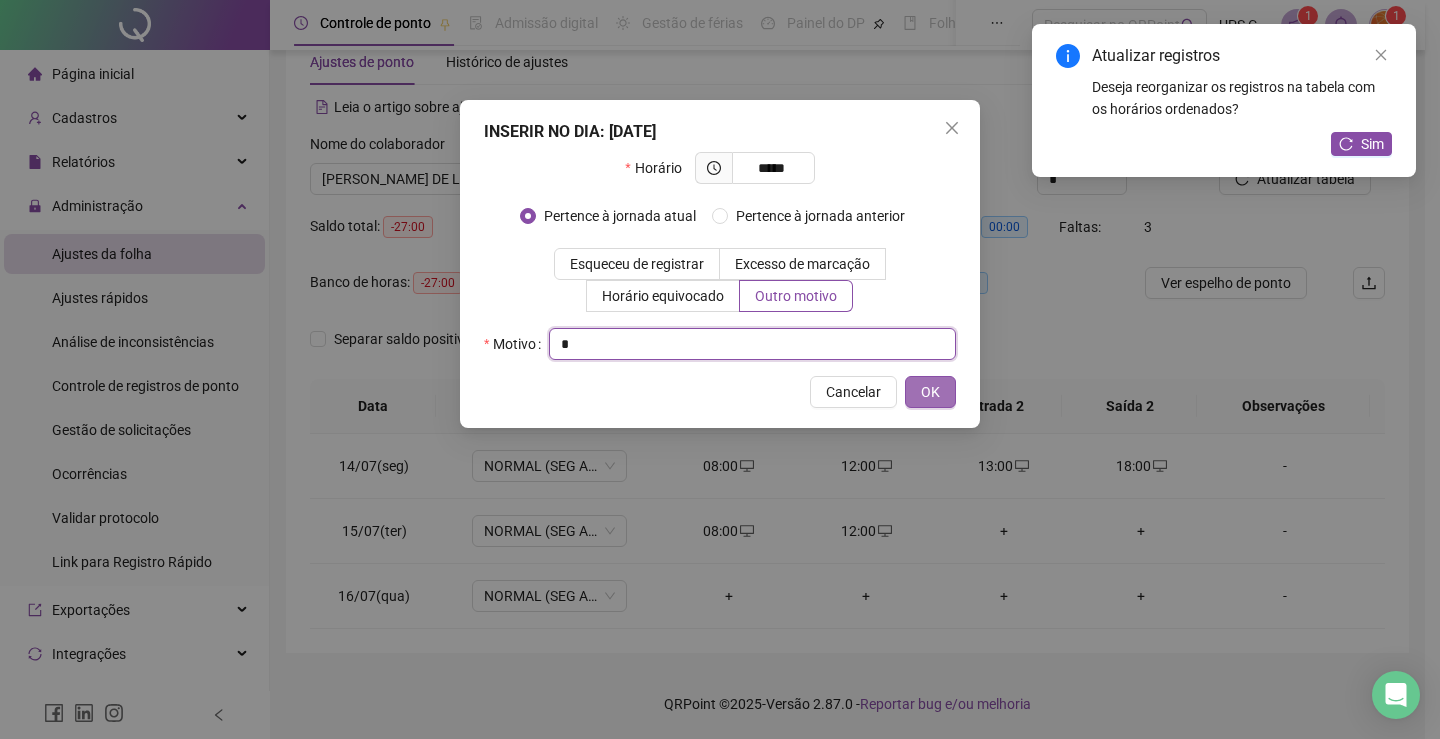type on "*" 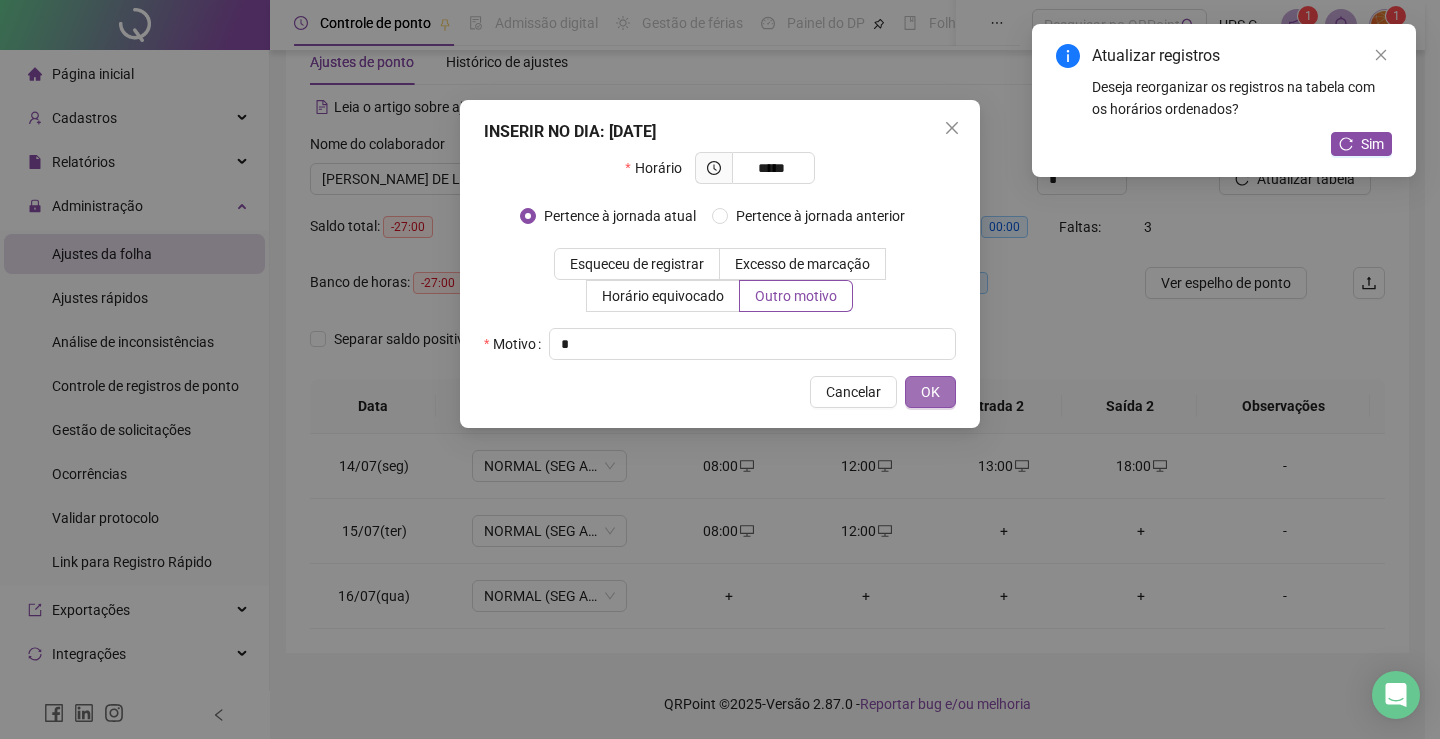 click on "OK" at bounding box center (930, 392) 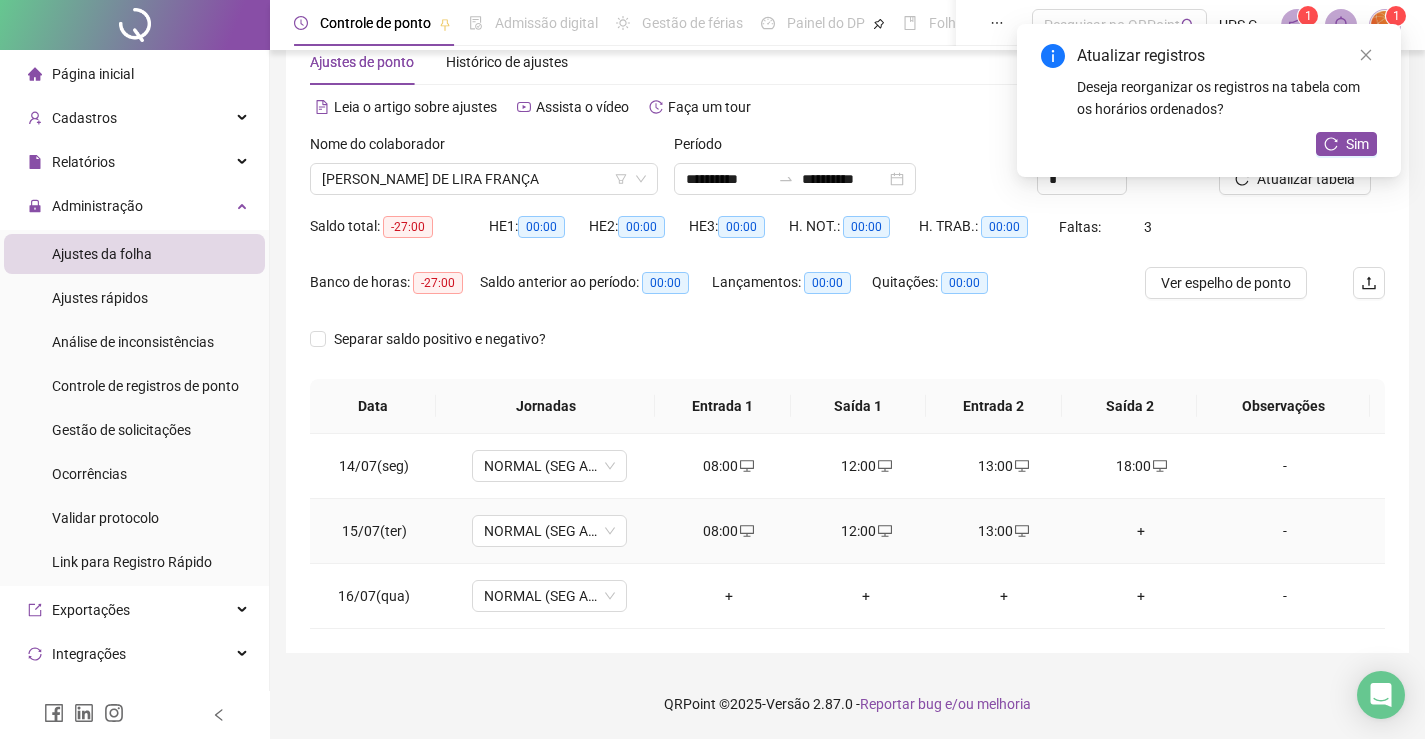 click on "+" at bounding box center [1142, 531] 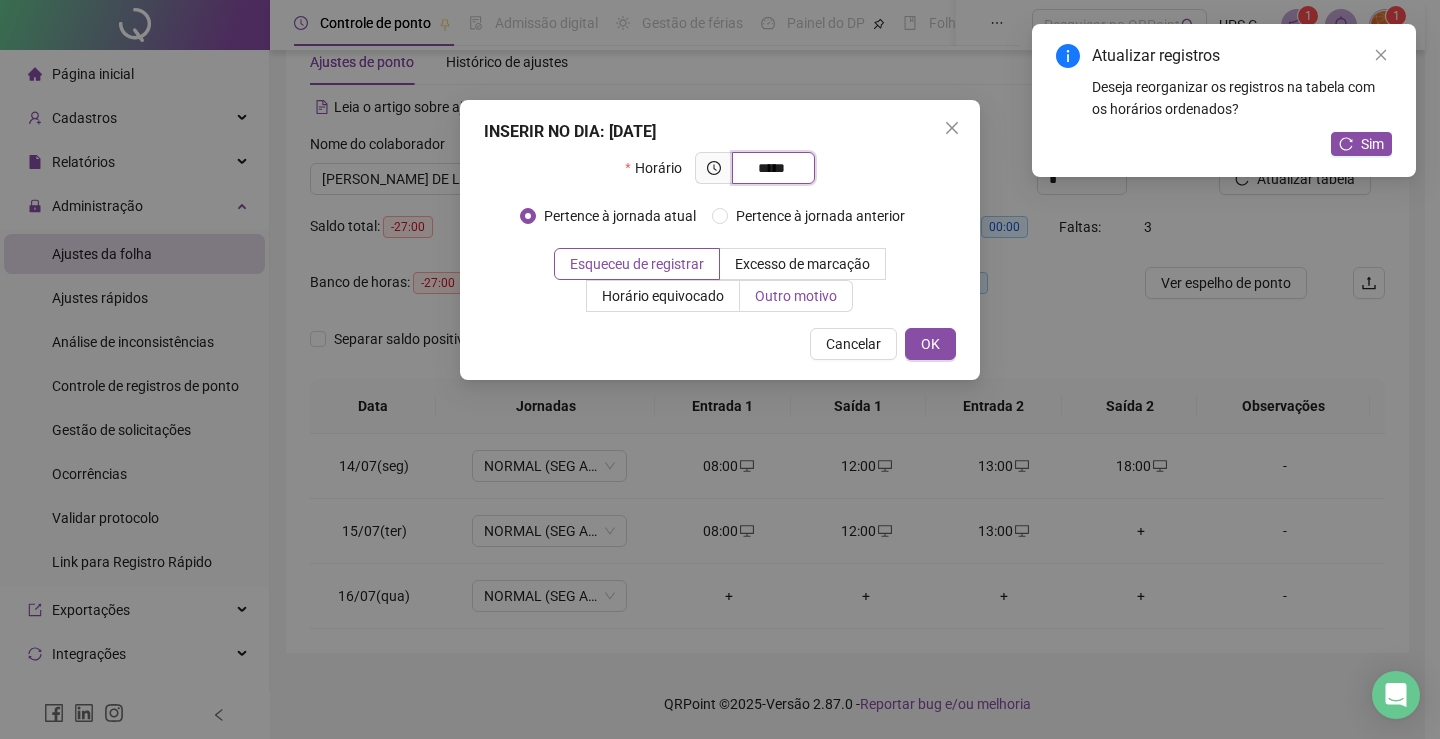 type on "*****" 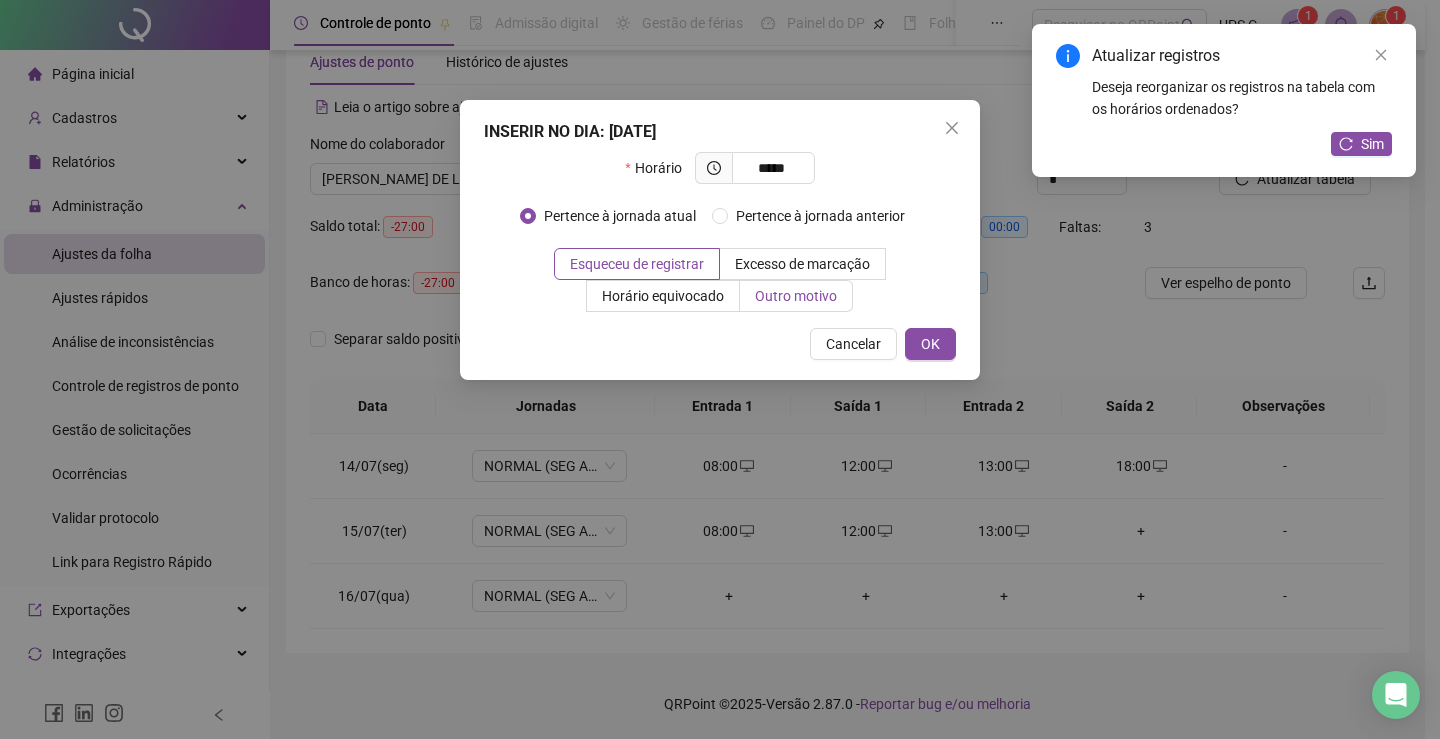 click on "Outro motivo" at bounding box center (796, 296) 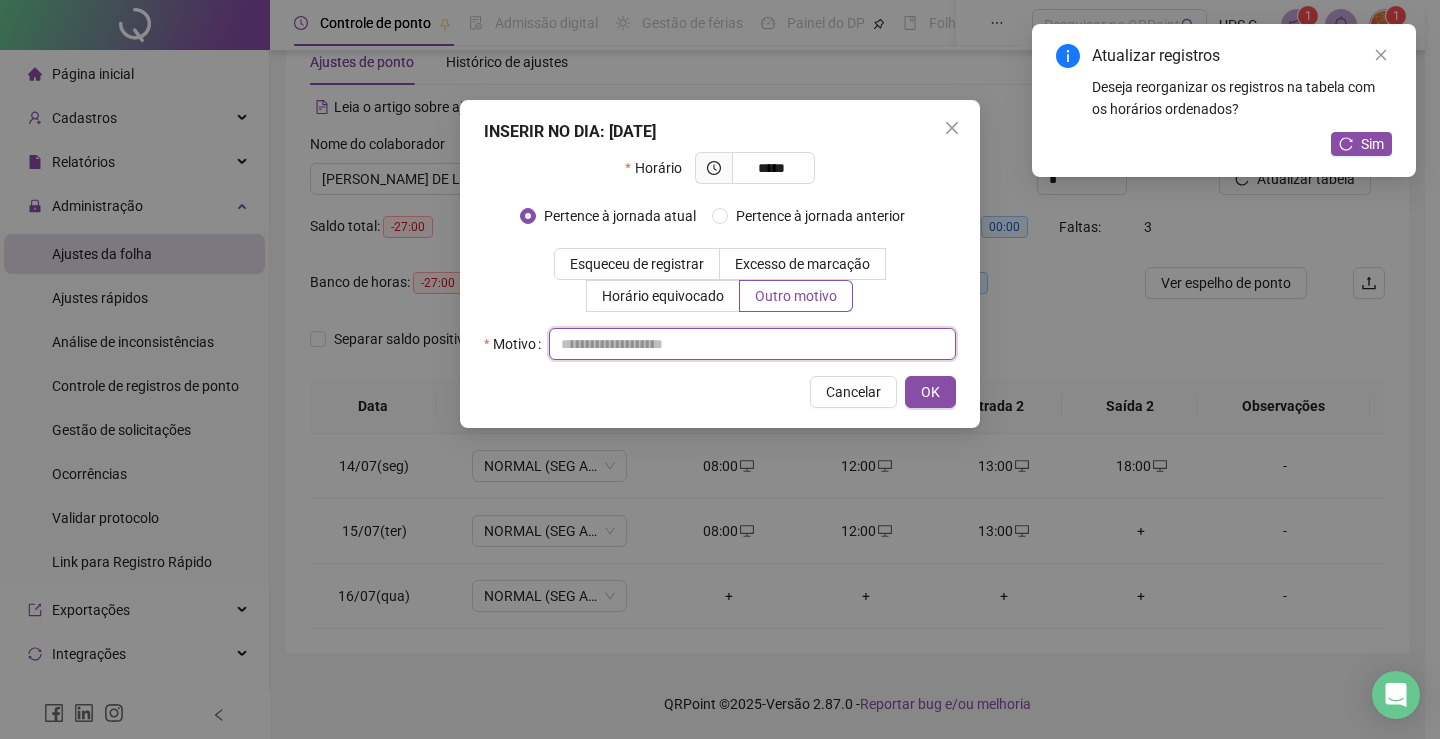click at bounding box center (752, 344) 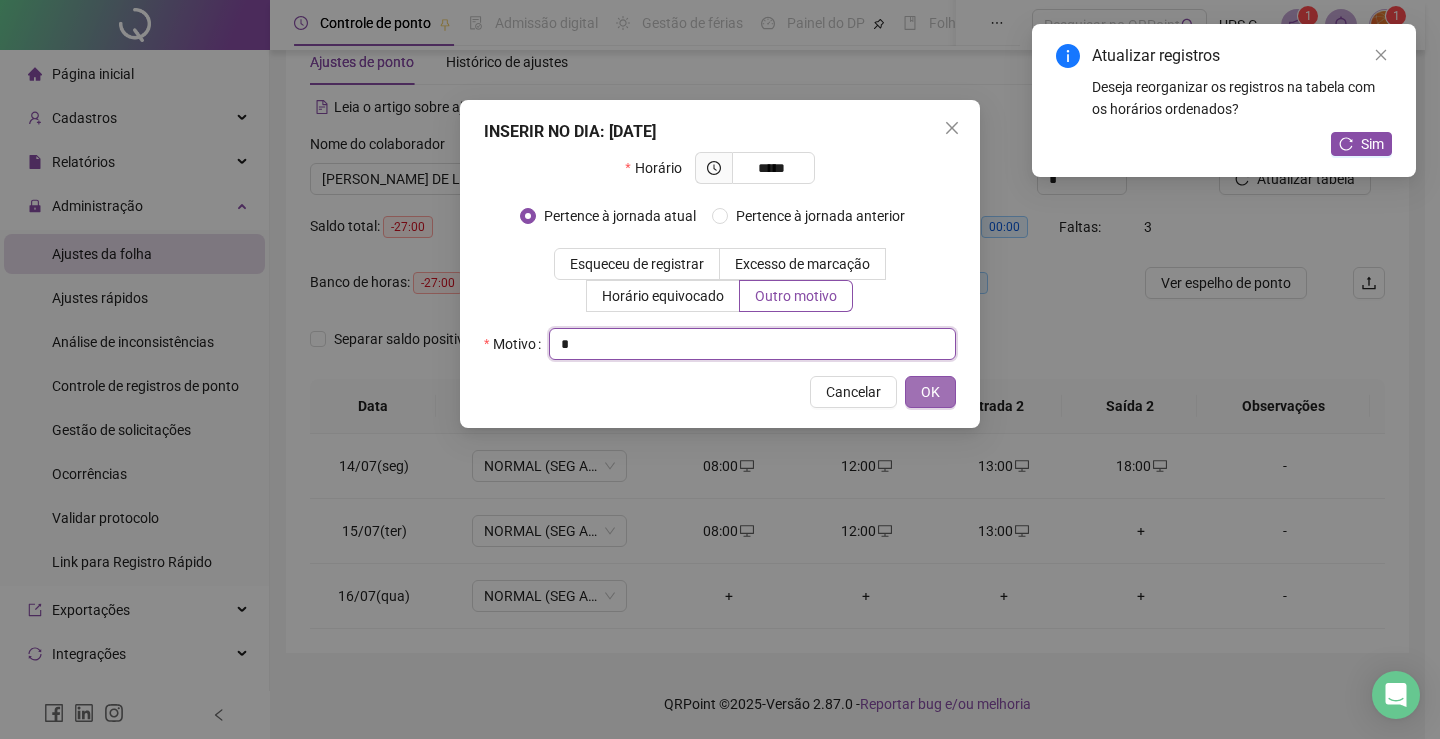 type on "*" 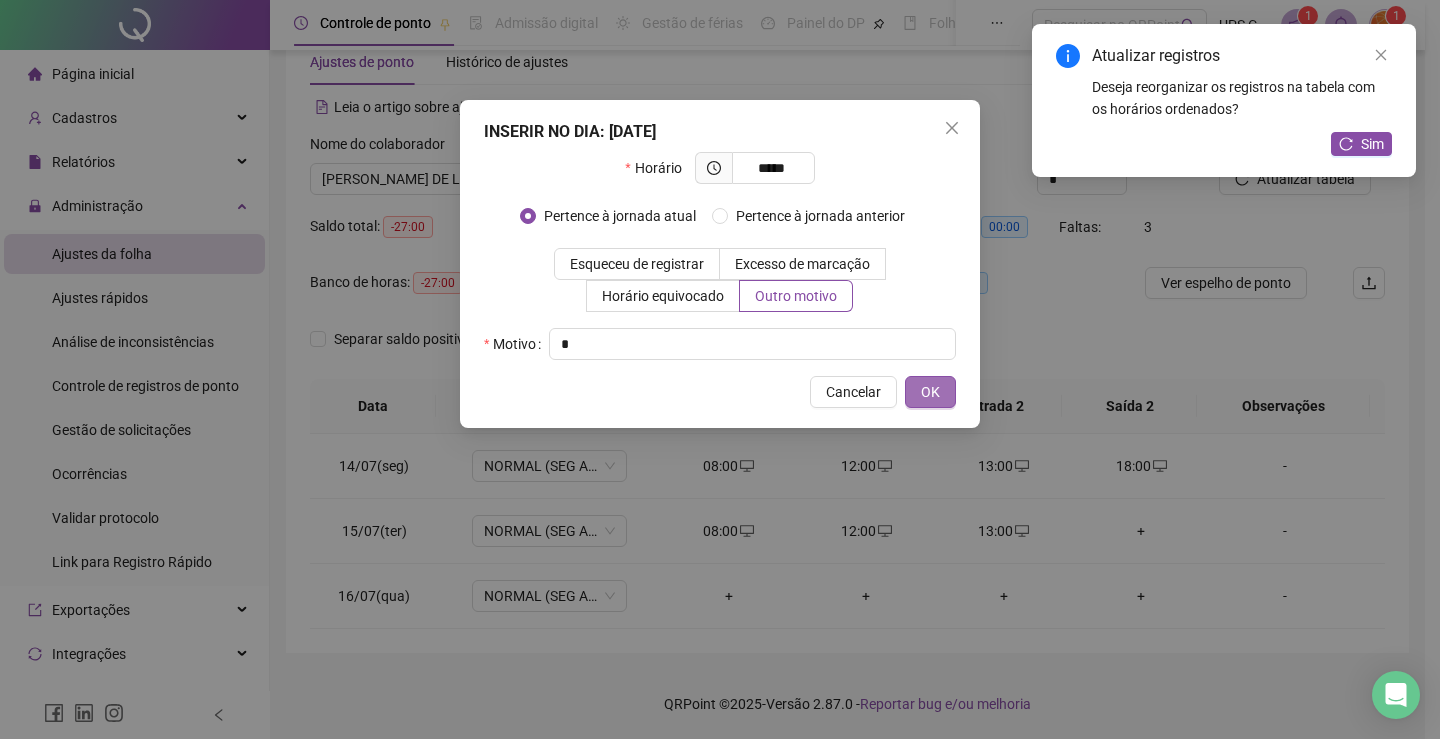 click on "OK" at bounding box center [930, 392] 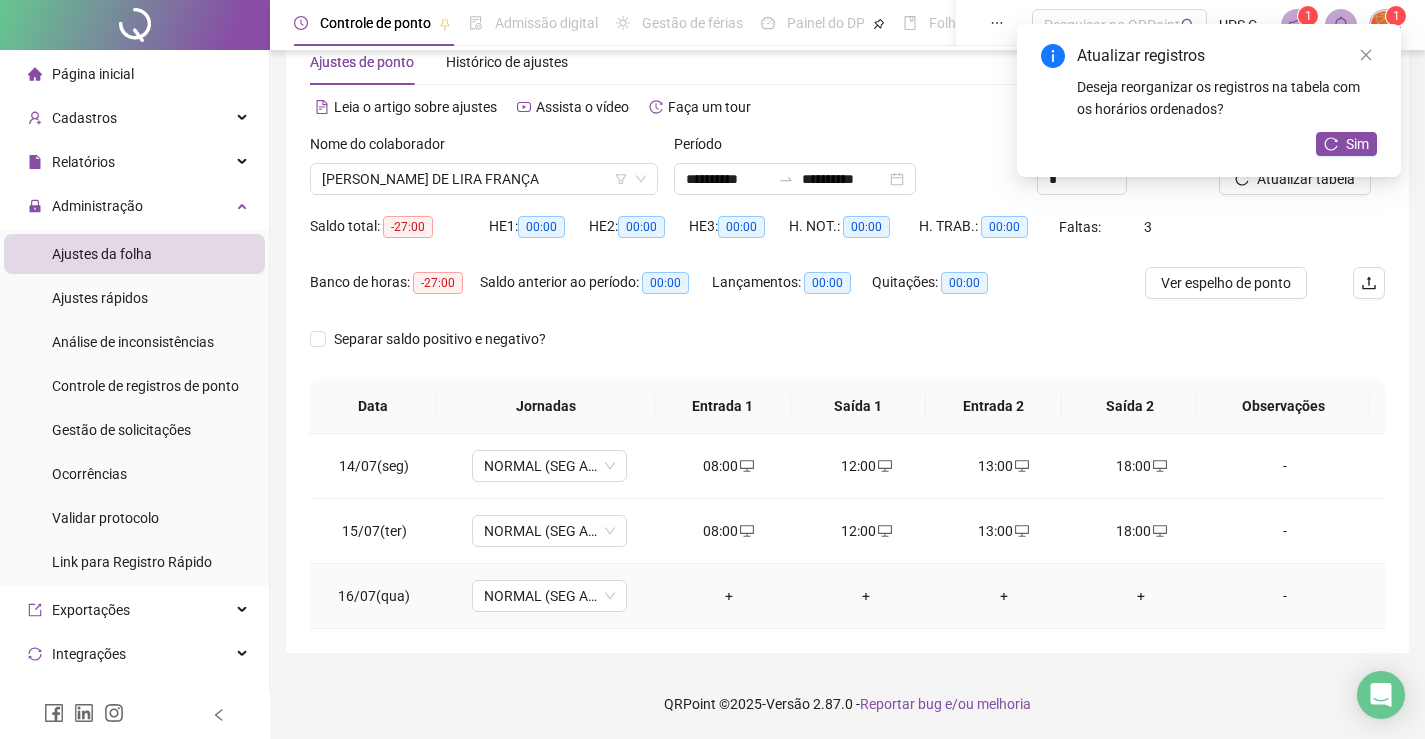 click on "+" at bounding box center [729, 596] 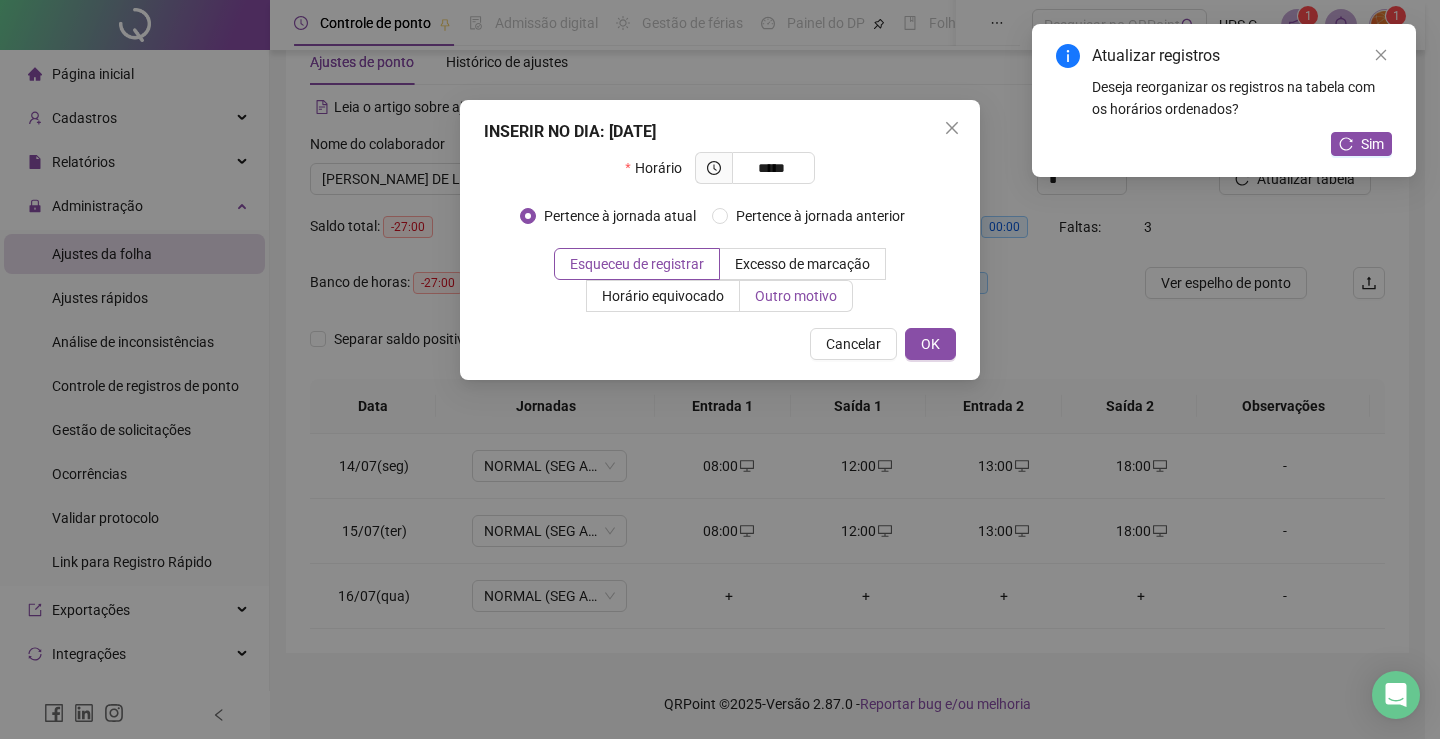 type on "*****" 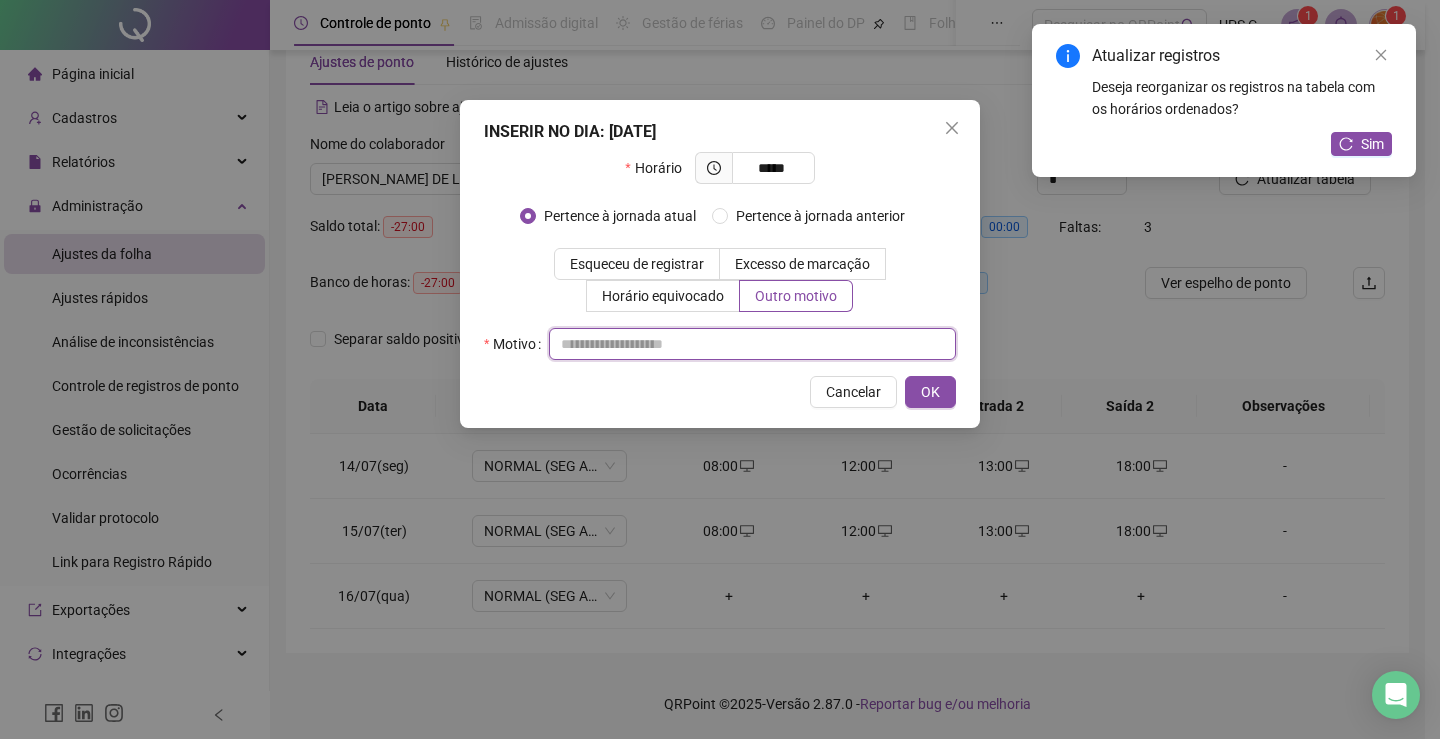 click at bounding box center (752, 344) 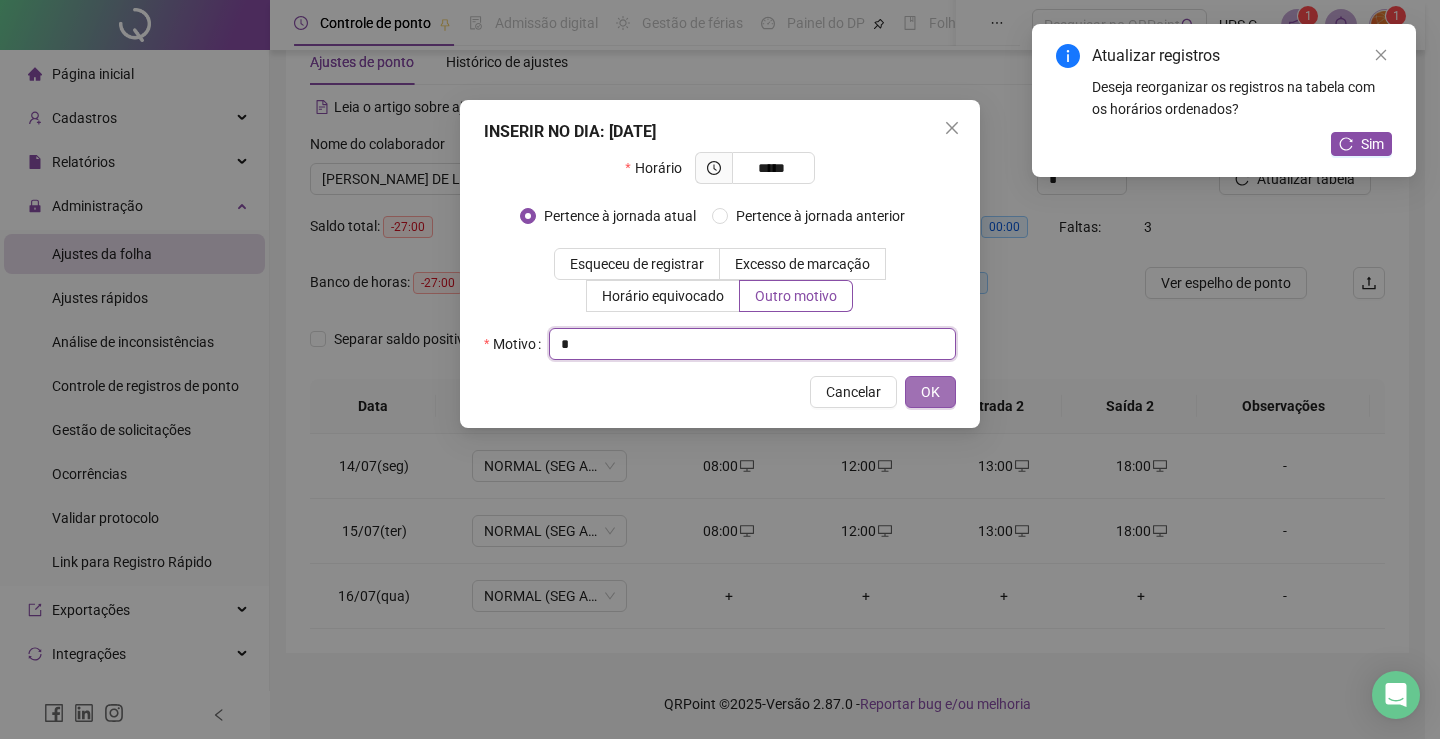 type on "*" 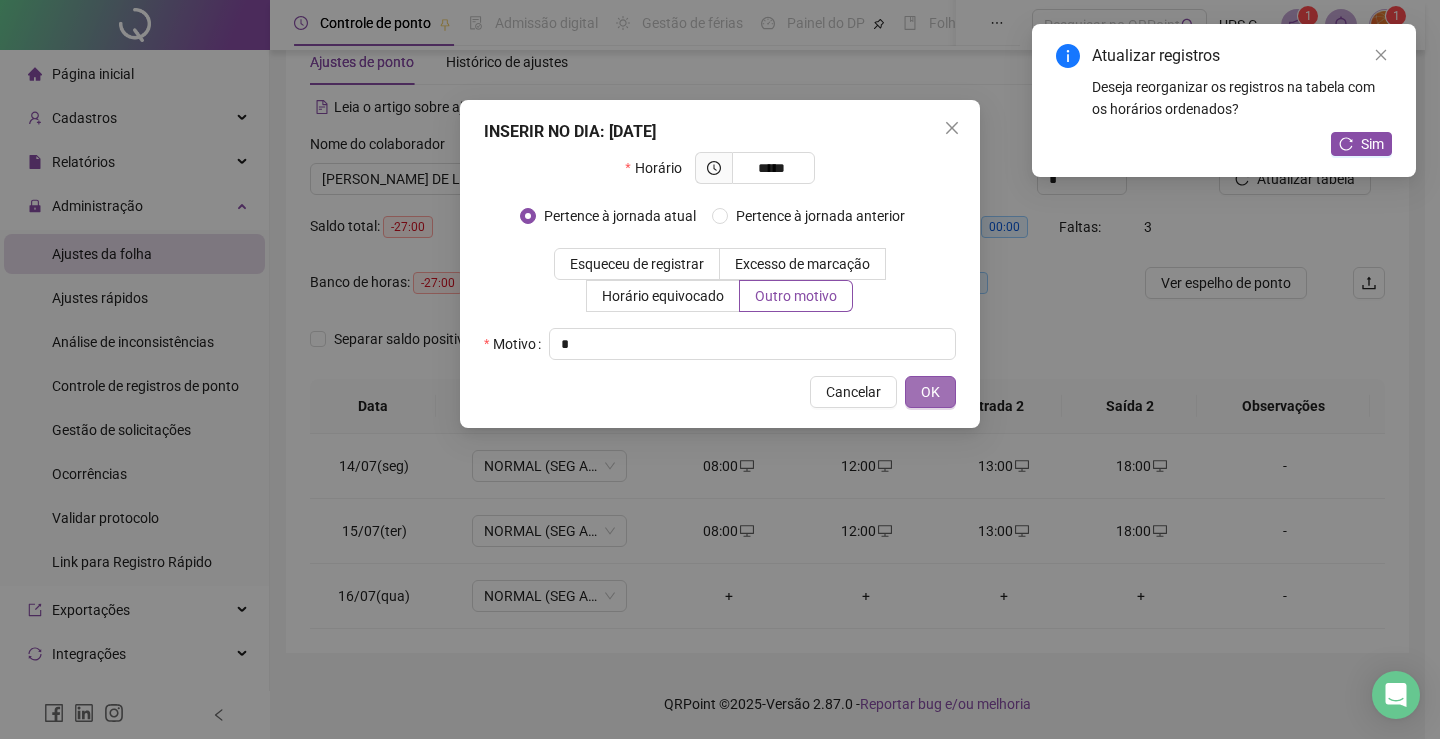 click on "OK" at bounding box center (930, 392) 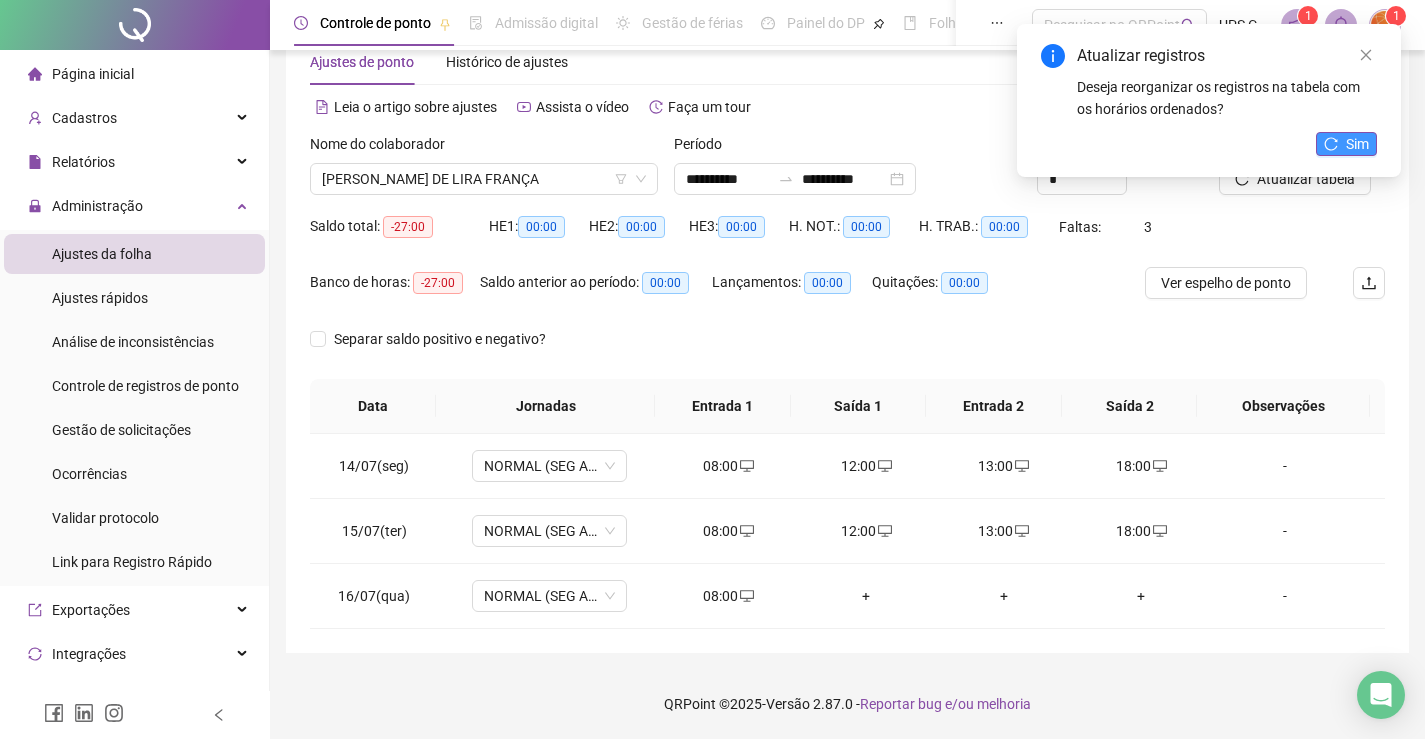 click on "Sim" at bounding box center (1346, 144) 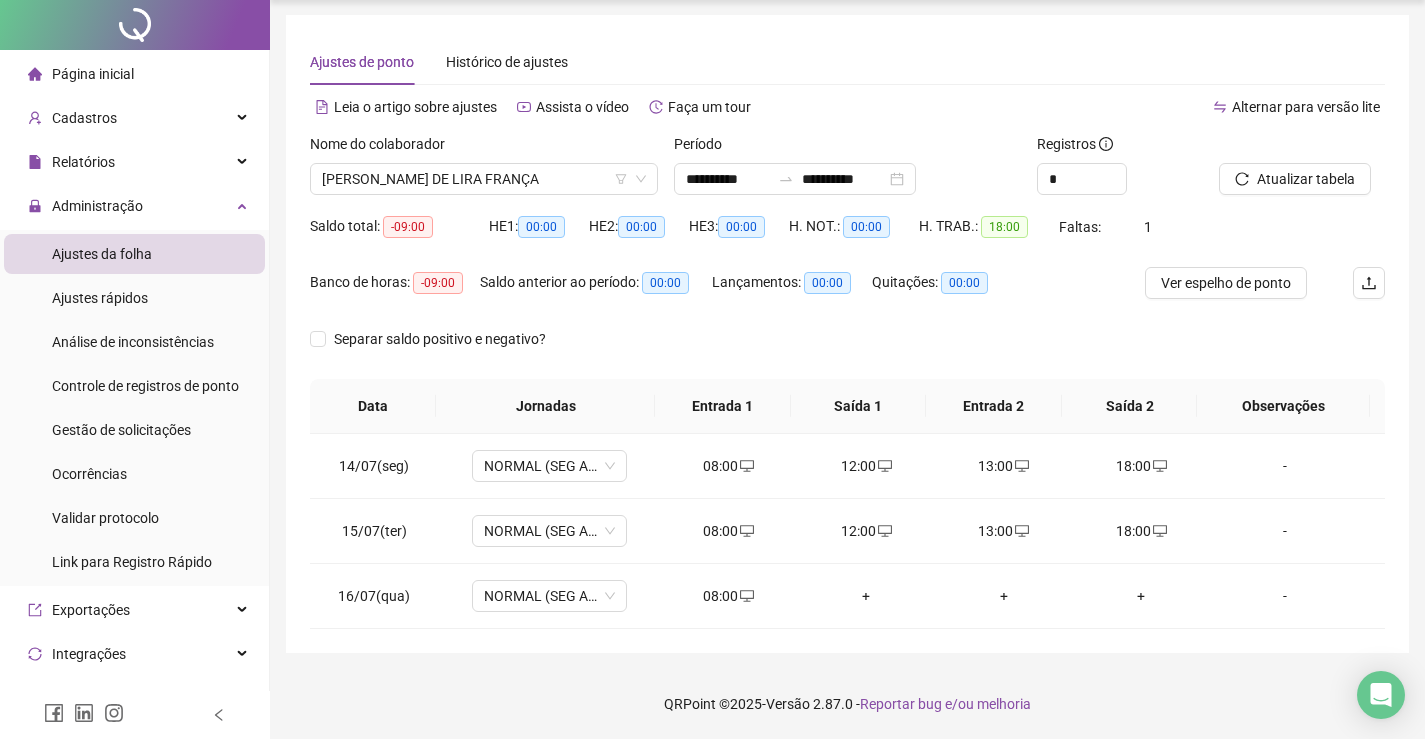 scroll, scrollTop: 0, scrollLeft: 0, axis: both 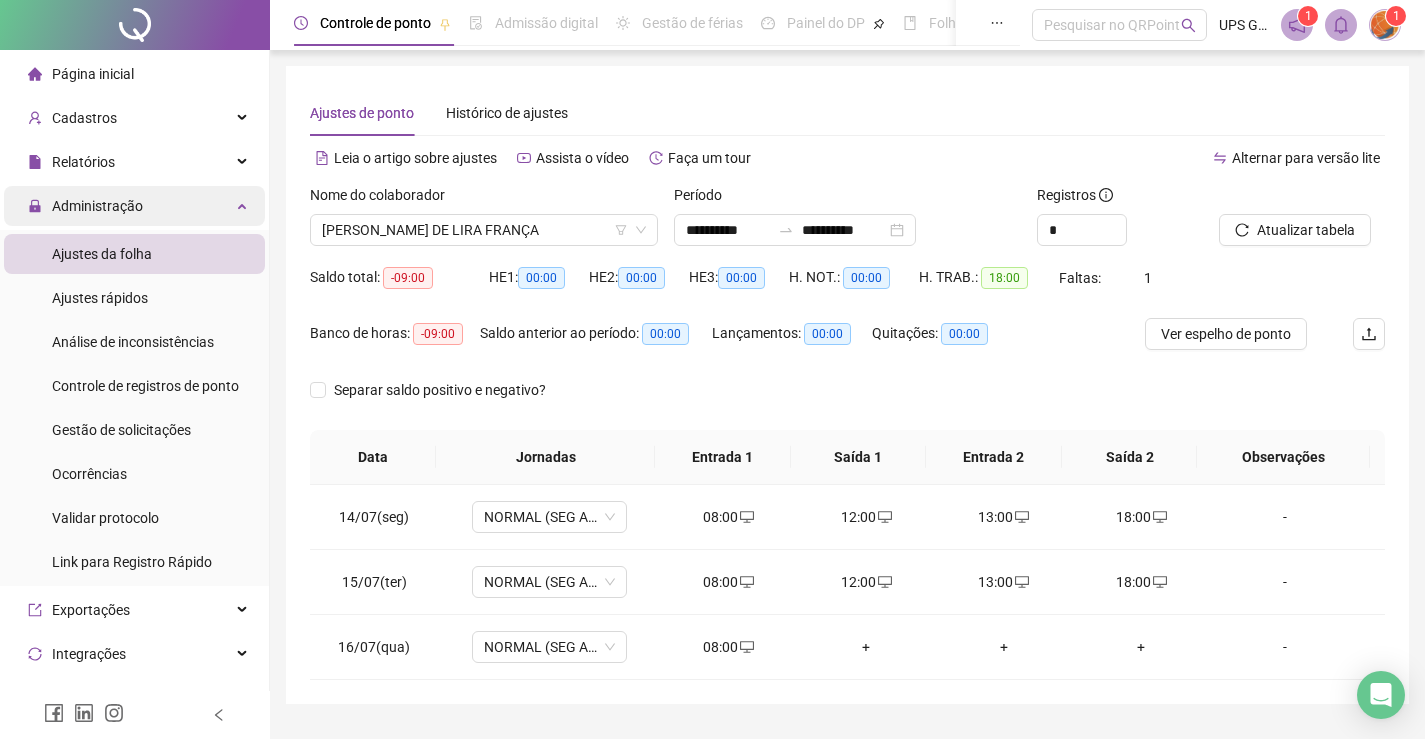 click on "Administração" at bounding box center (97, 206) 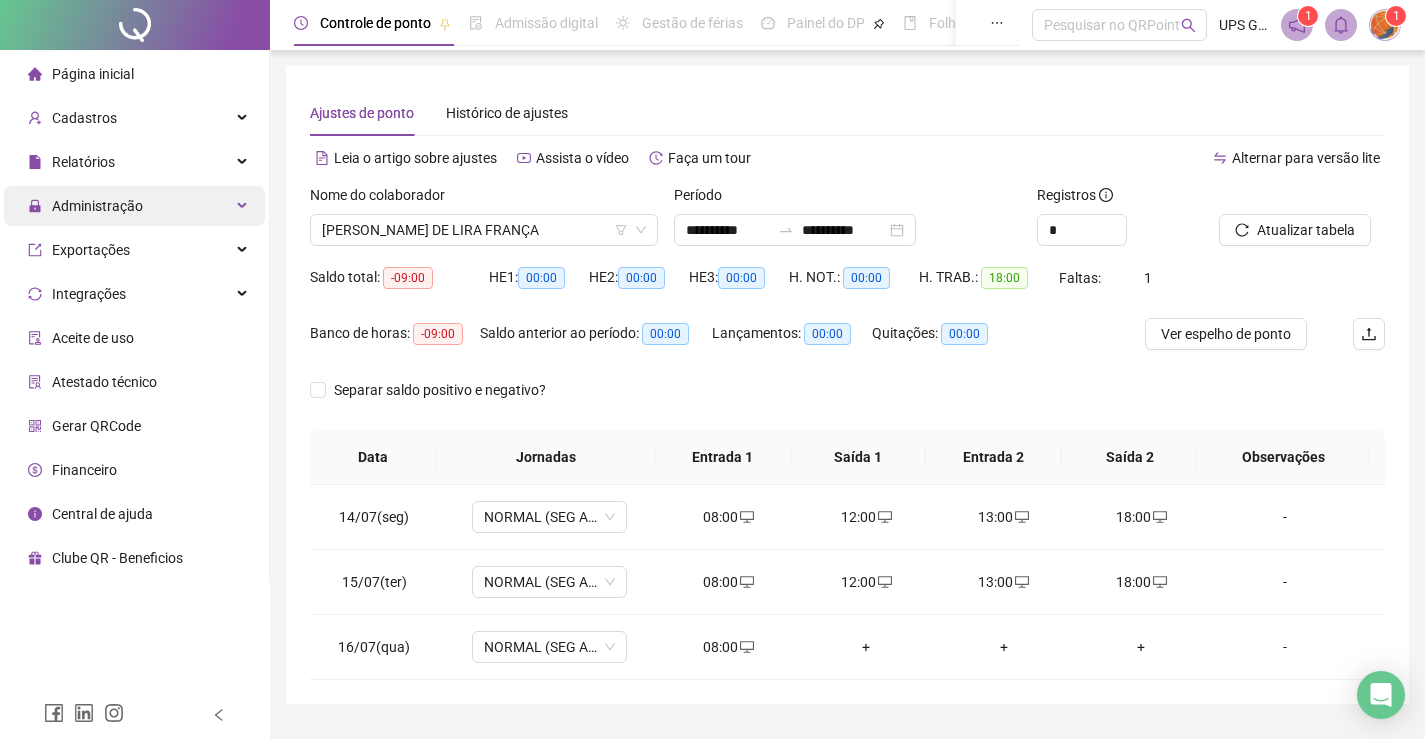 click on "Administração" at bounding box center [97, 206] 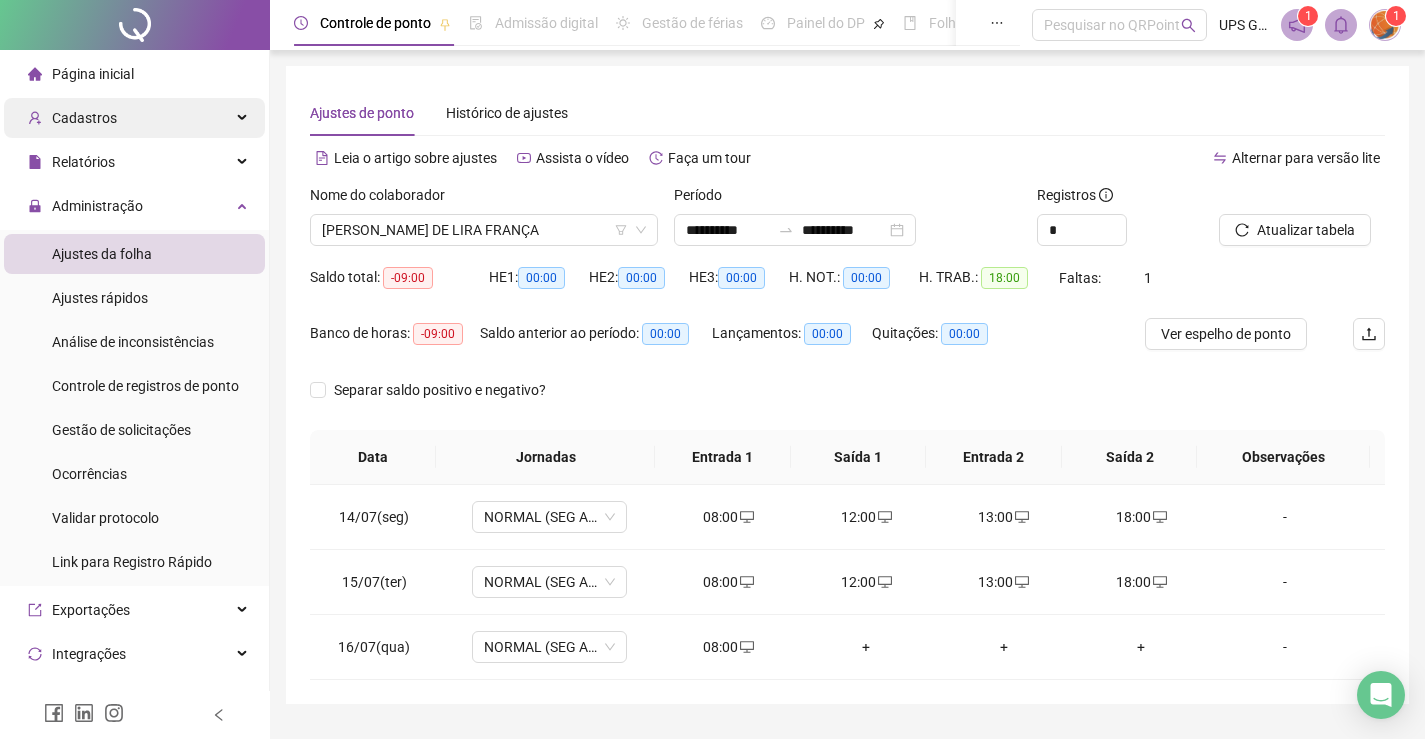 click on "Cadastros" at bounding box center (72, 118) 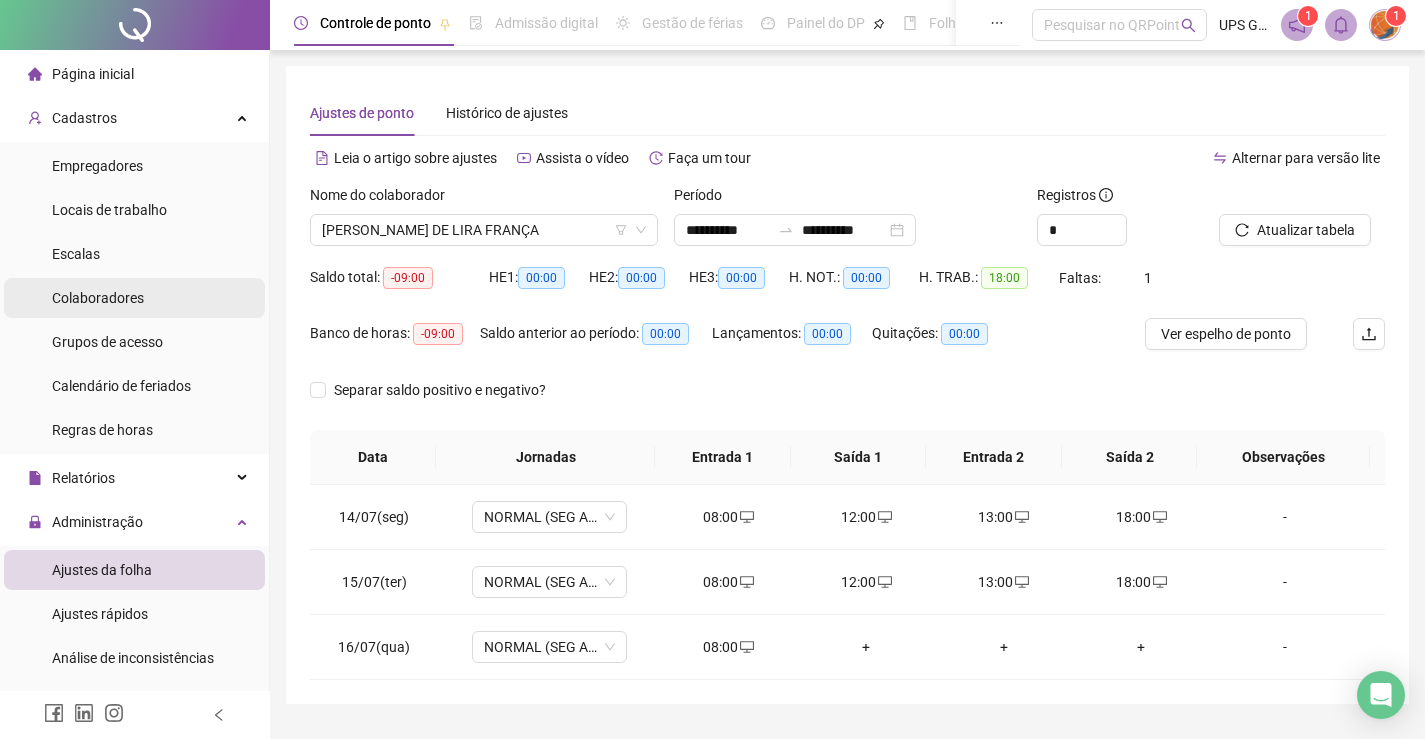 click on "Colaboradores" at bounding box center [98, 298] 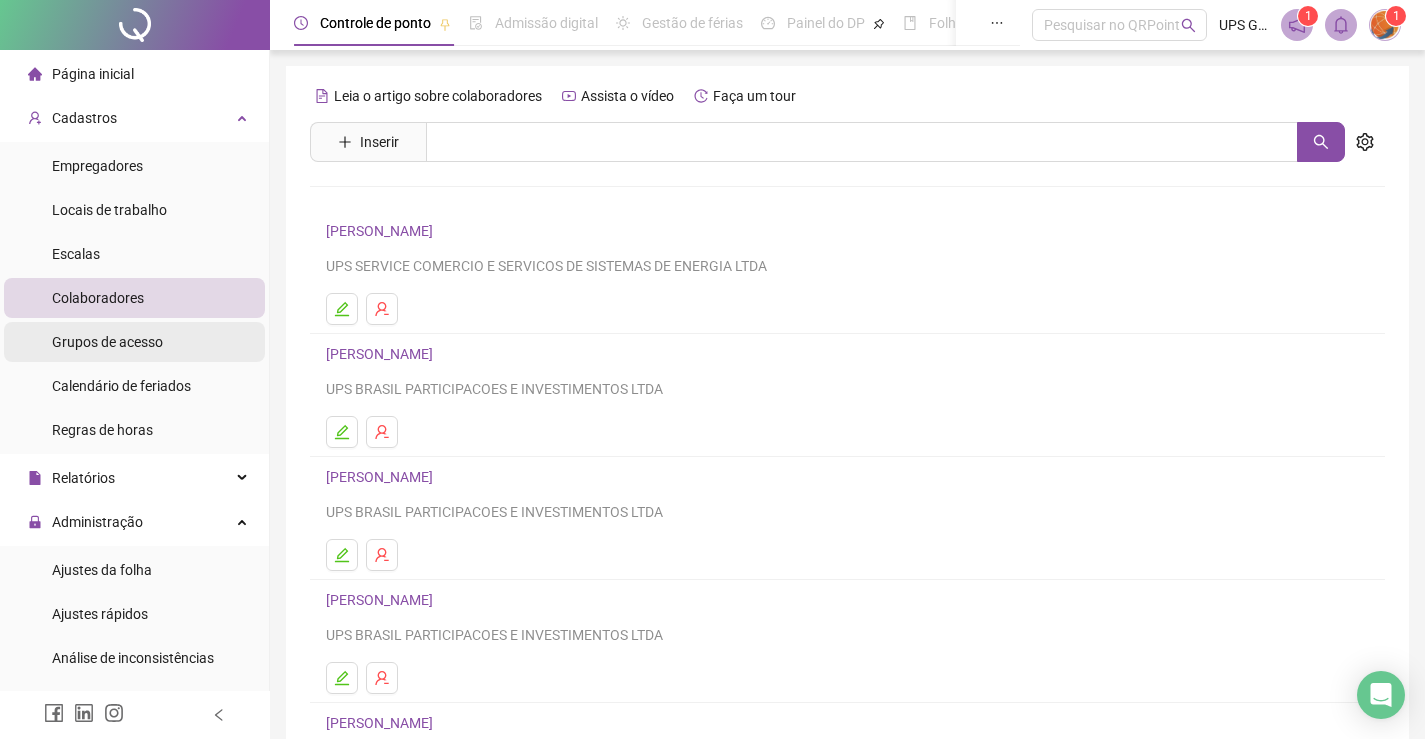 click on "Grupos de acesso" at bounding box center (107, 342) 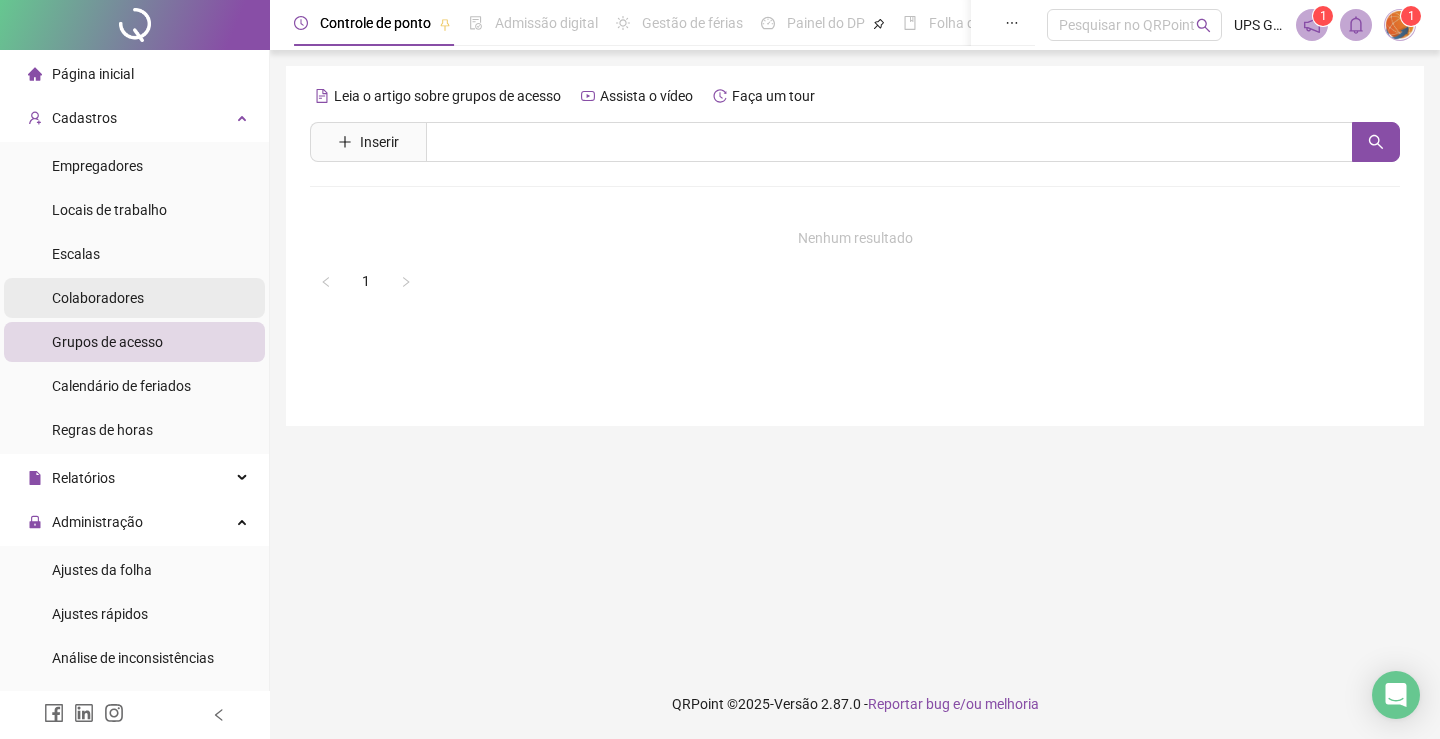 click on "Colaboradores" at bounding box center (134, 298) 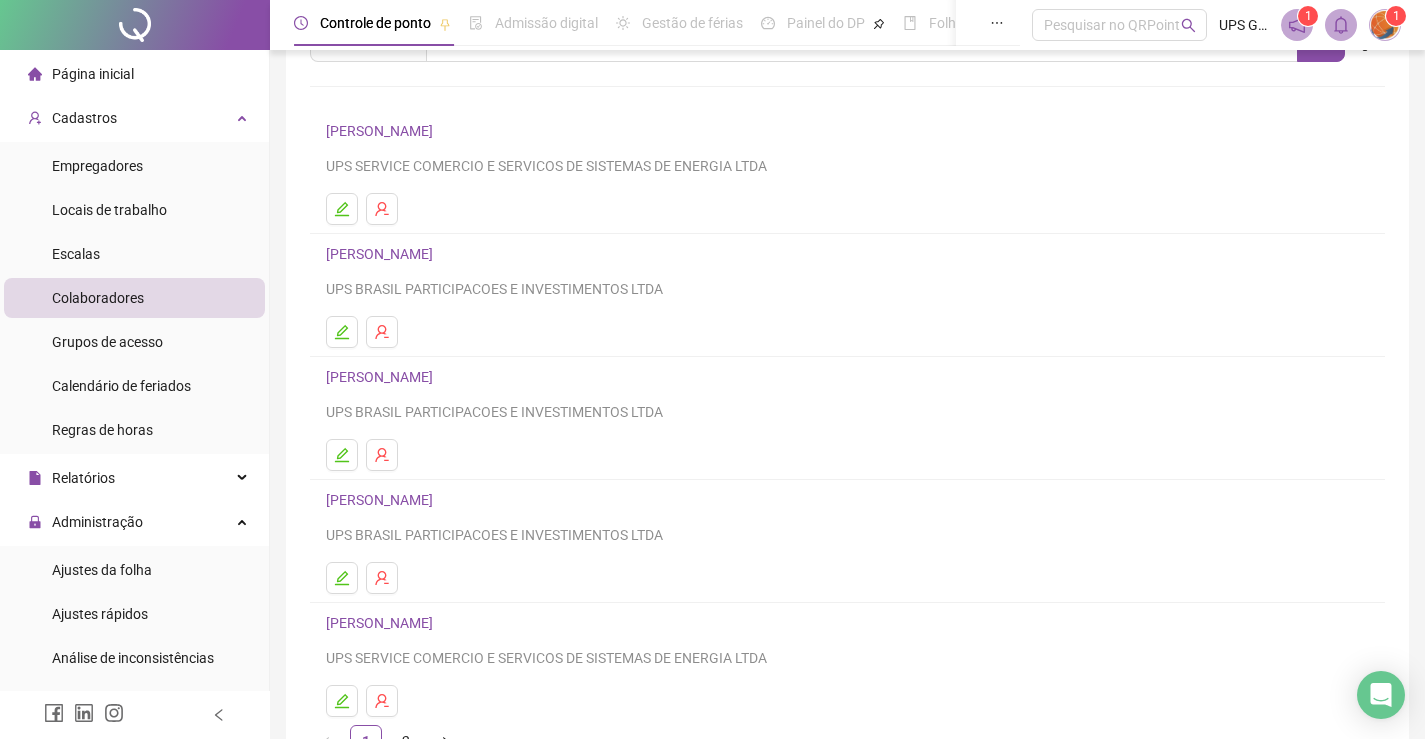 scroll, scrollTop: 228, scrollLeft: 0, axis: vertical 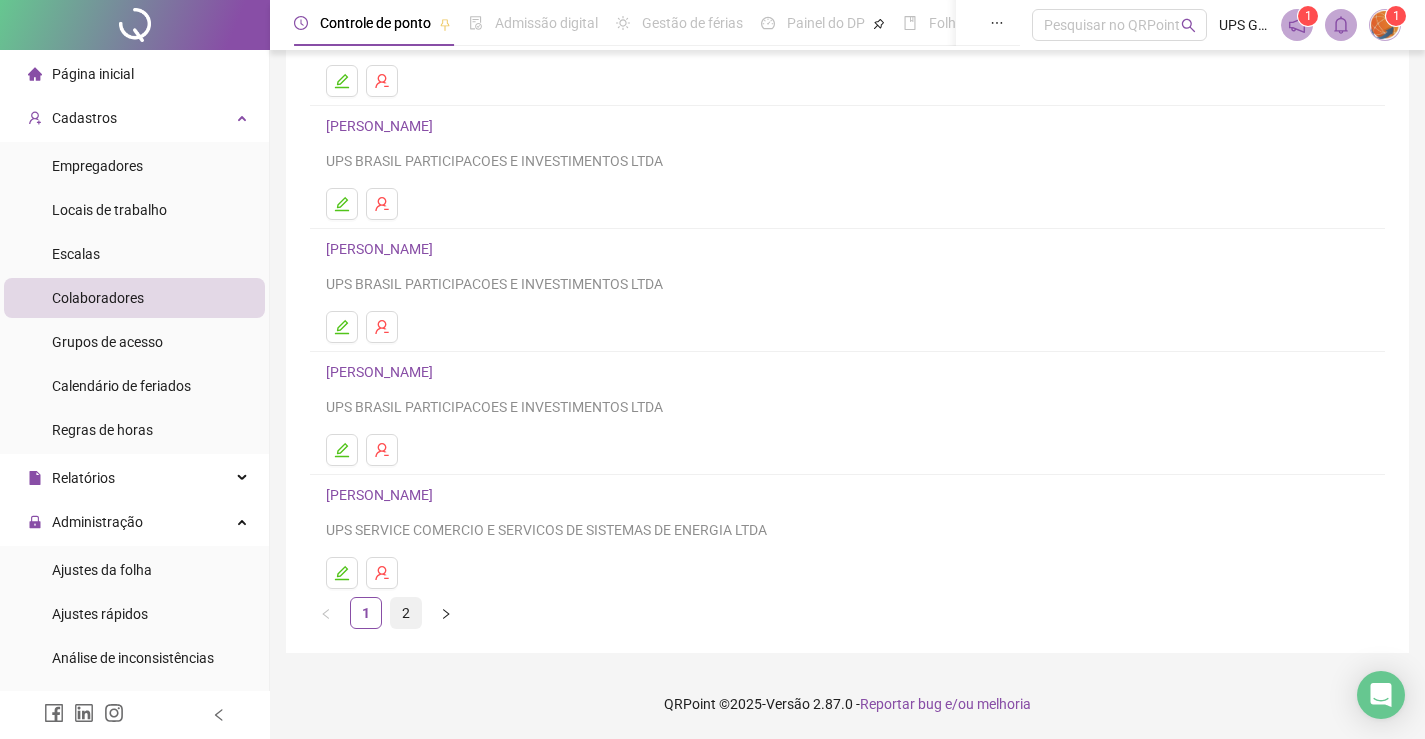 click on "2" at bounding box center [406, 613] 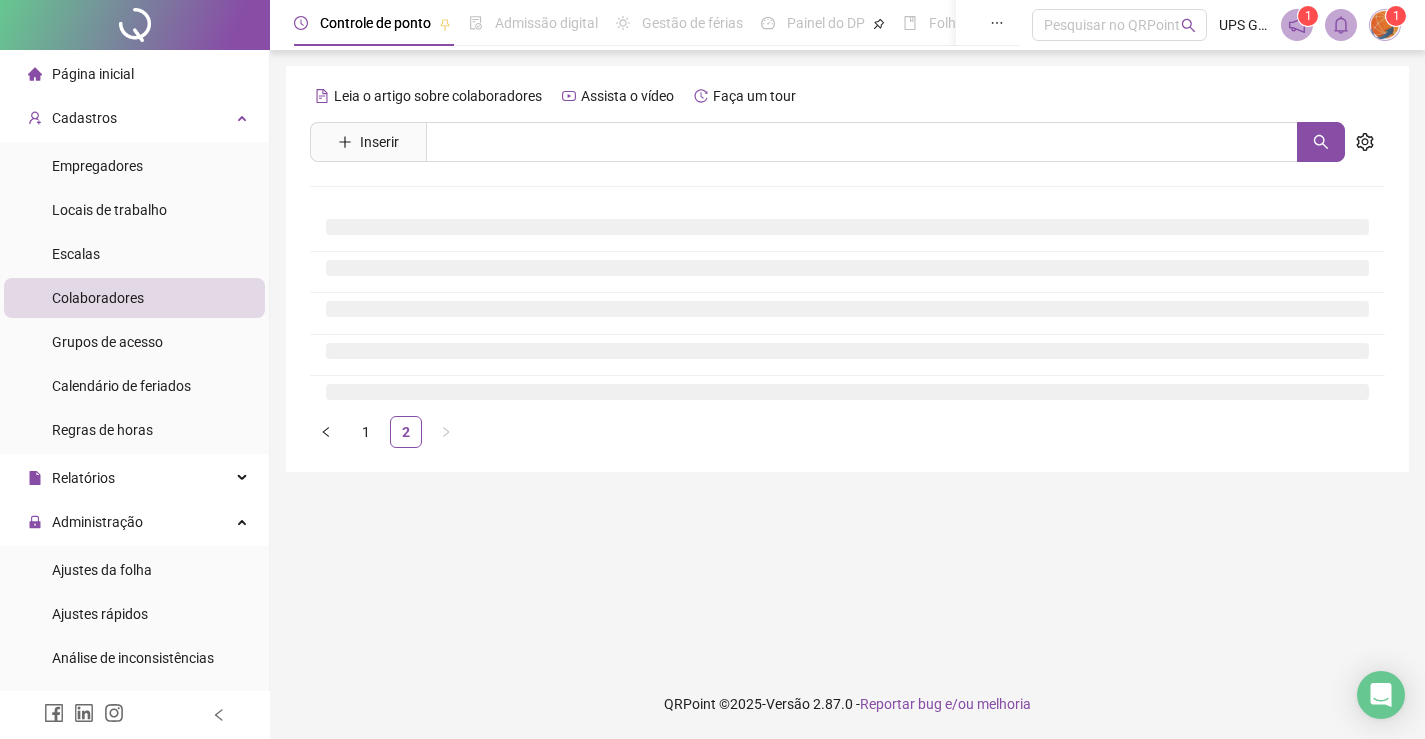 scroll, scrollTop: 0, scrollLeft: 0, axis: both 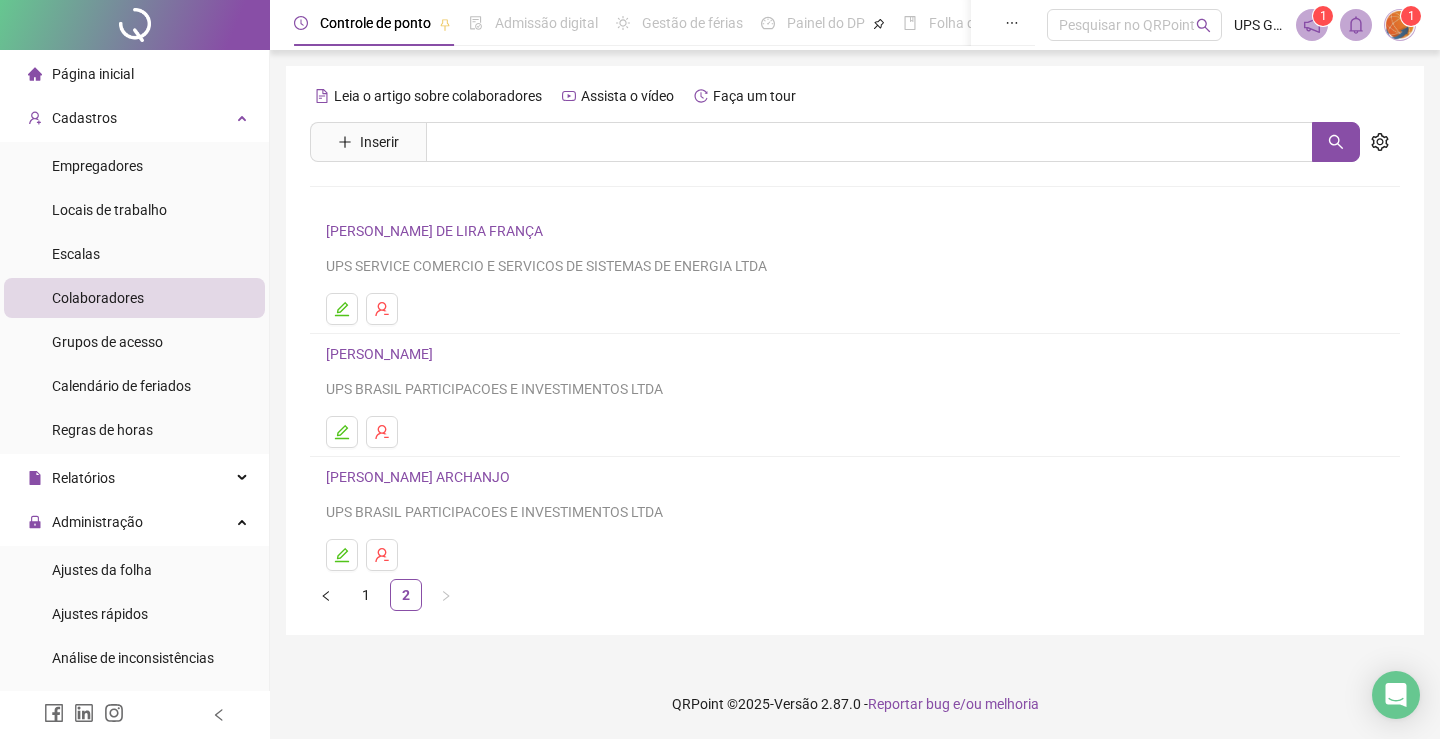 click on "[PERSON_NAME] DE LIRA FRANÇA" at bounding box center [437, 231] 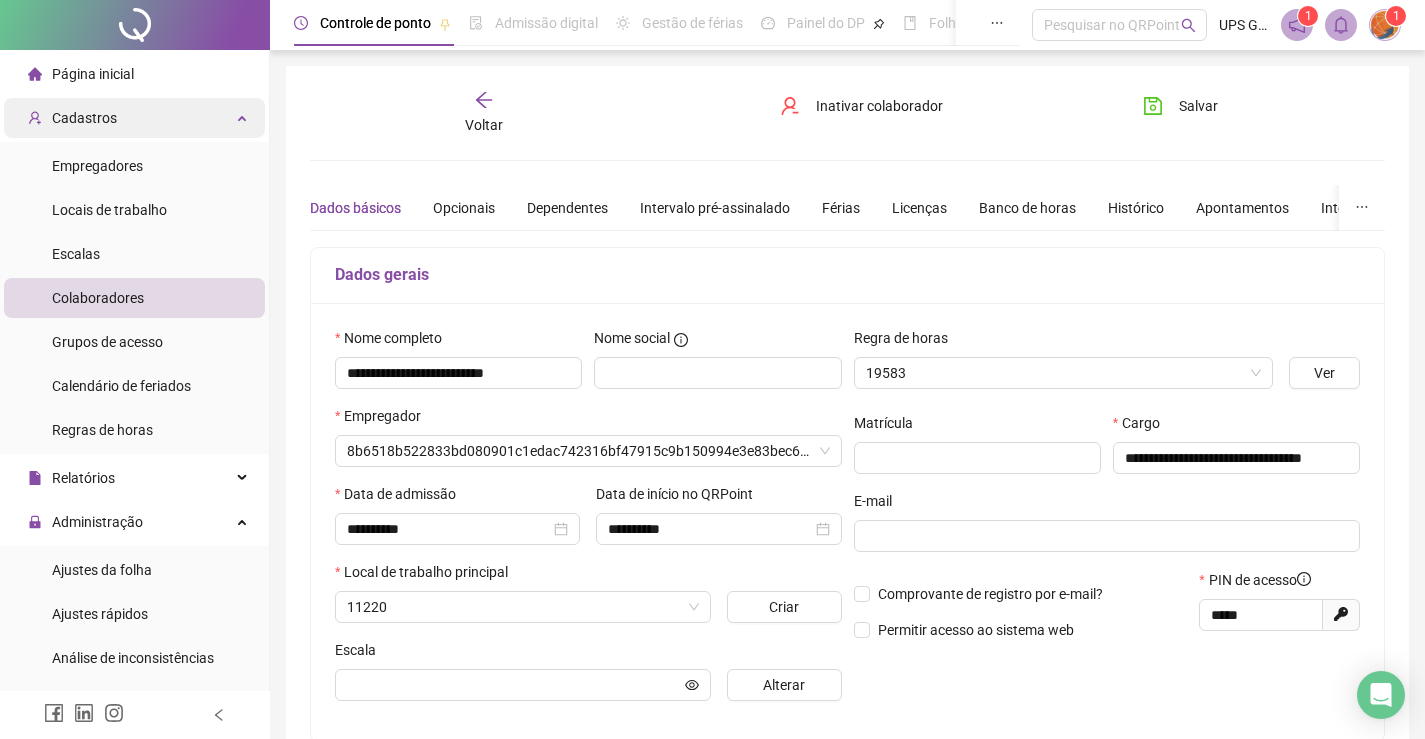 type on "**********" 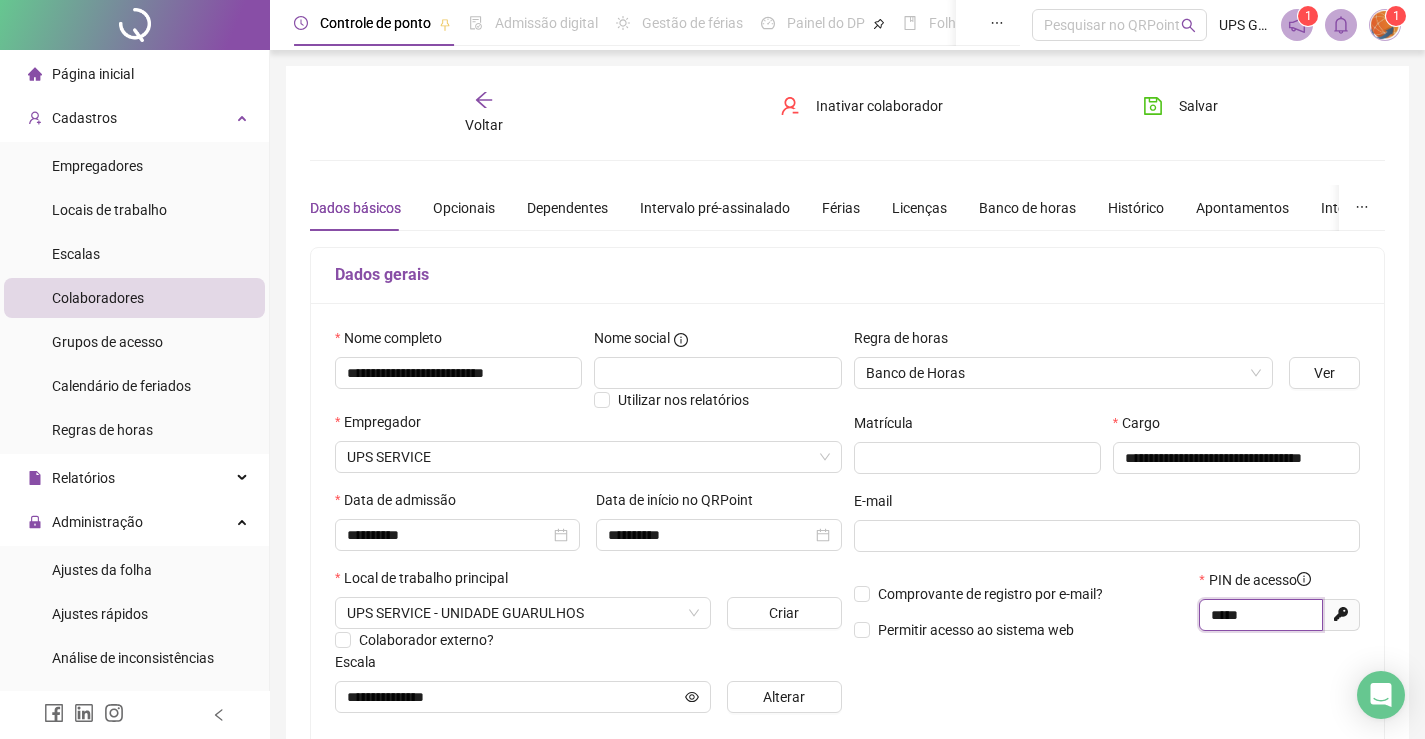 click on "*****" at bounding box center [1259, 615] 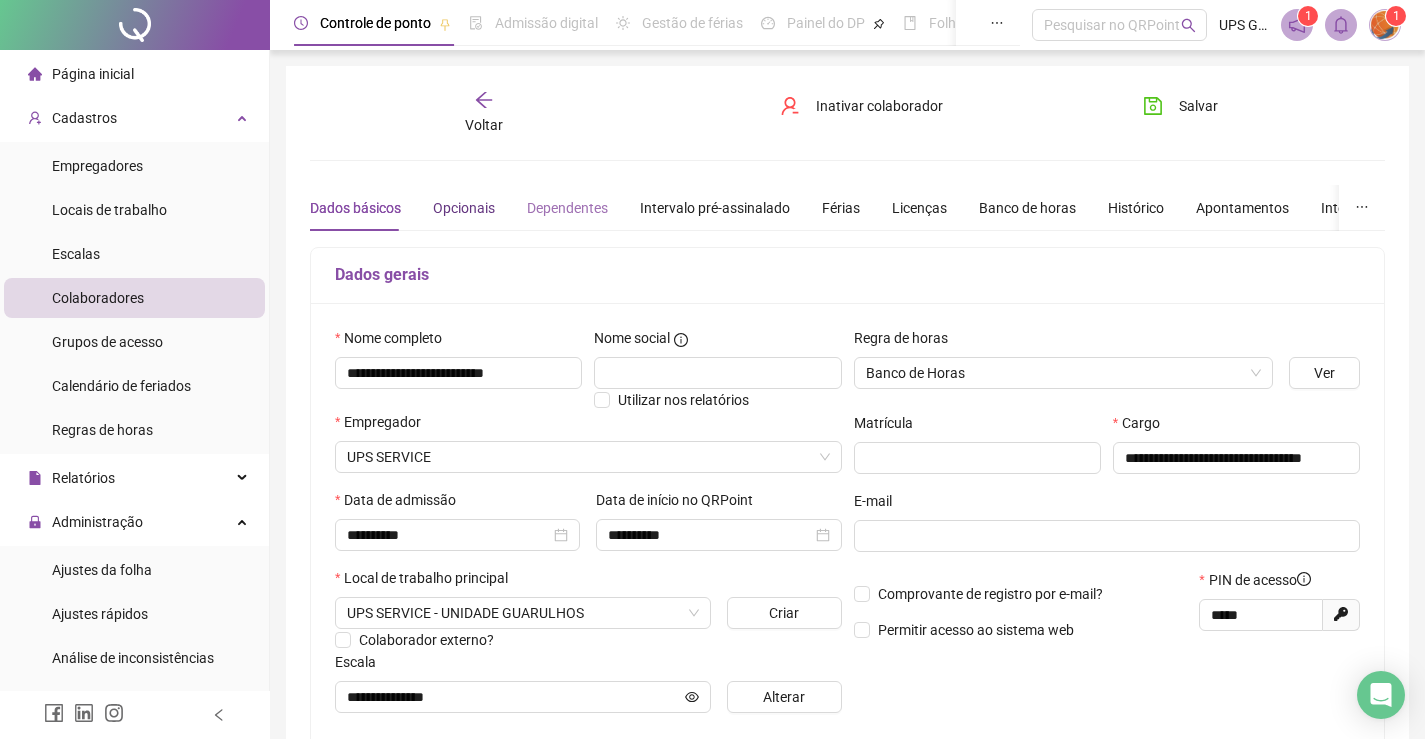 click on "Opcionais" at bounding box center [464, 208] 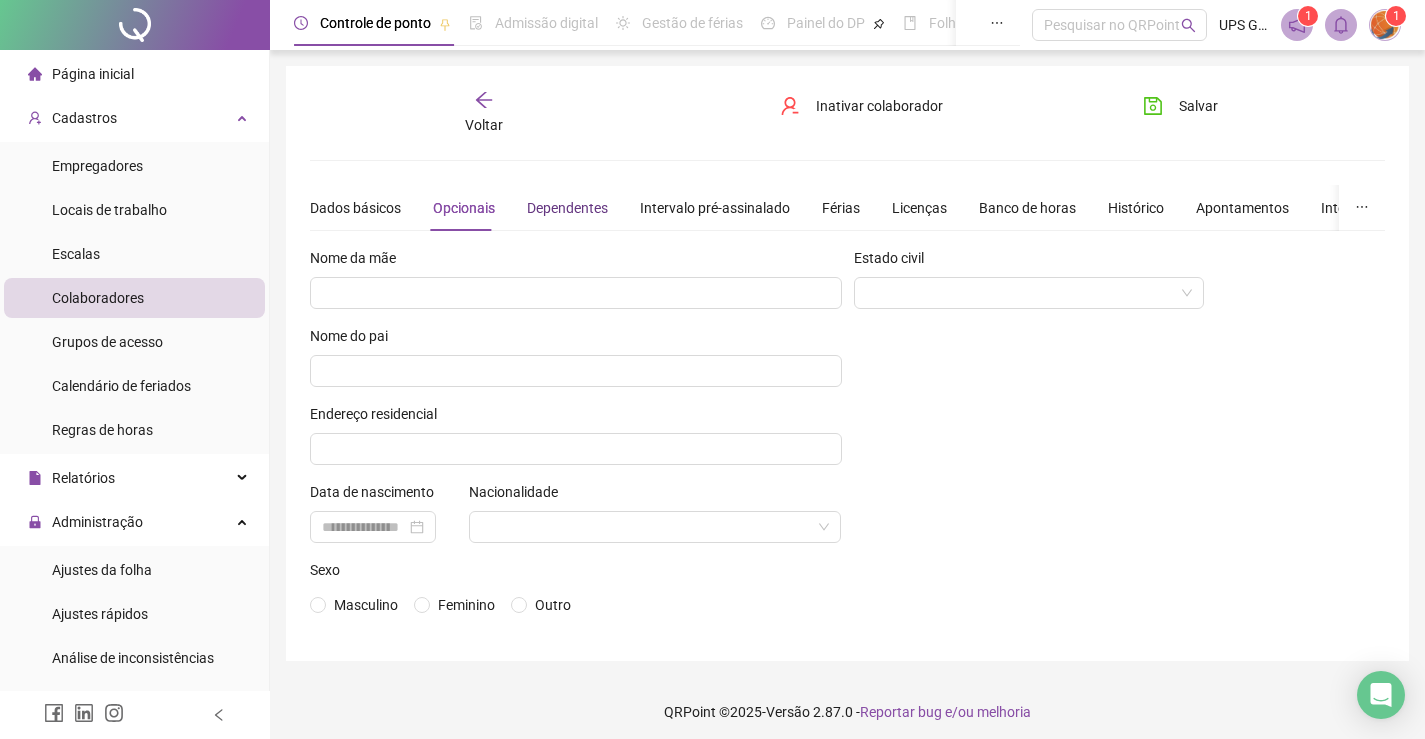 click on "Dependentes" at bounding box center [567, 208] 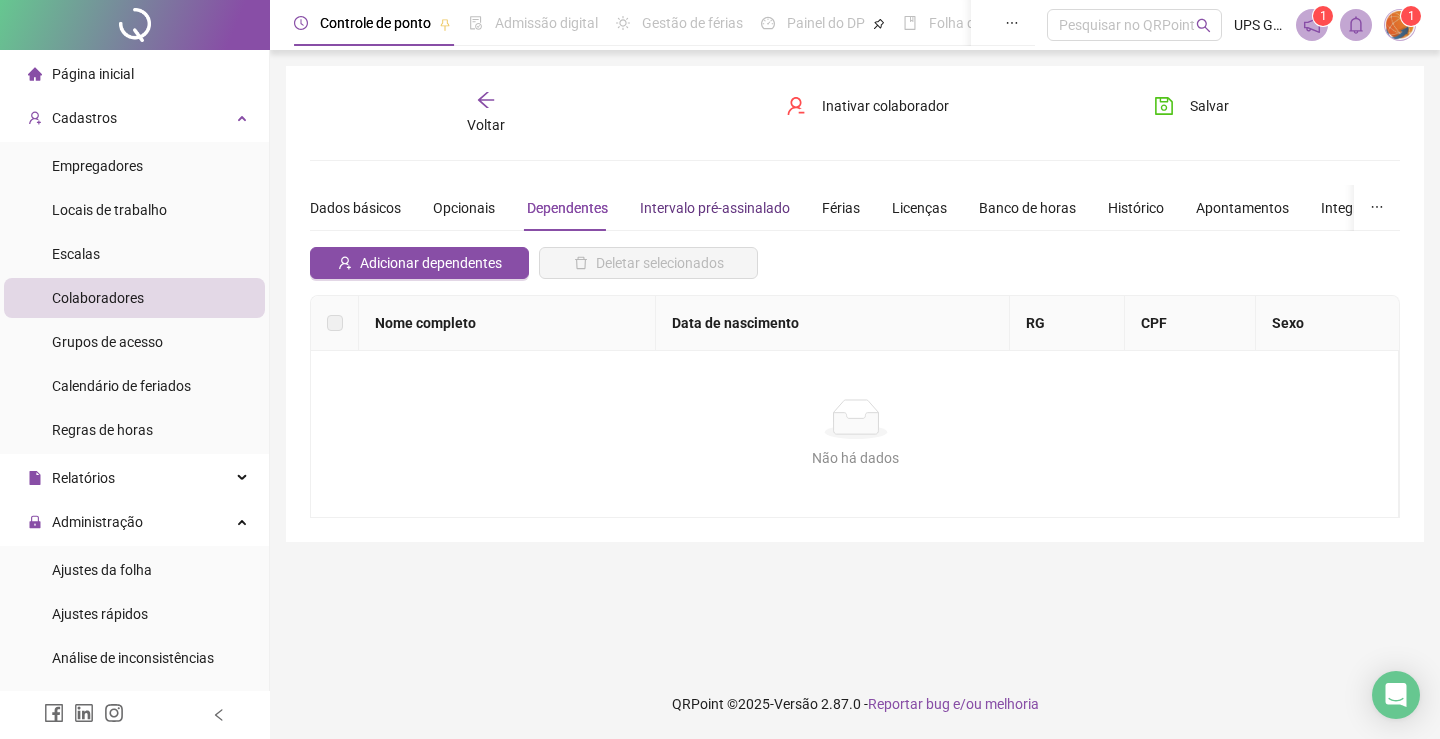 click on "Intervalo pré-assinalado" at bounding box center (715, 208) 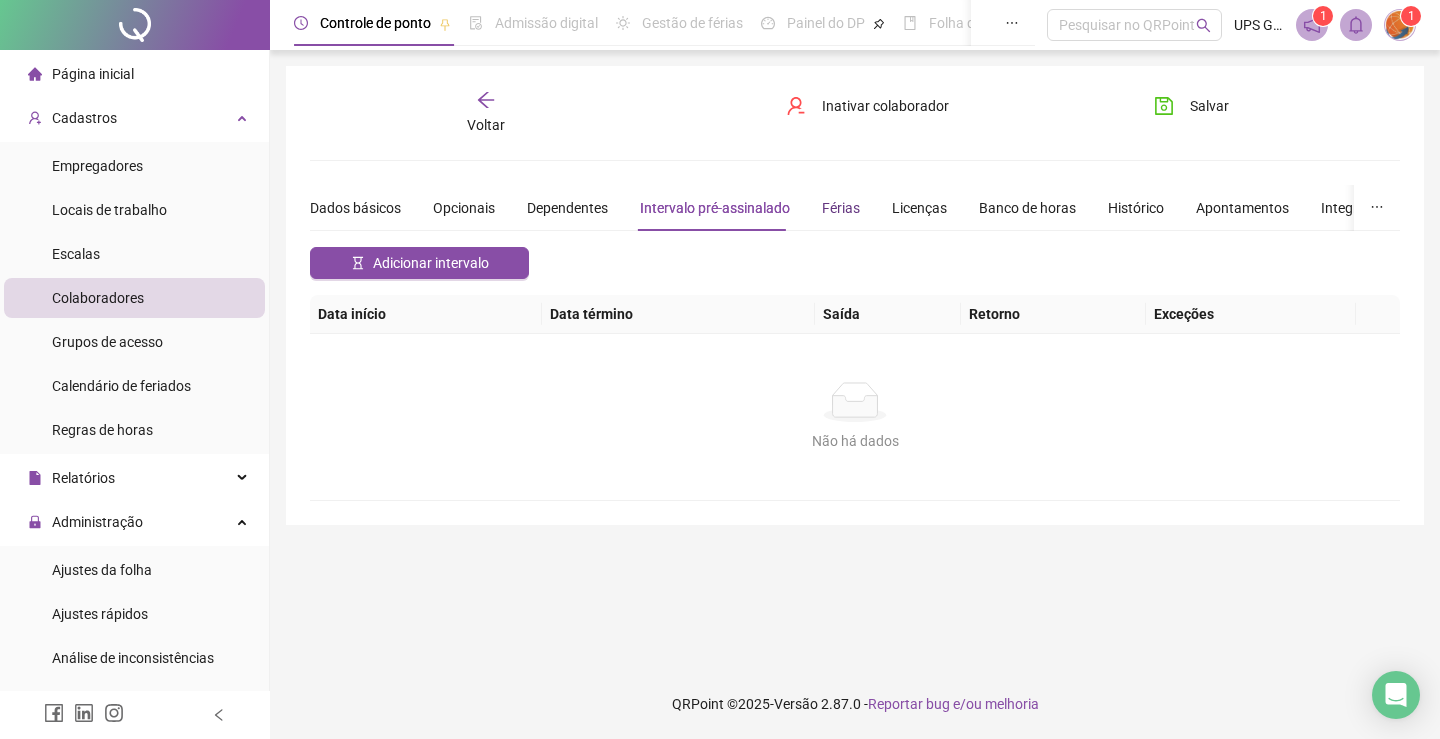 click on "Férias" at bounding box center (841, 208) 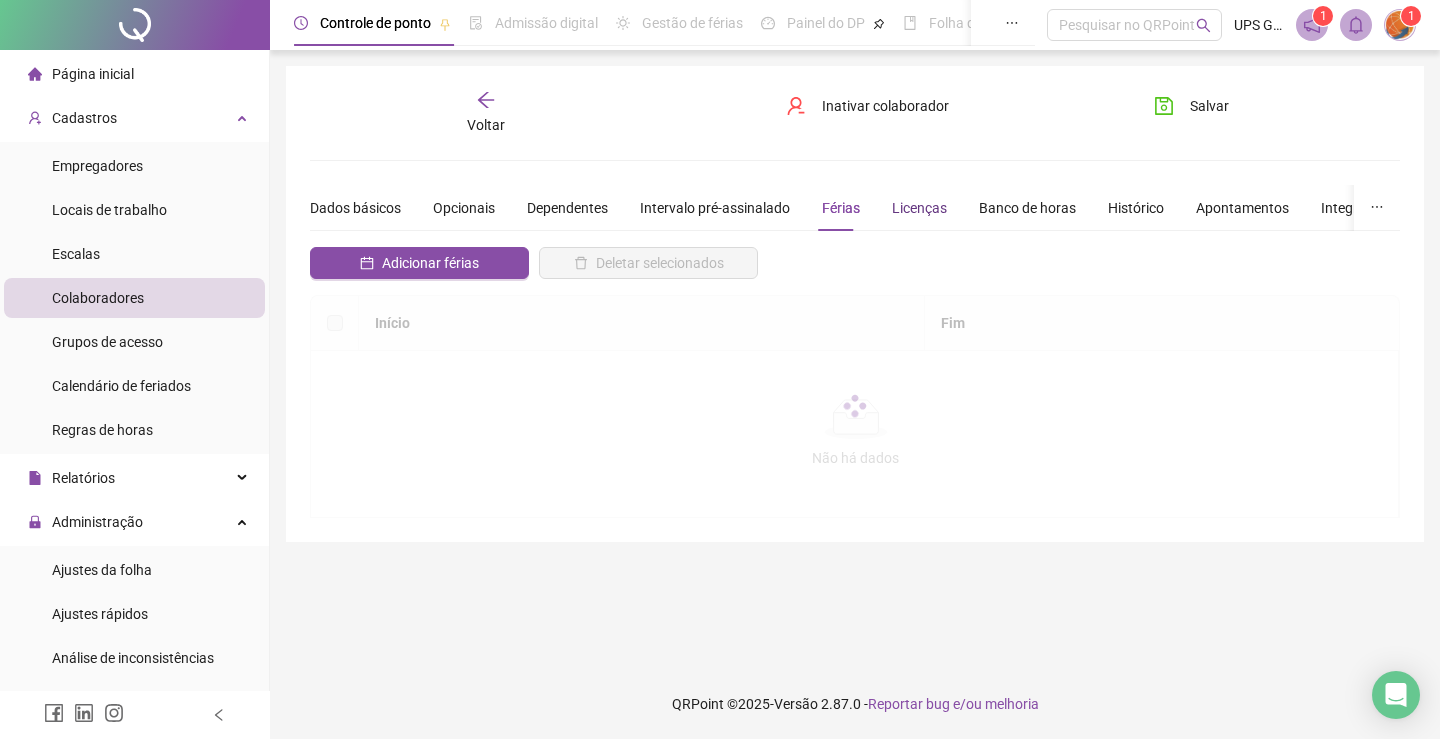 click on "Licenças" at bounding box center [919, 208] 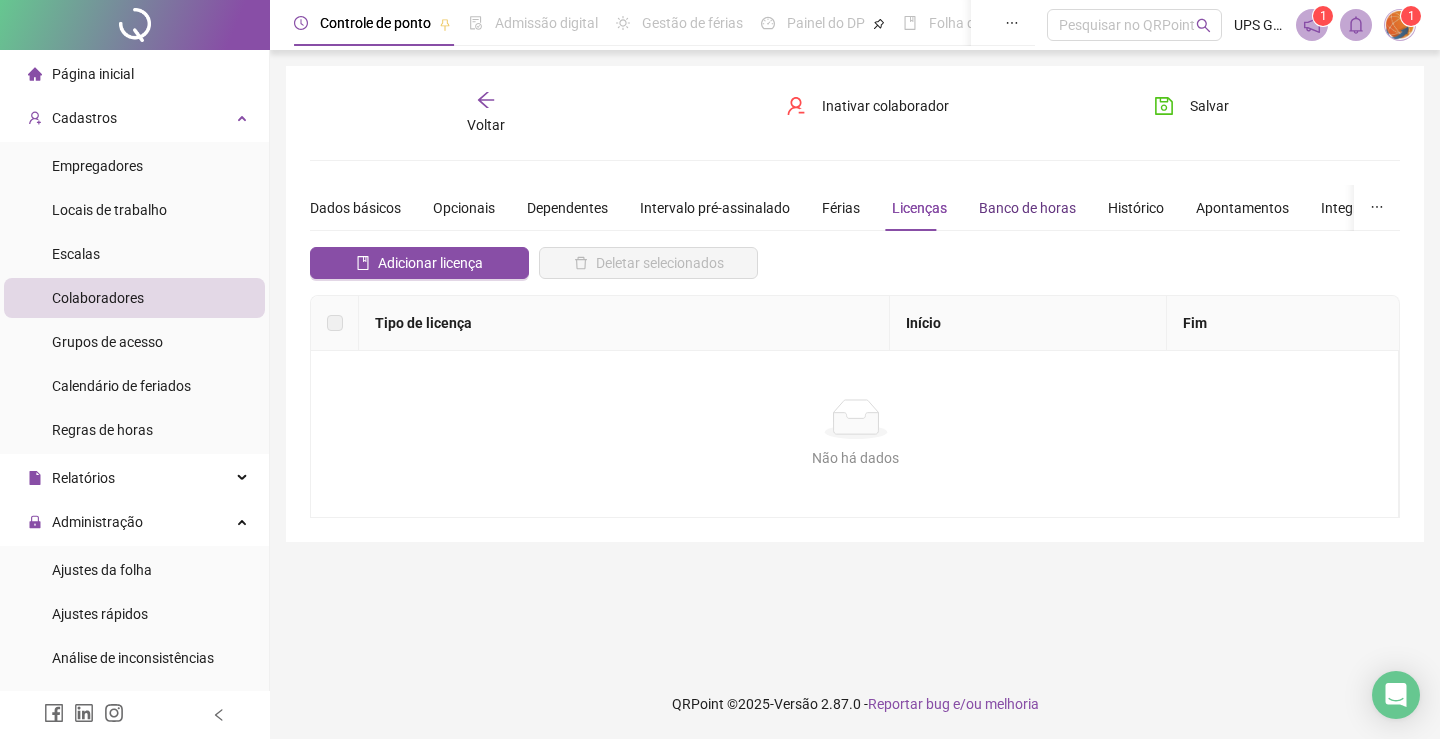 click on "Banco de horas" at bounding box center (1027, 208) 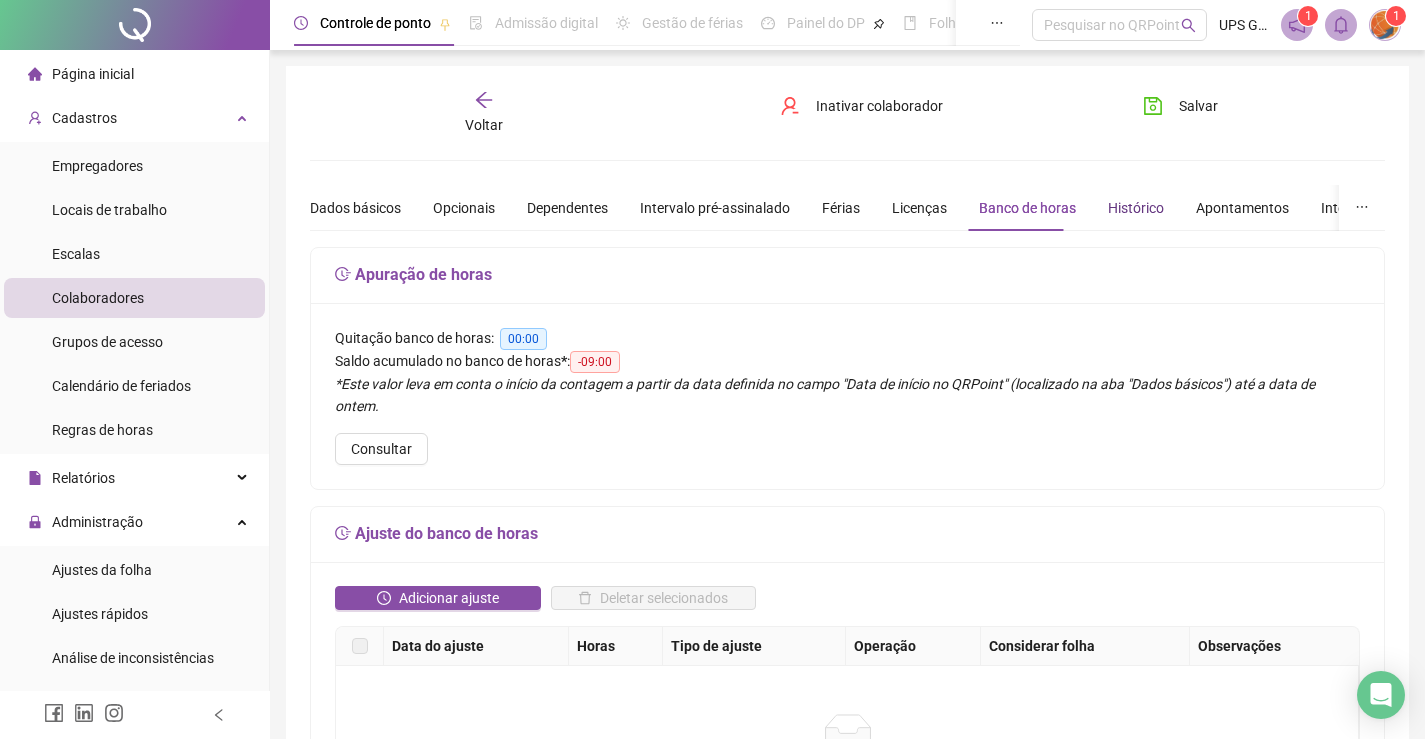 click on "Histórico" at bounding box center (1136, 208) 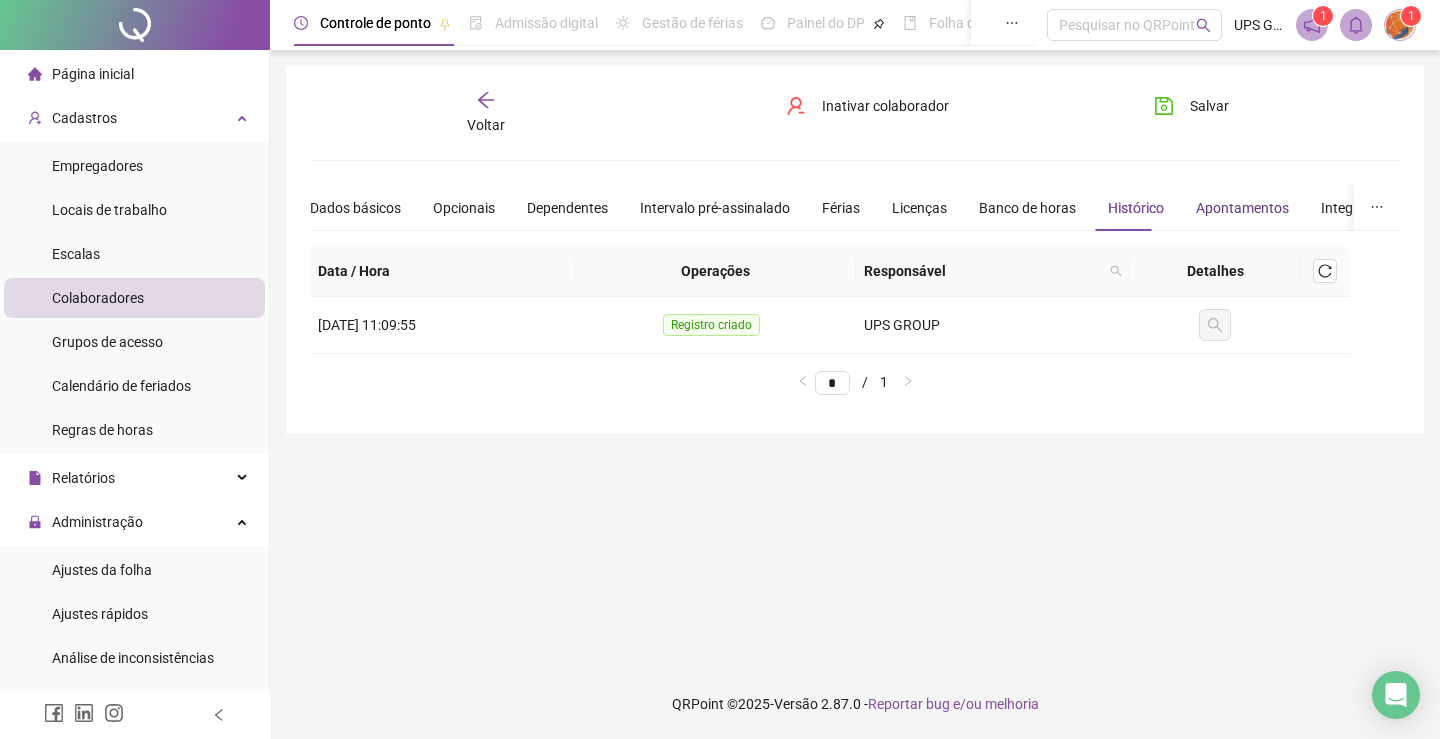 click on "Apontamentos" at bounding box center (1242, 208) 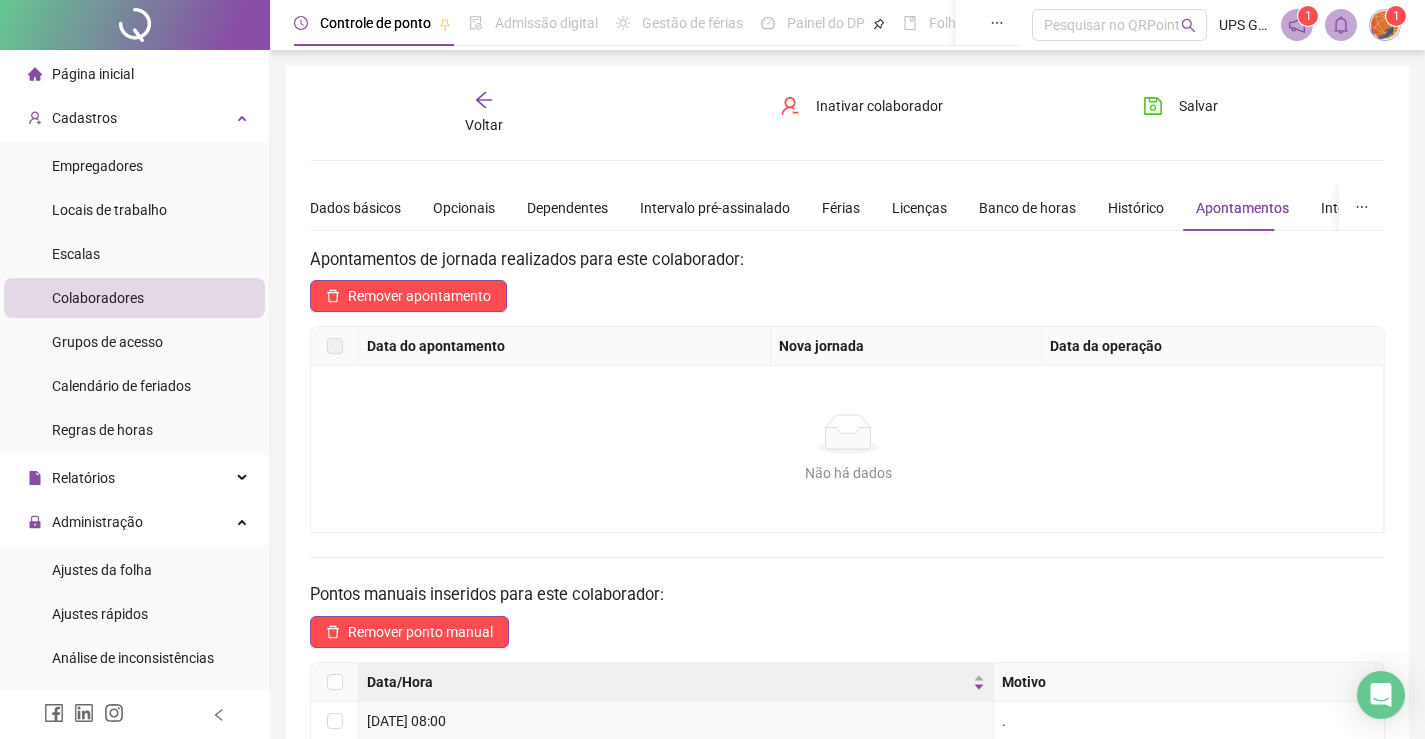 click at bounding box center [1362, 208] 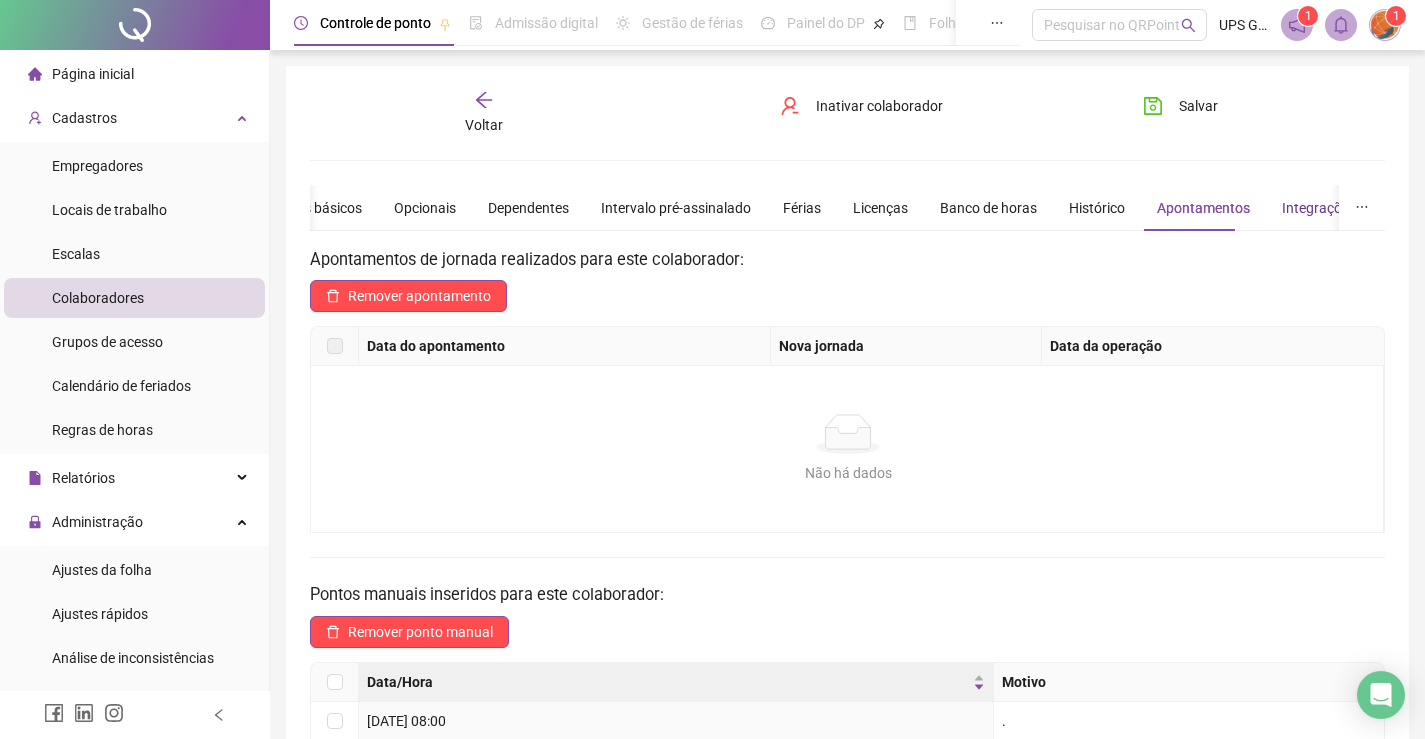 click on "Integrações" at bounding box center [1319, 208] 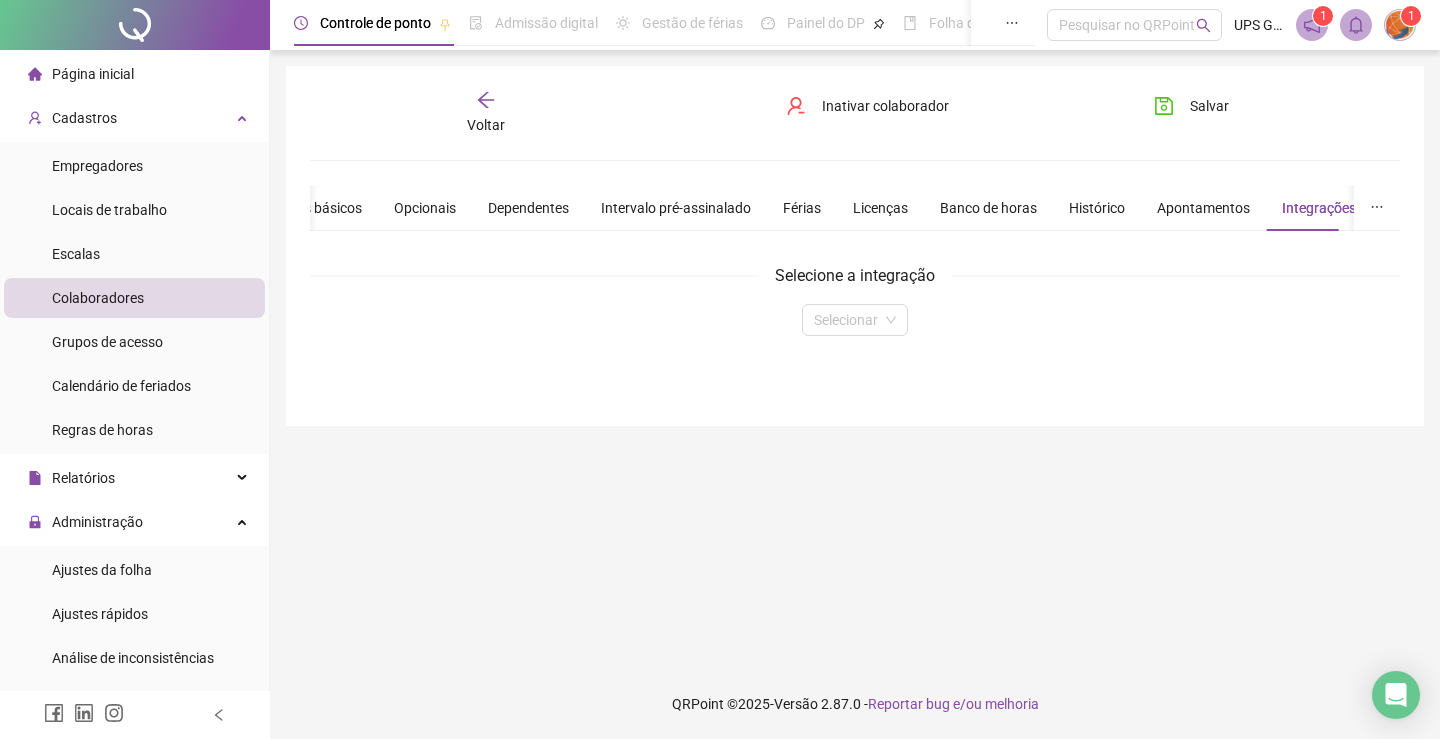 click at bounding box center (1377, 208) 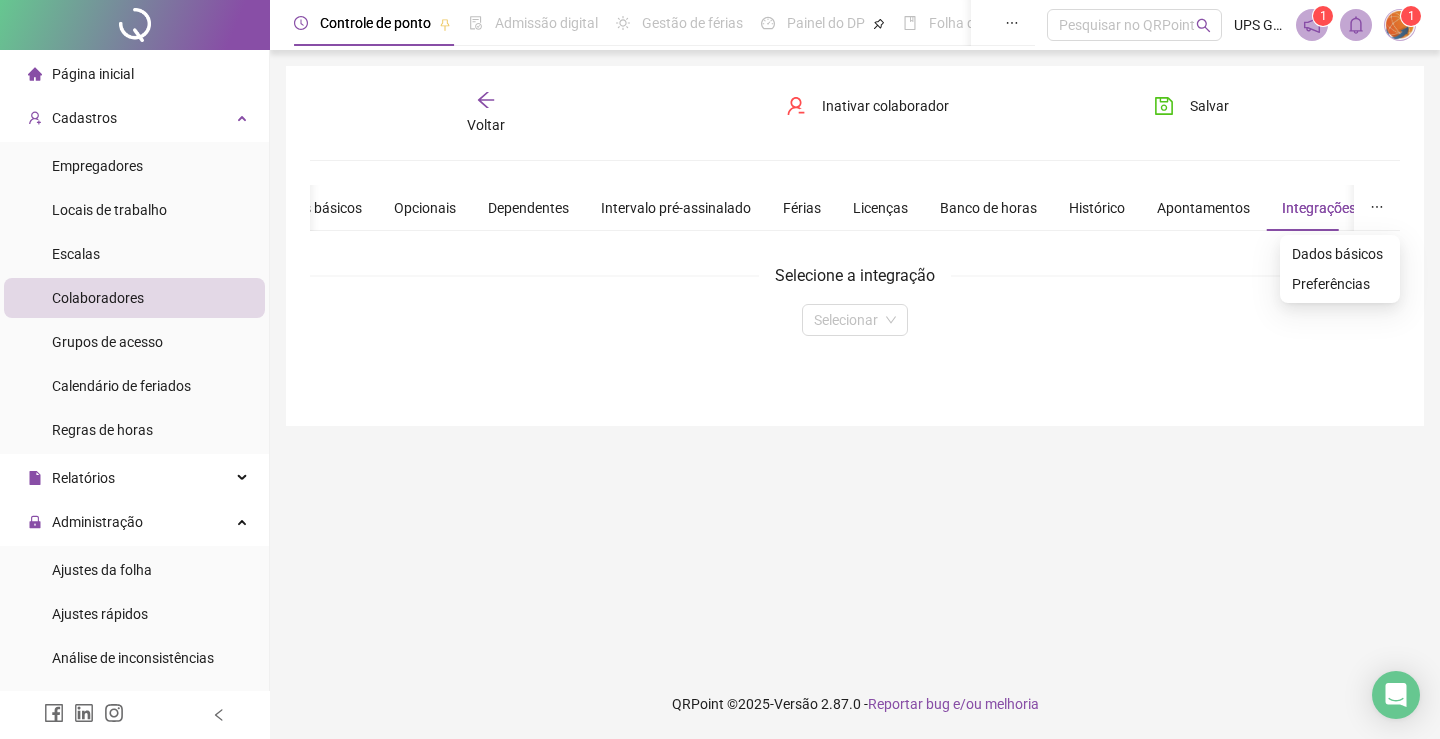 click at bounding box center [1377, 208] 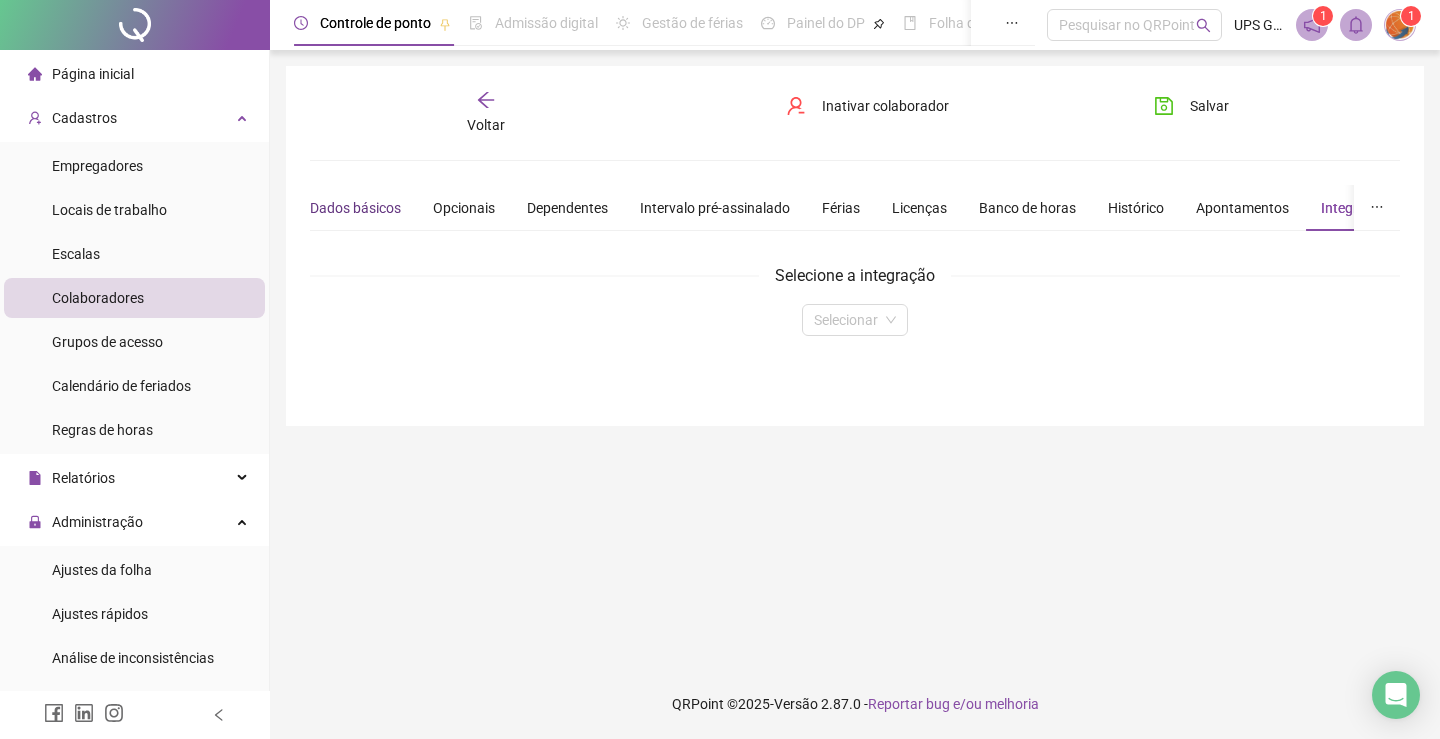 click on "Dados básicos" at bounding box center [355, 208] 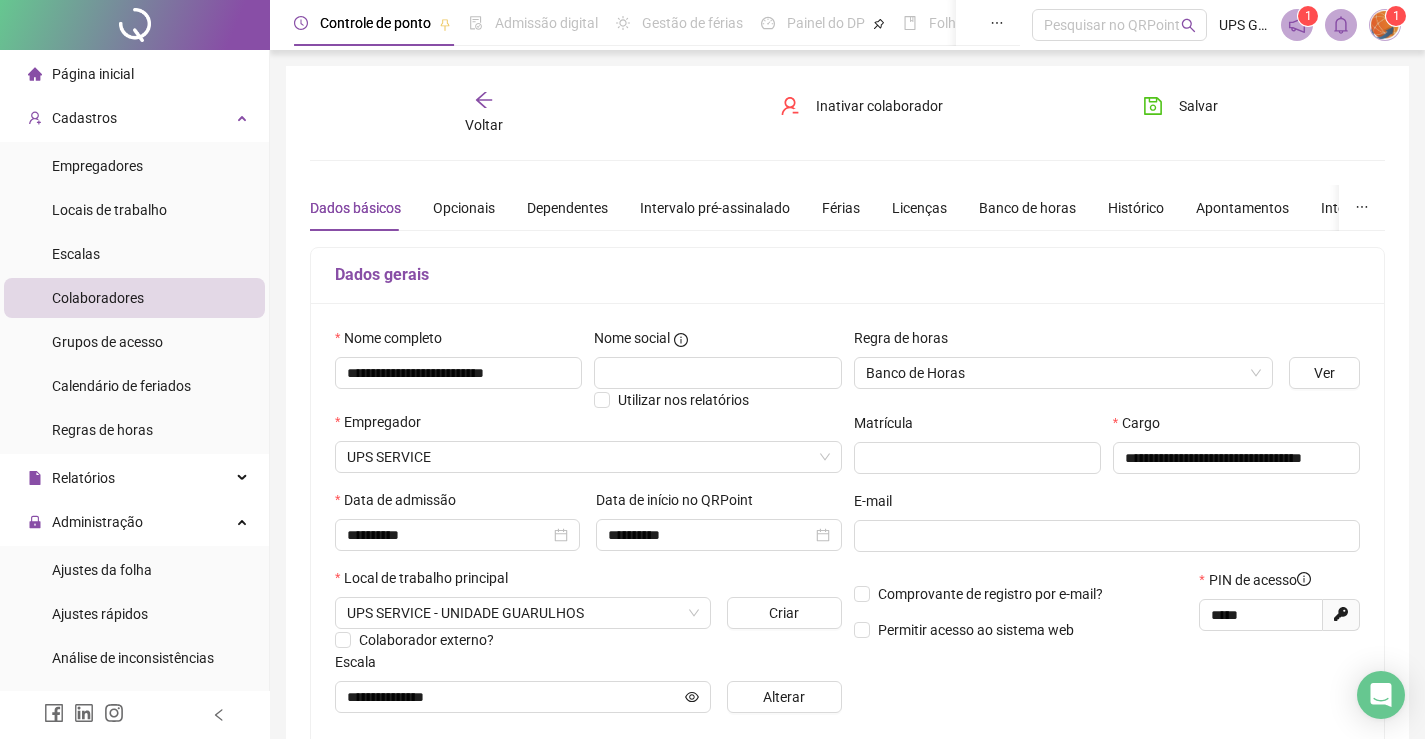 click on "Voltar" at bounding box center (484, 125) 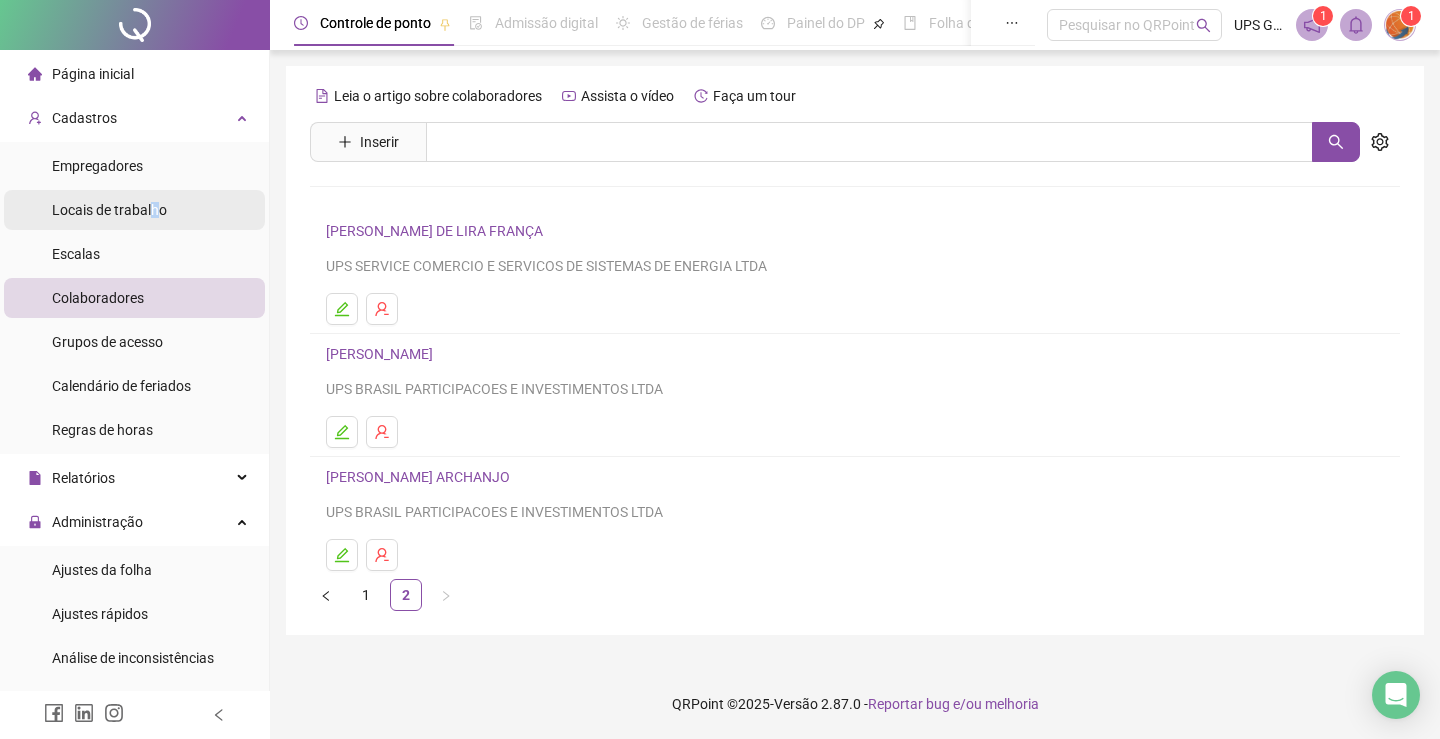 click on "Locais de trabalho" at bounding box center [109, 210] 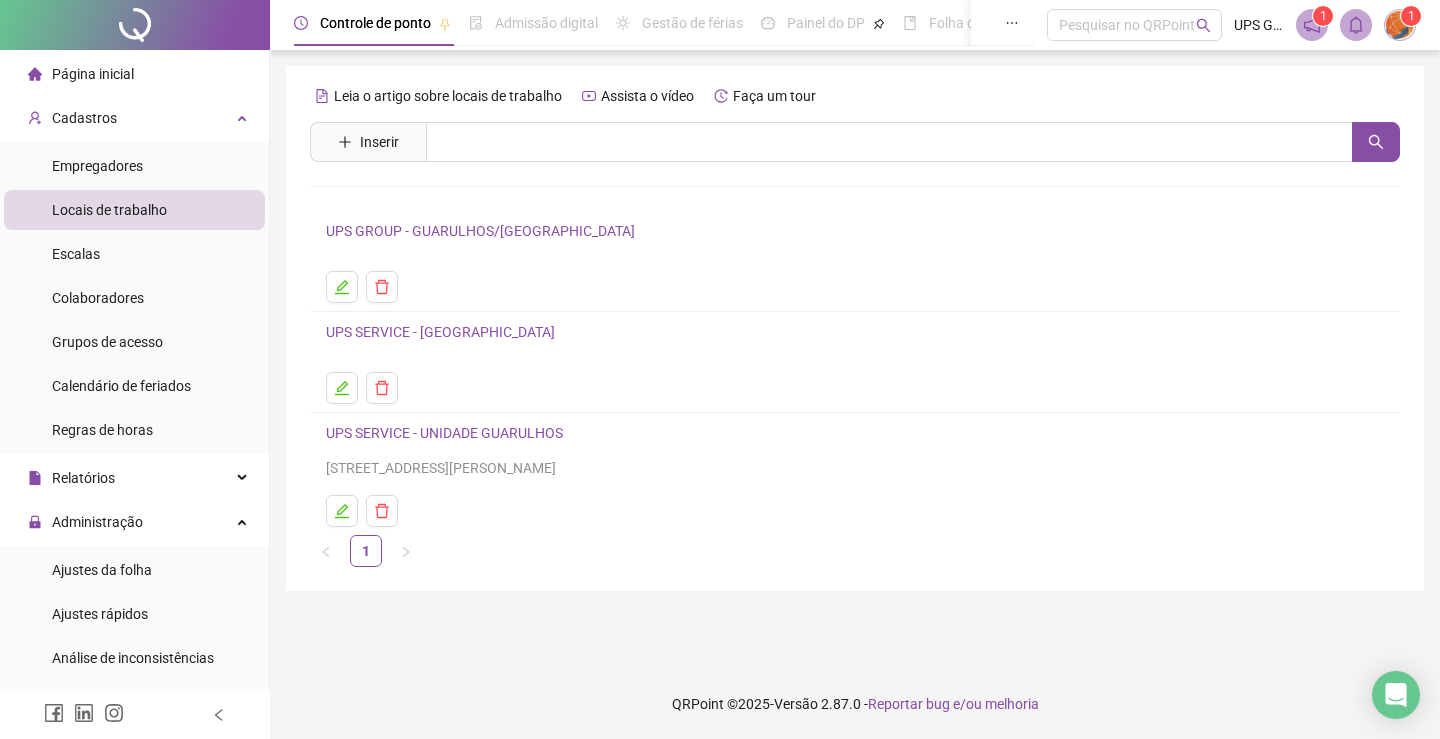 click on "UPS SERVICE - UNIDADE GUARULHOS" at bounding box center (444, 433) 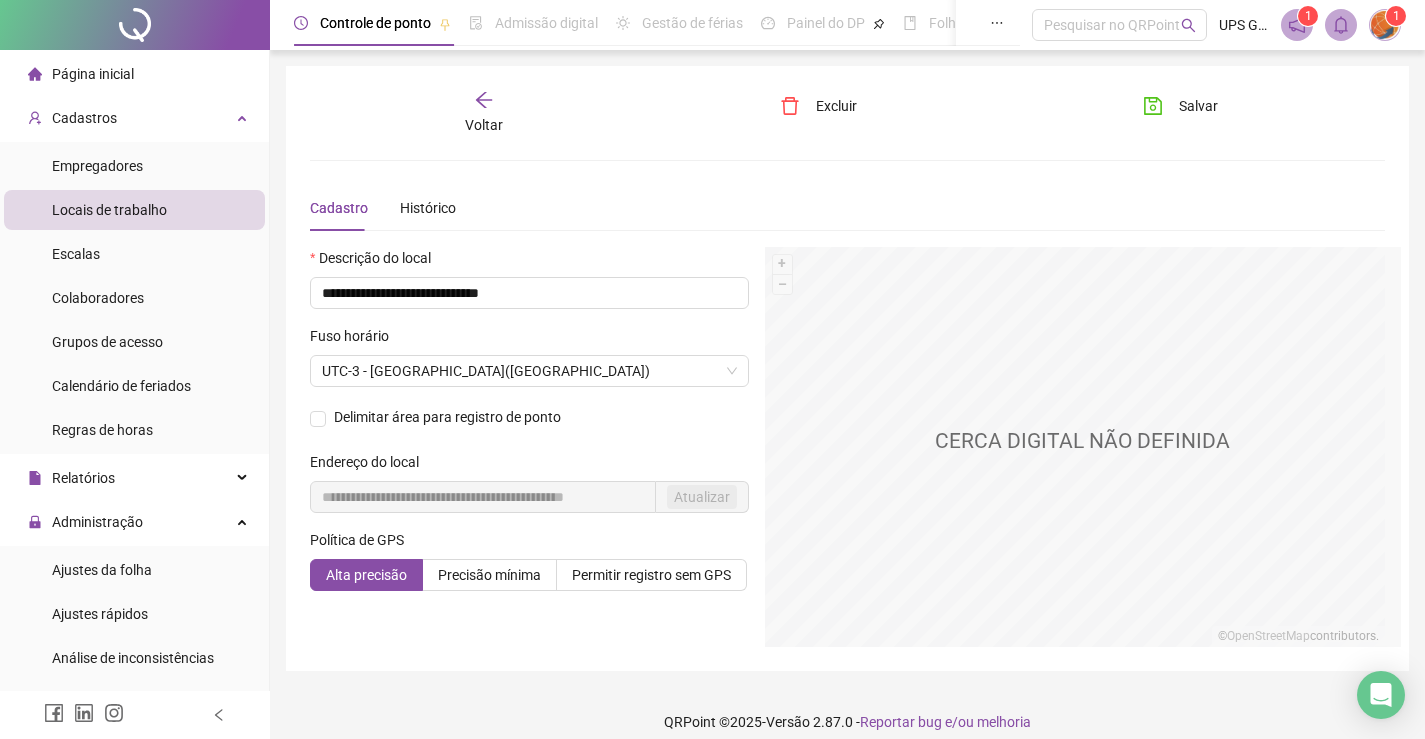 scroll, scrollTop: 18, scrollLeft: 0, axis: vertical 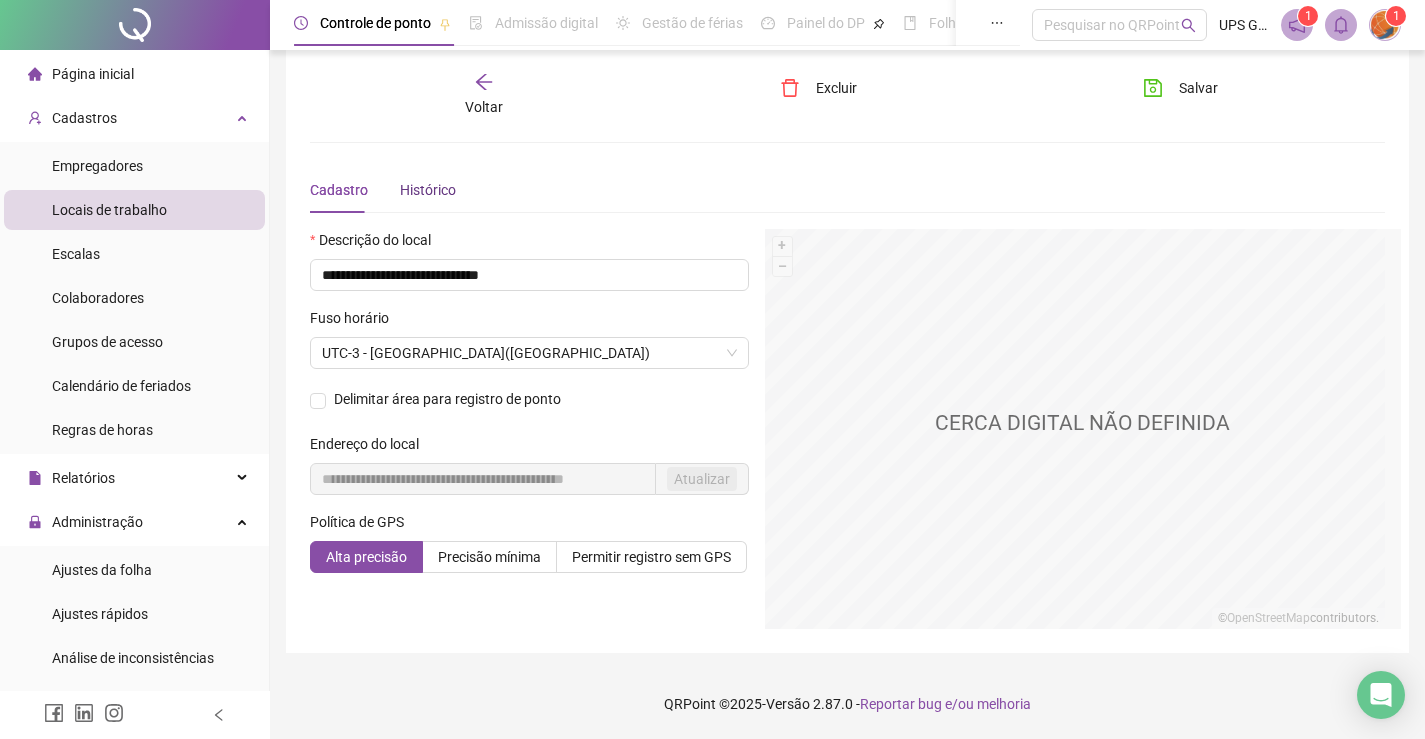 click on "Histórico" at bounding box center [428, 190] 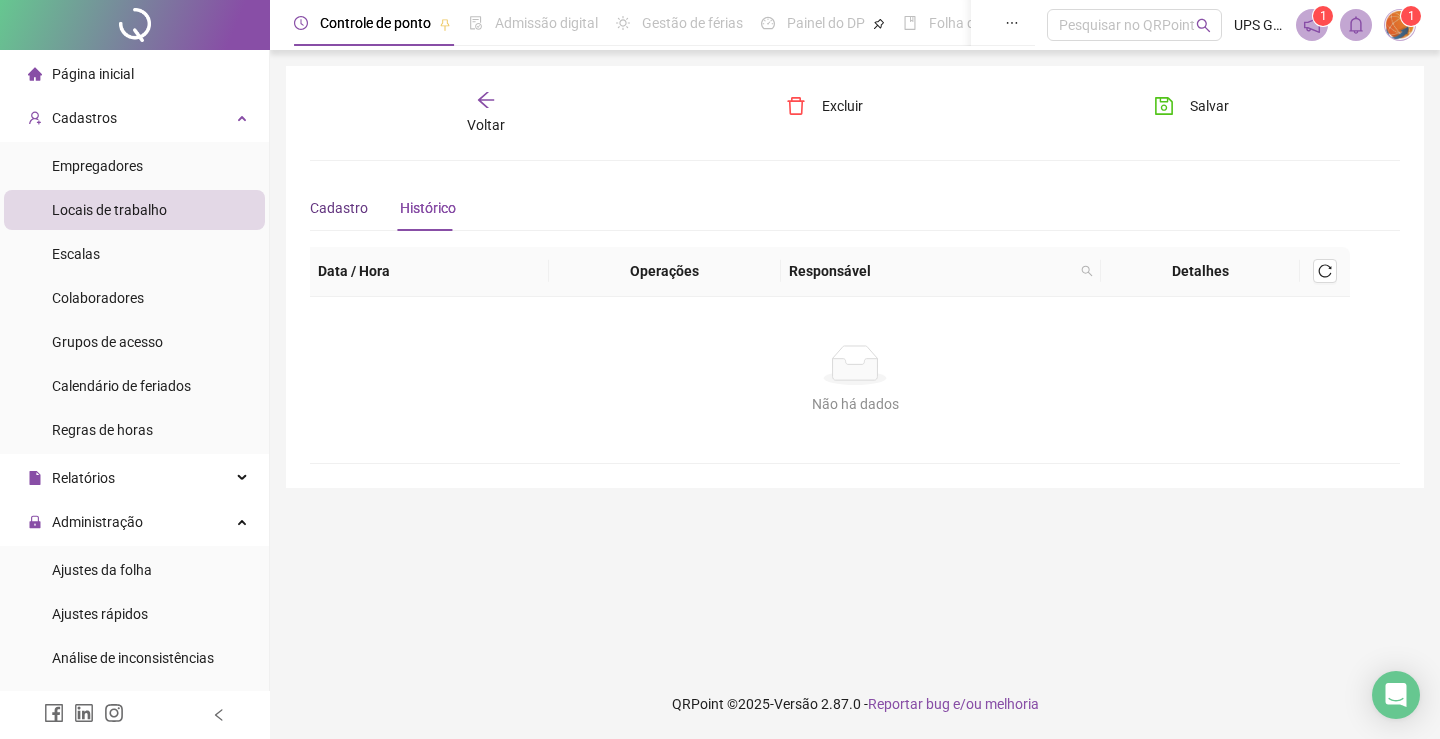 click on "Cadastro" at bounding box center (339, 208) 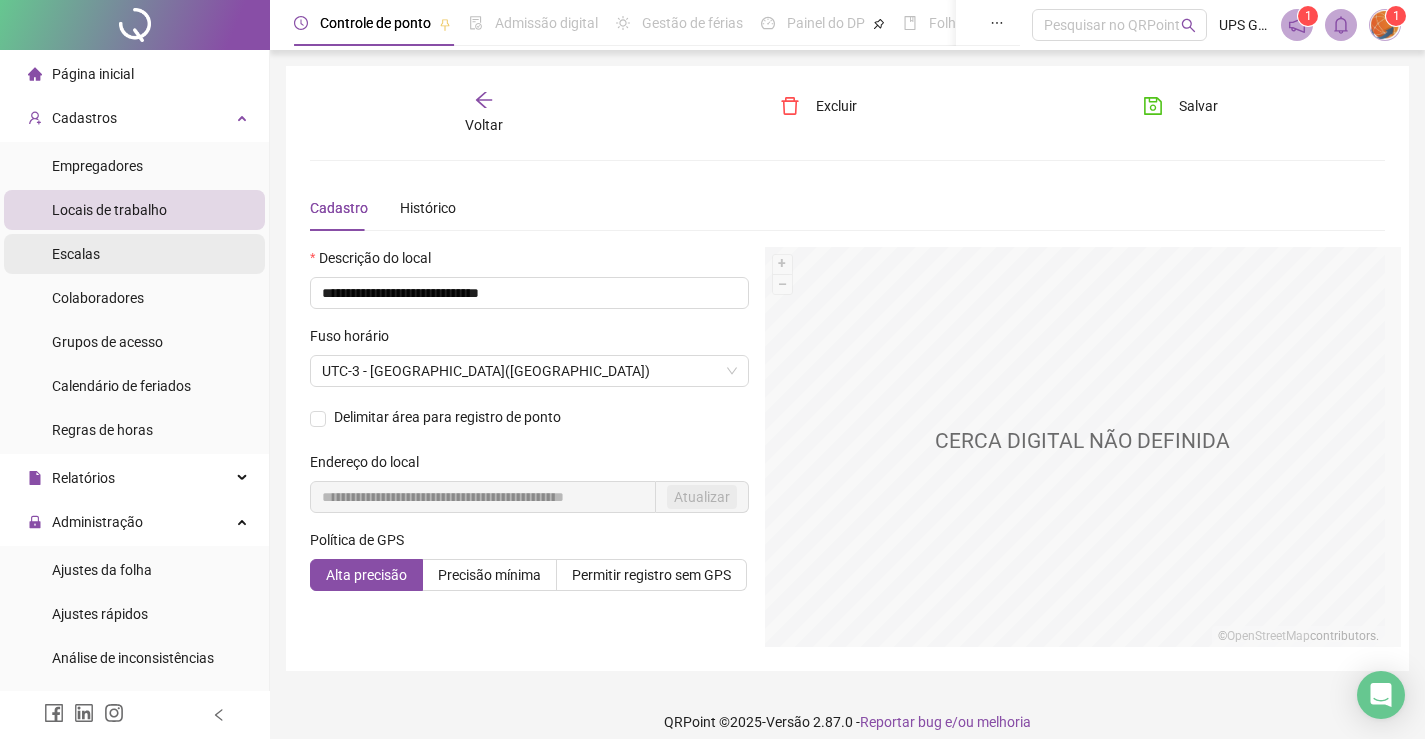 click on "Escalas" at bounding box center [134, 254] 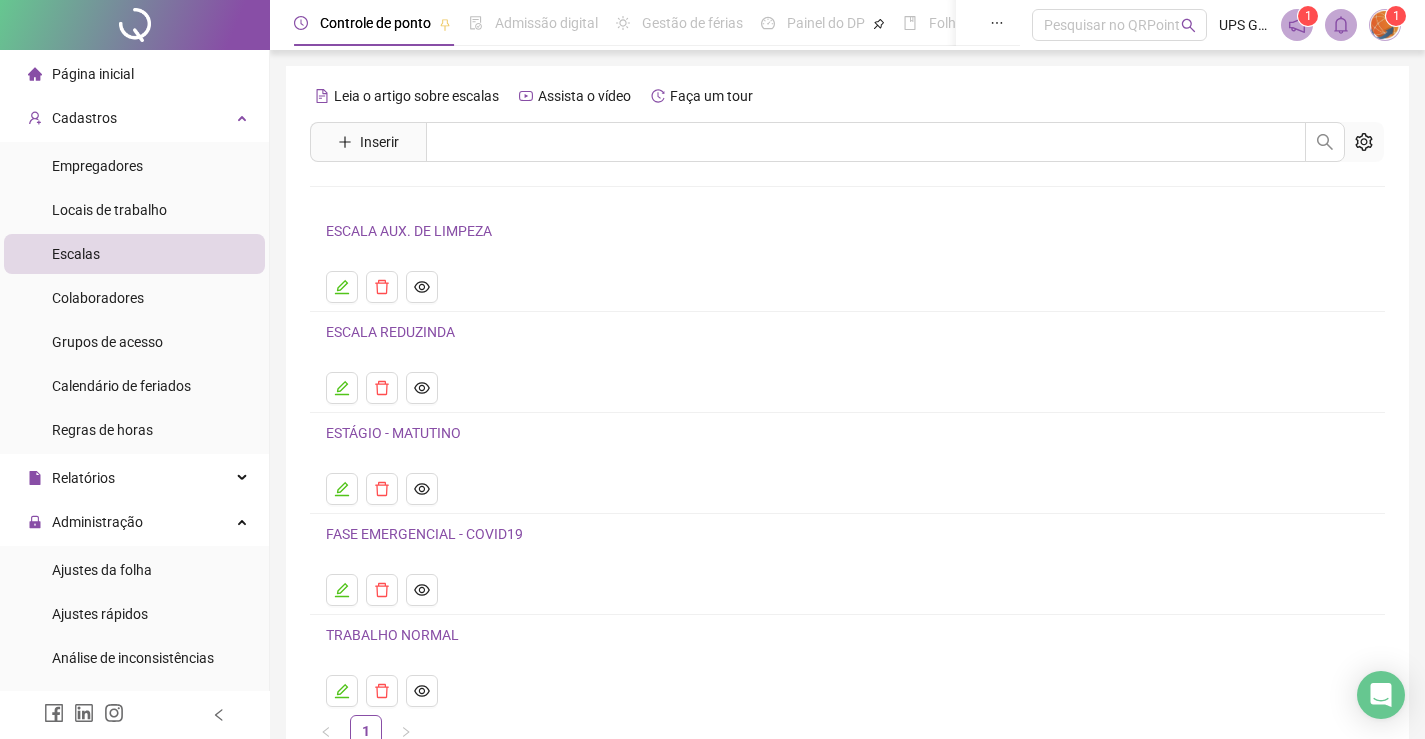 click on "Empregadores Locais de trabalho Escalas Colaboradores Grupos de acesso Calendário de feriados Regras de horas" at bounding box center [134, 298] 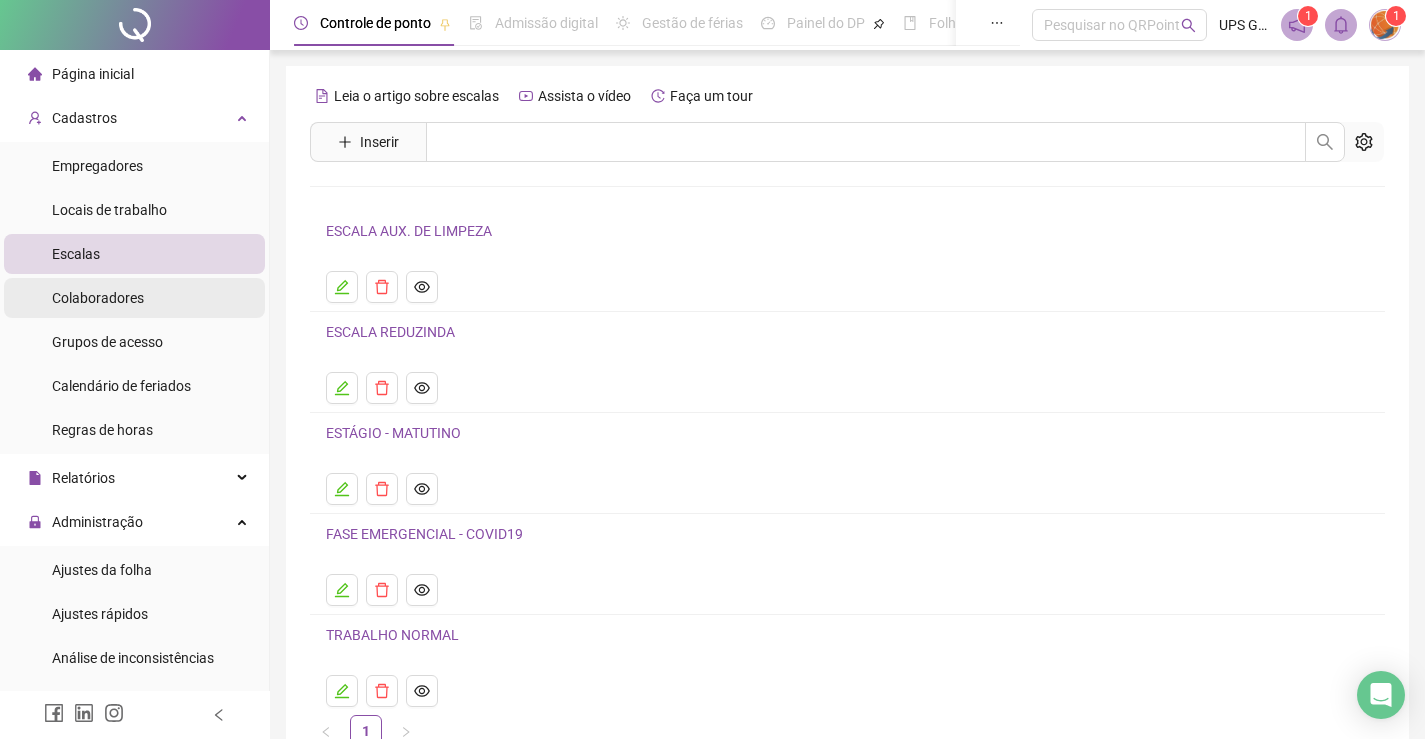 click on "Colaboradores" at bounding box center [98, 298] 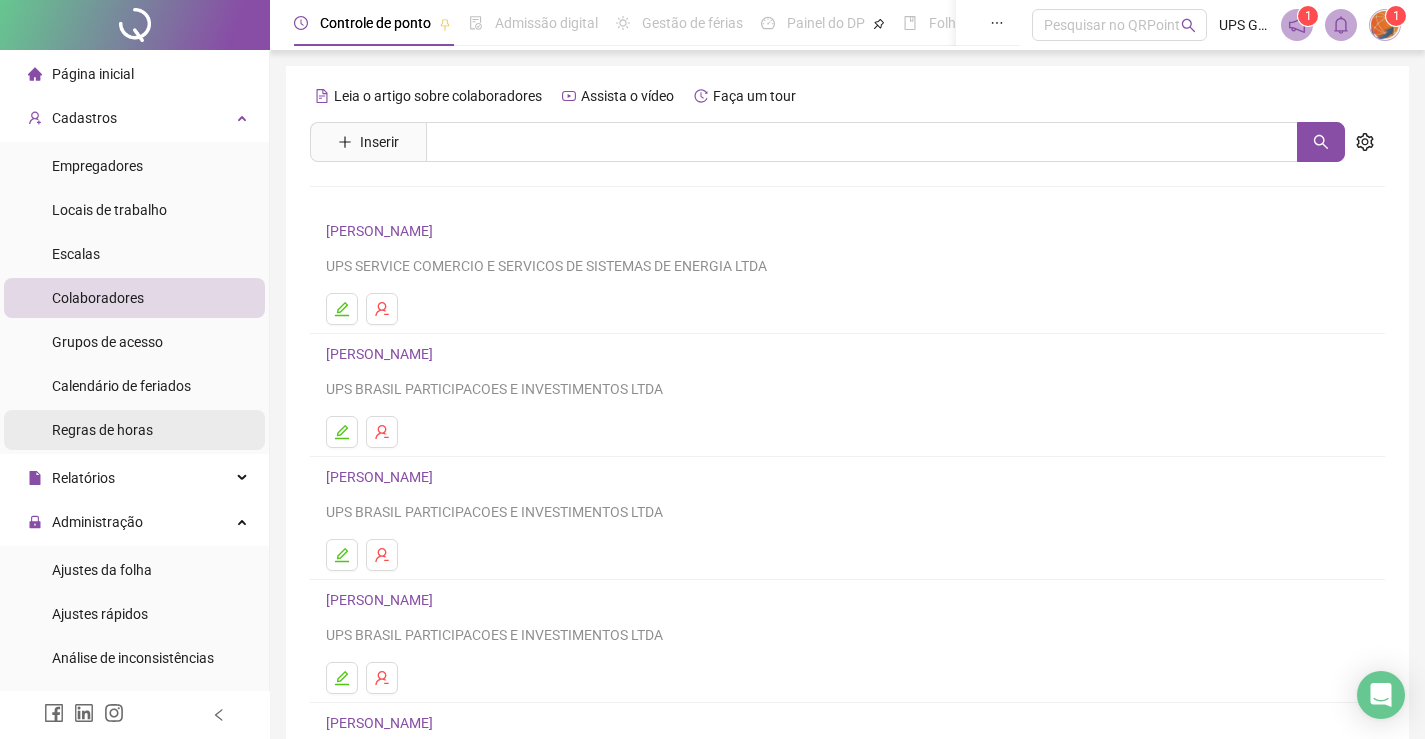 click on "Regras de horas" at bounding box center (102, 430) 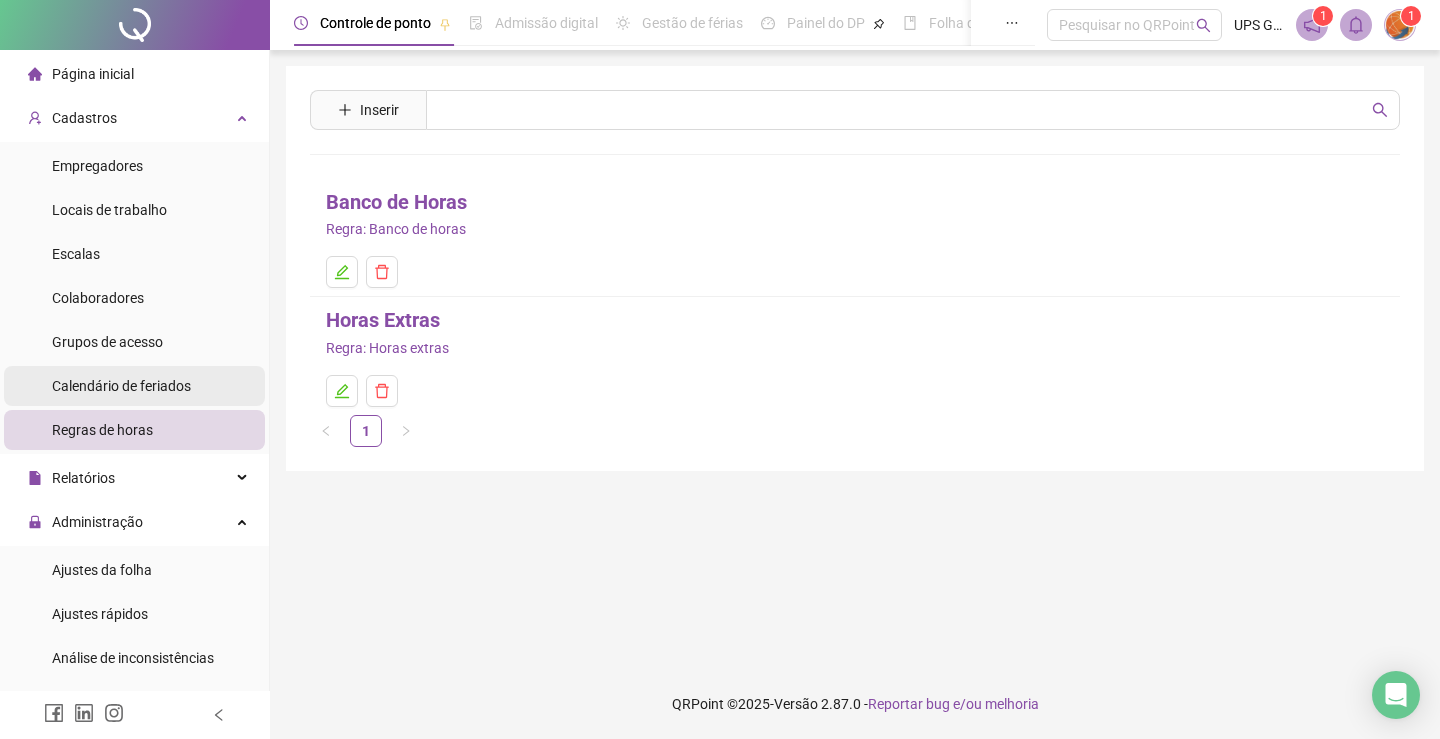 click on "Calendário de feriados" at bounding box center (121, 386) 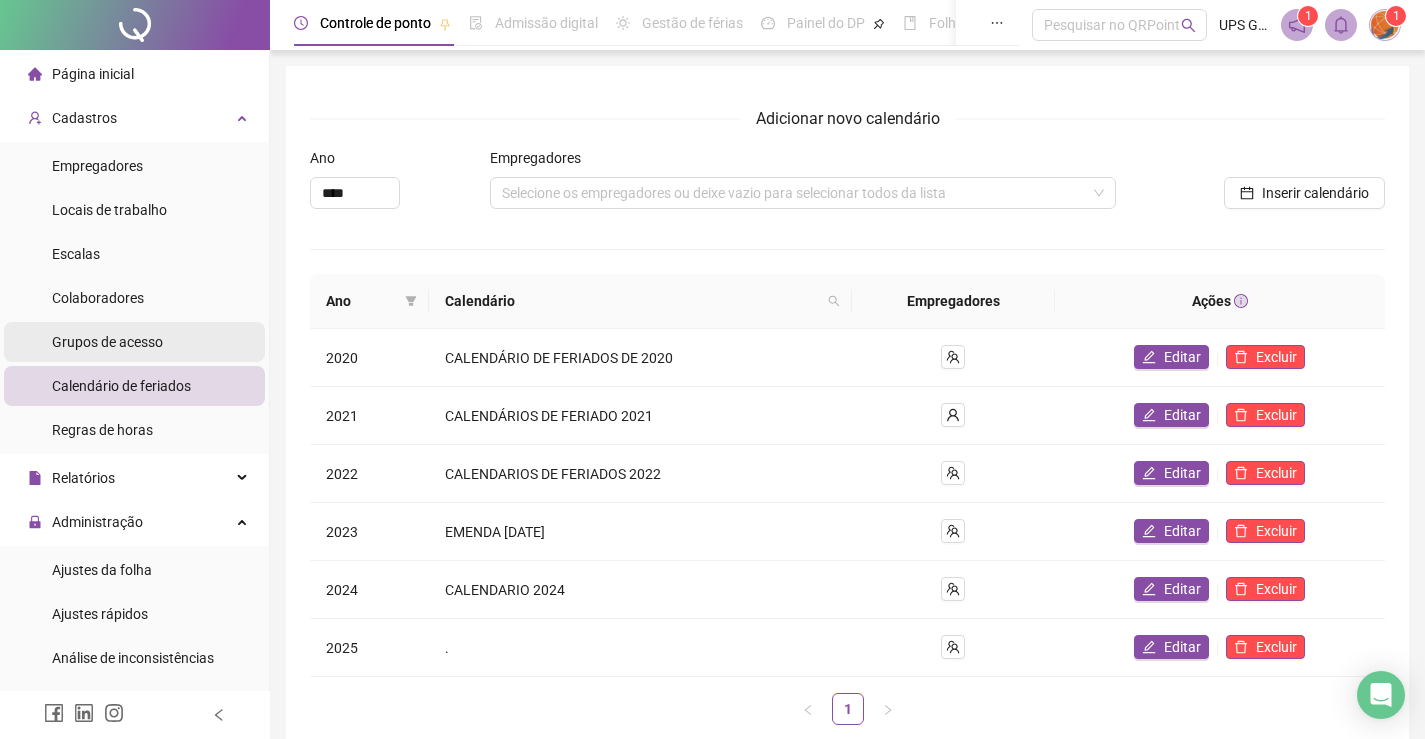 click on "Grupos de acesso" at bounding box center (107, 342) 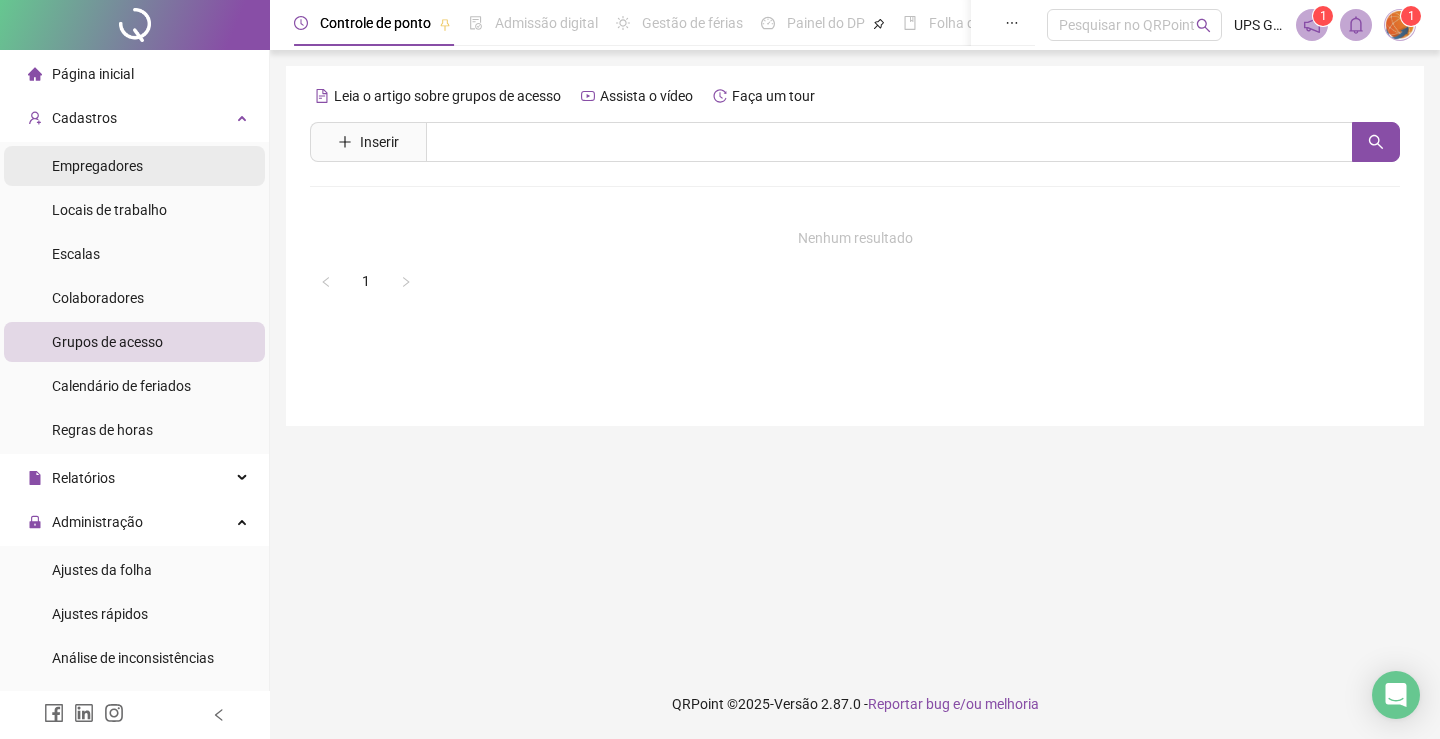 click on "Empregadores" at bounding box center [97, 166] 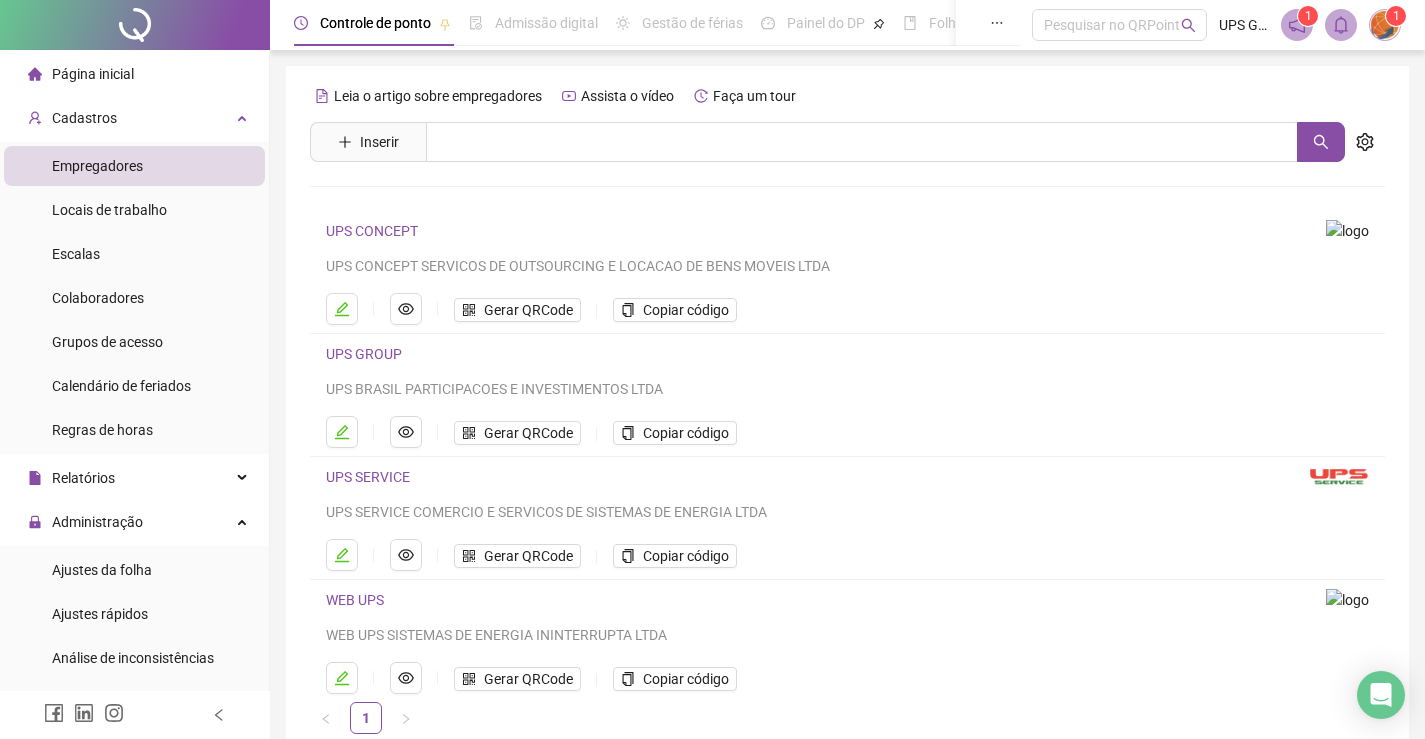 click on "UPS SERVICE" at bounding box center [368, 477] 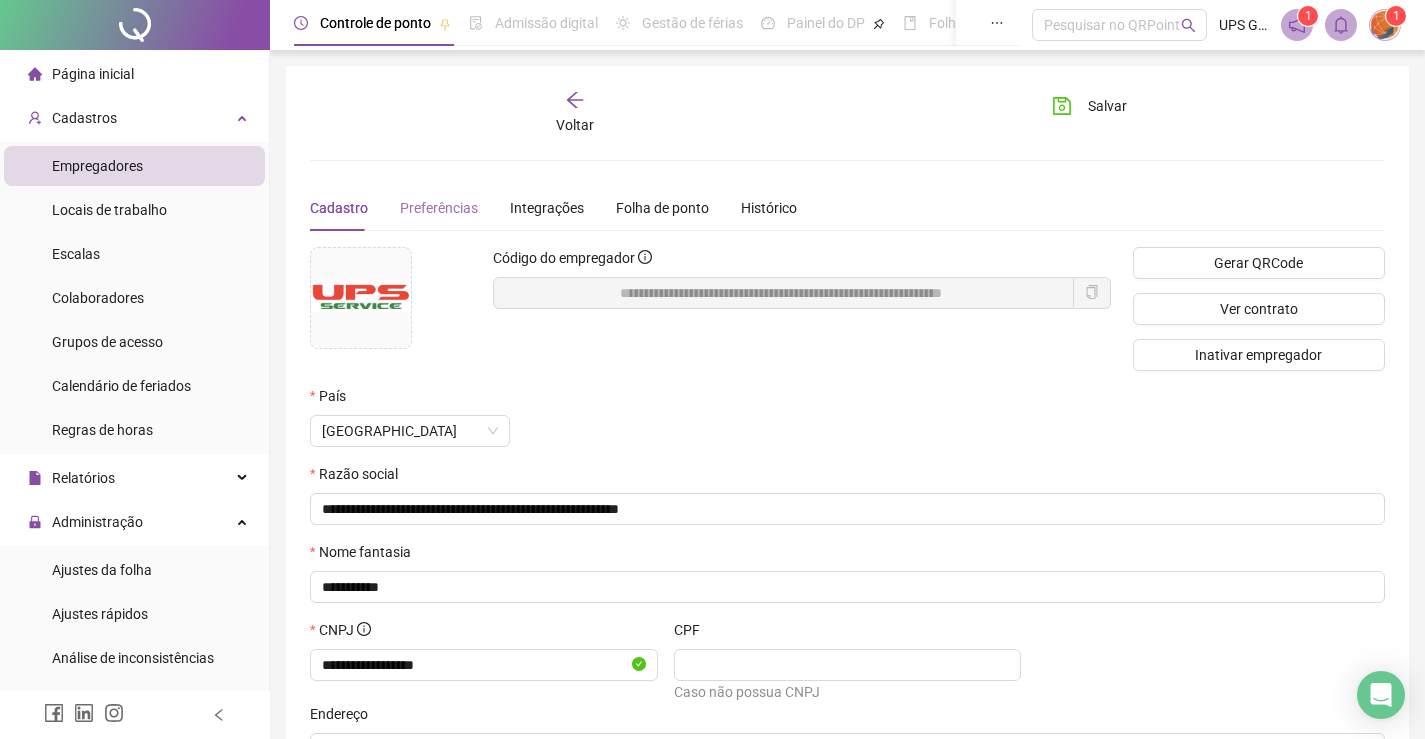 click on "Preferências" at bounding box center (439, 208) 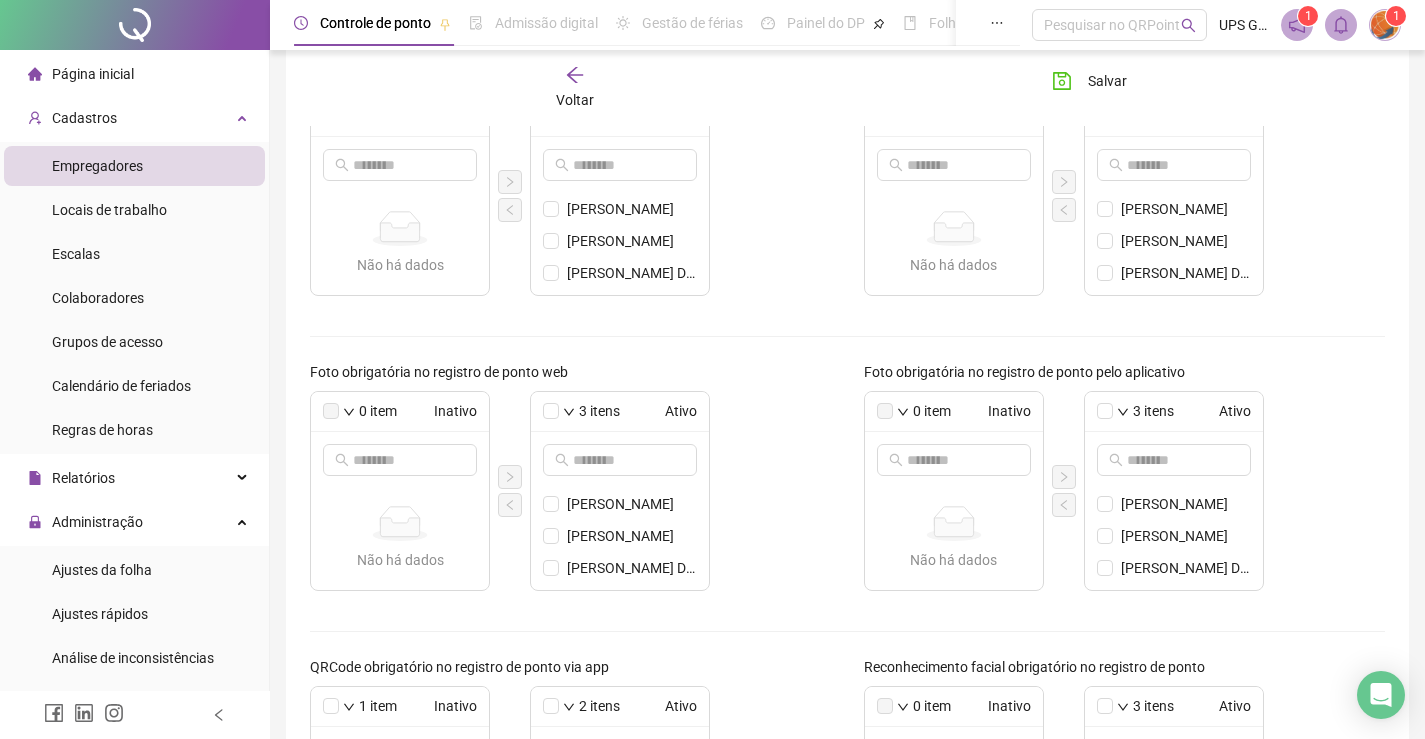 scroll, scrollTop: 673, scrollLeft: 0, axis: vertical 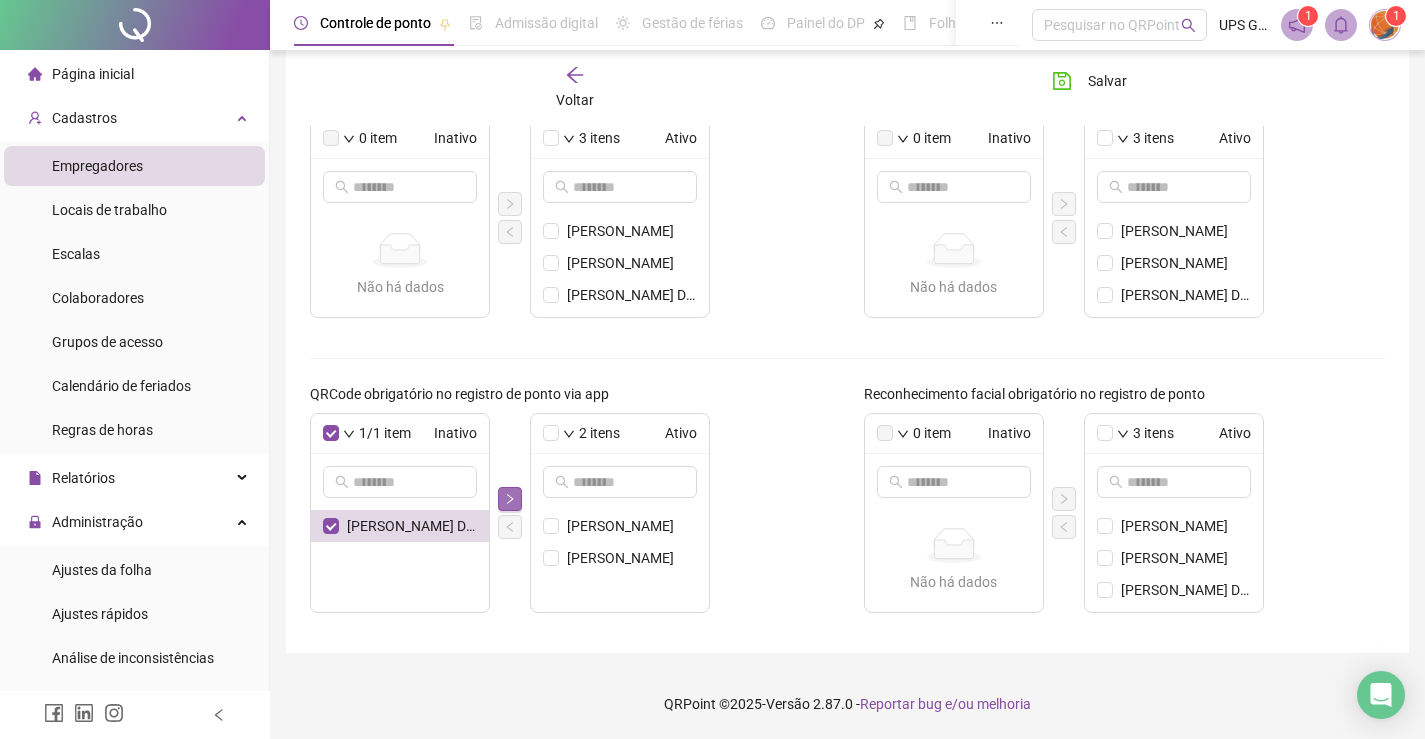 click 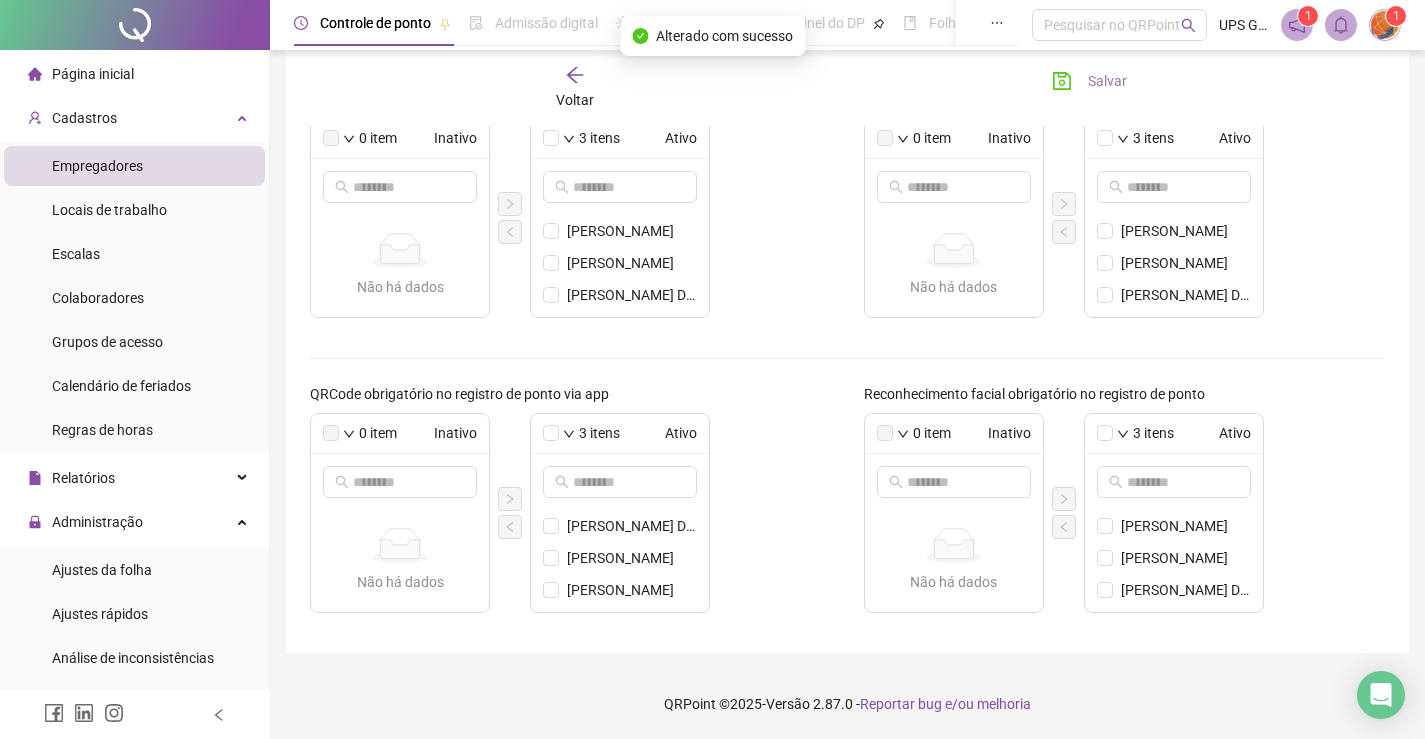 click on "Salvar" at bounding box center (1107, 81) 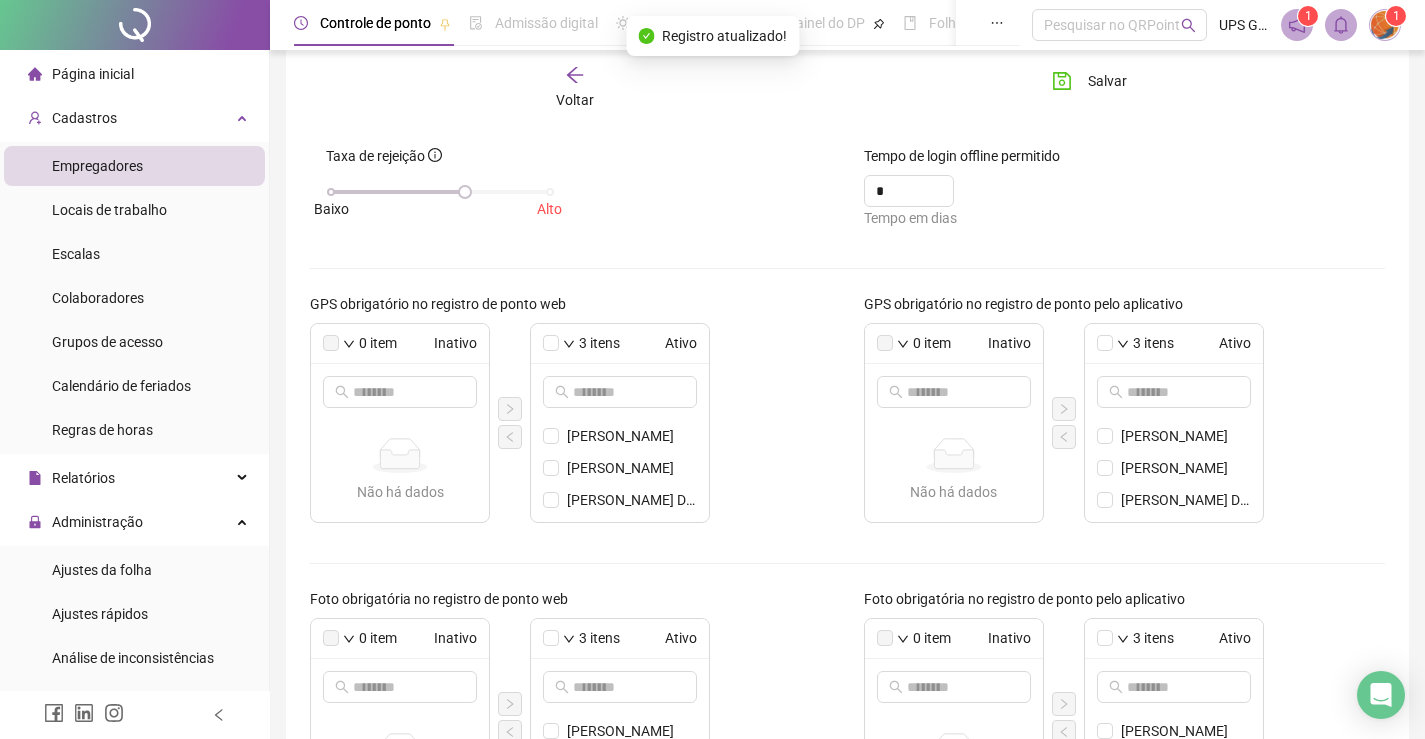 scroll, scrollTop: 673, scrollLeft: 0, axis: vertical 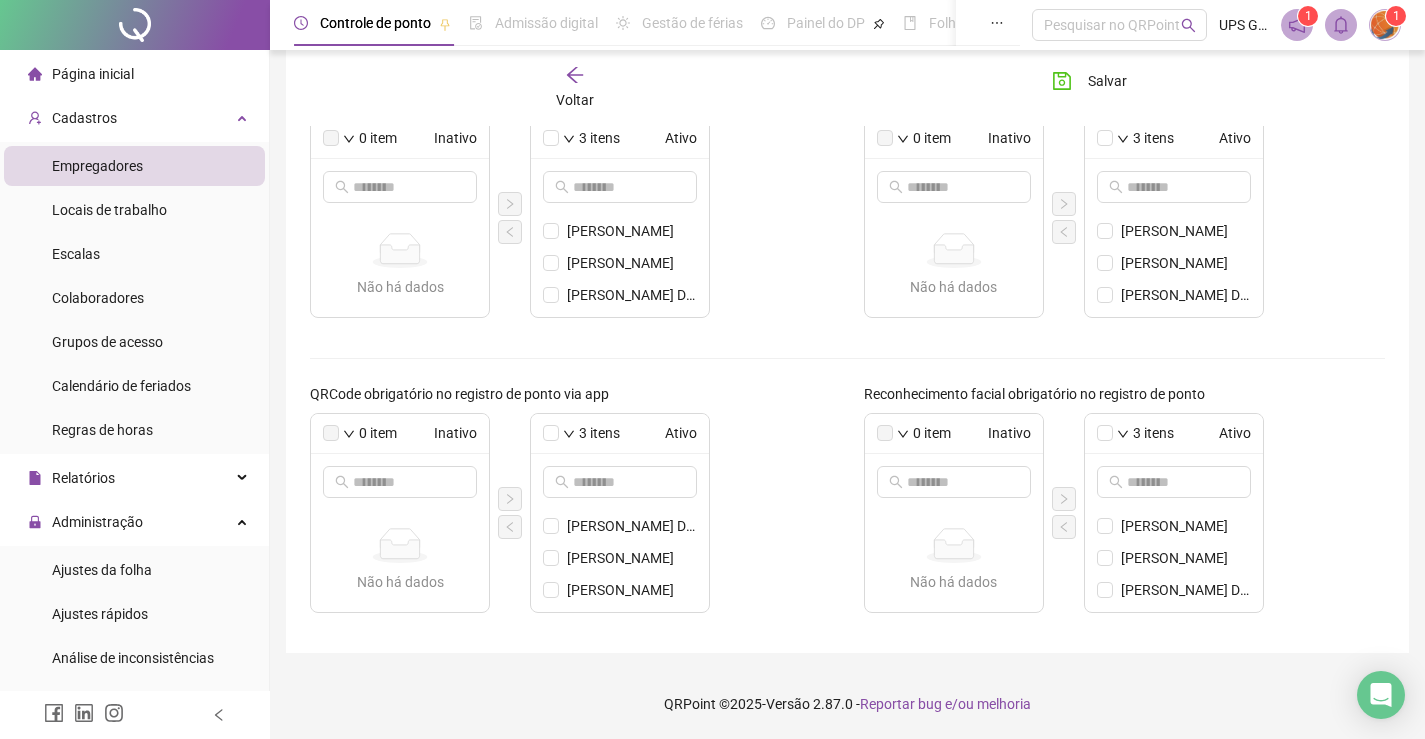 click on "Voltar" at bounding box center [575, 88] 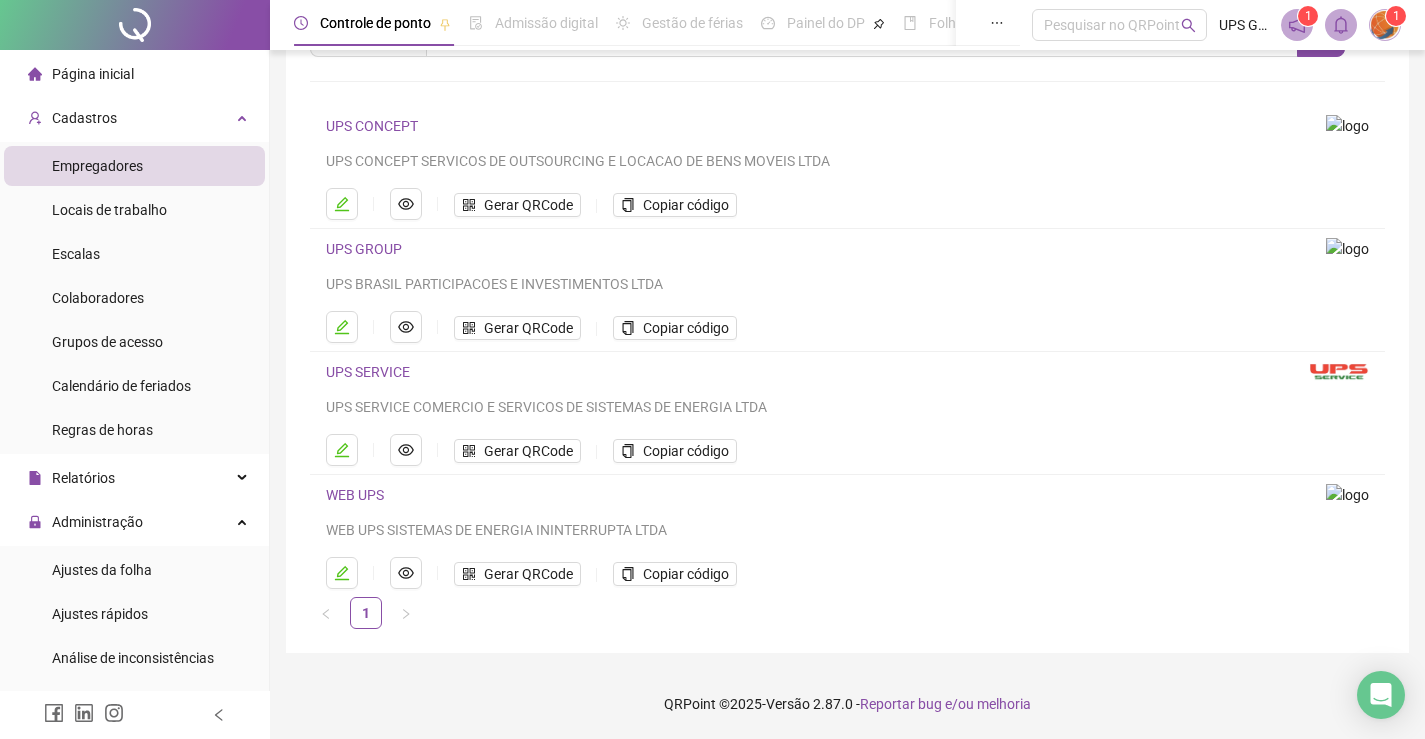 scroll, scrollTop: 105, scrollLeft: 0, axis: vertical 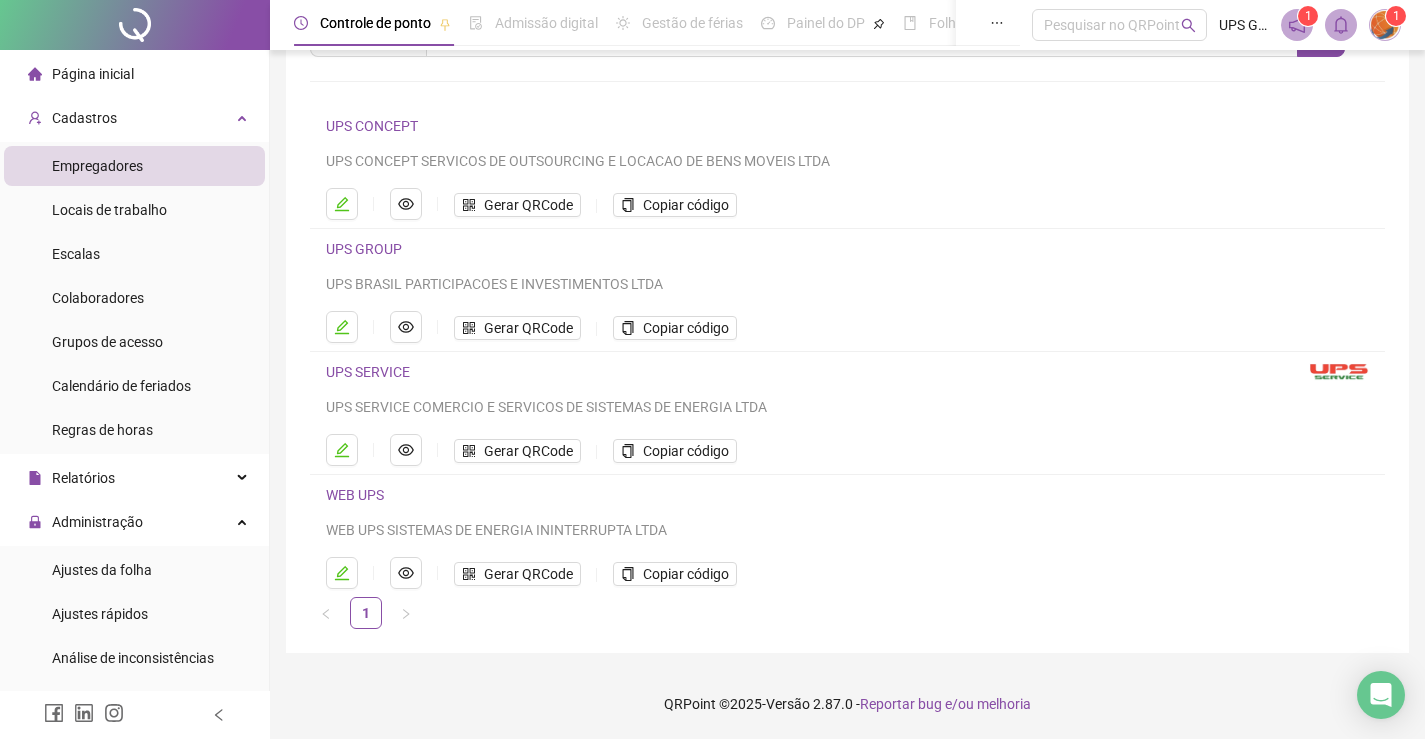click on "Página inicial" at bounding box center [93, 74] 